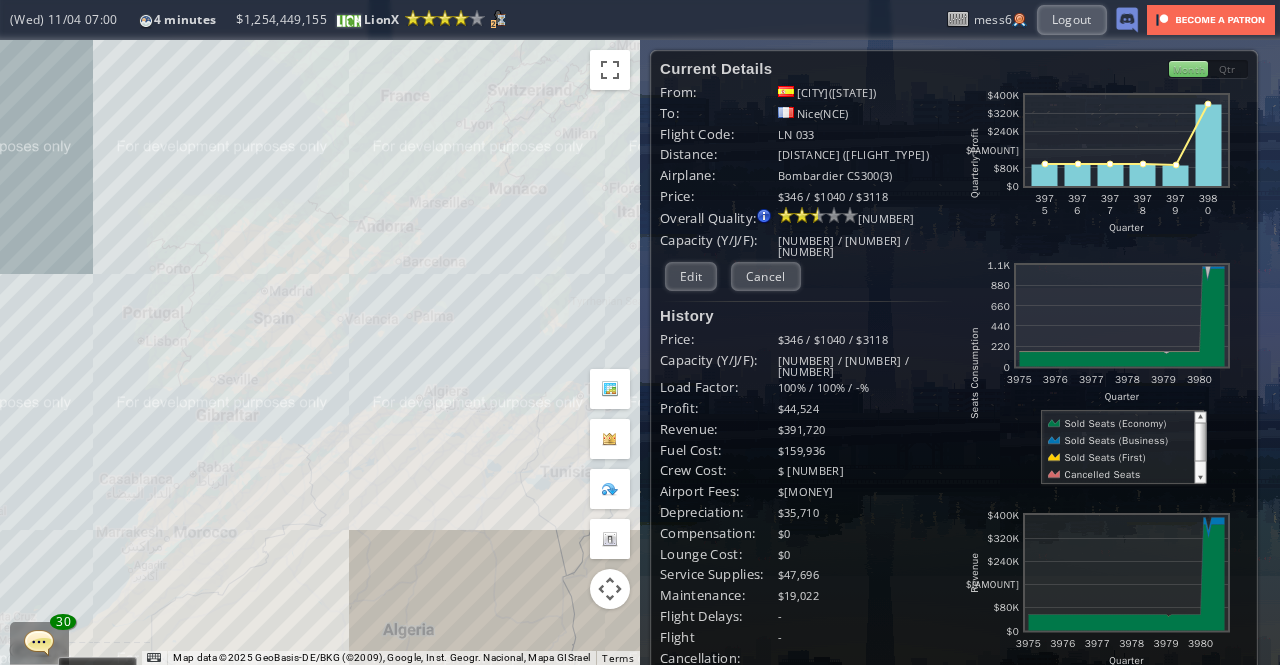 scroll, scrollTop: 0, scrollLeft: 0, axis: both 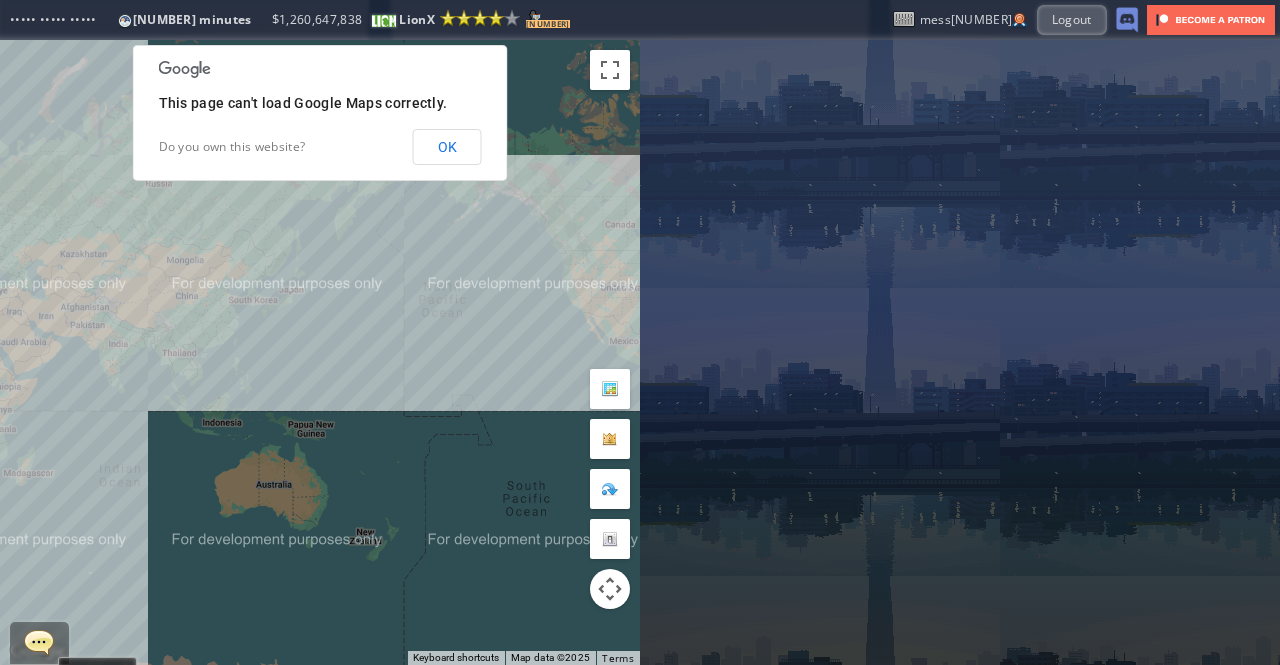click on "OK" at bounding box center (447, 147) 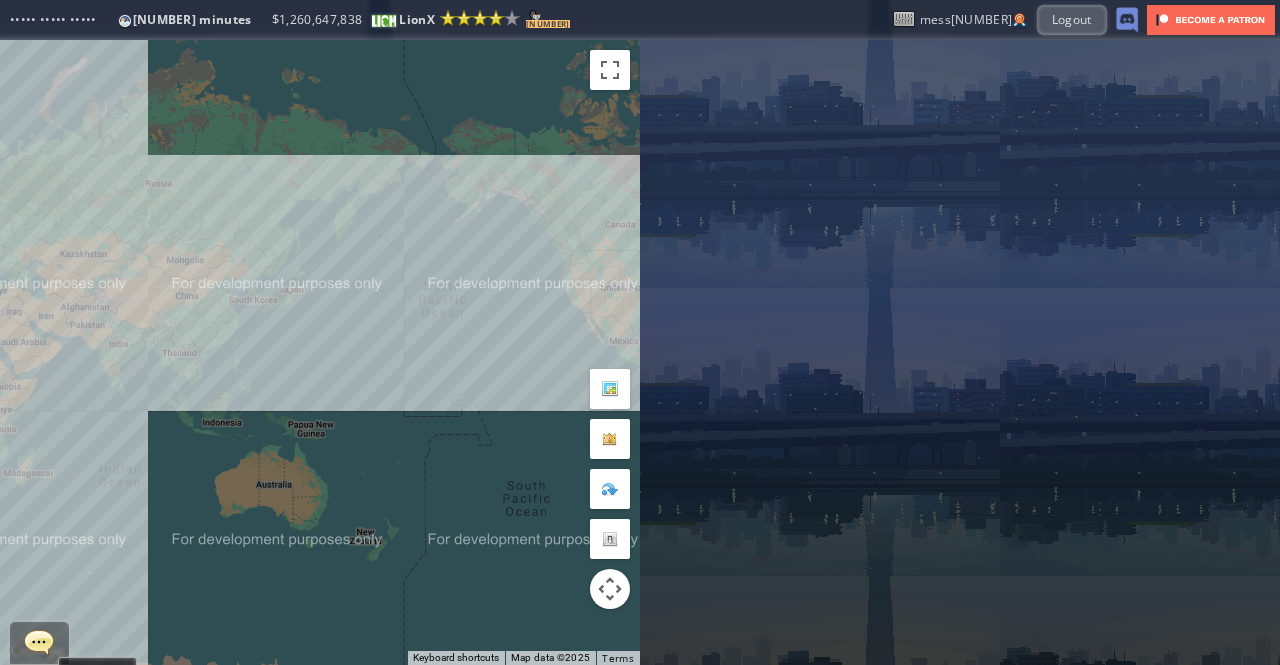 click on "To navigate, press the arrow keys." at bounding box center (320, 352) 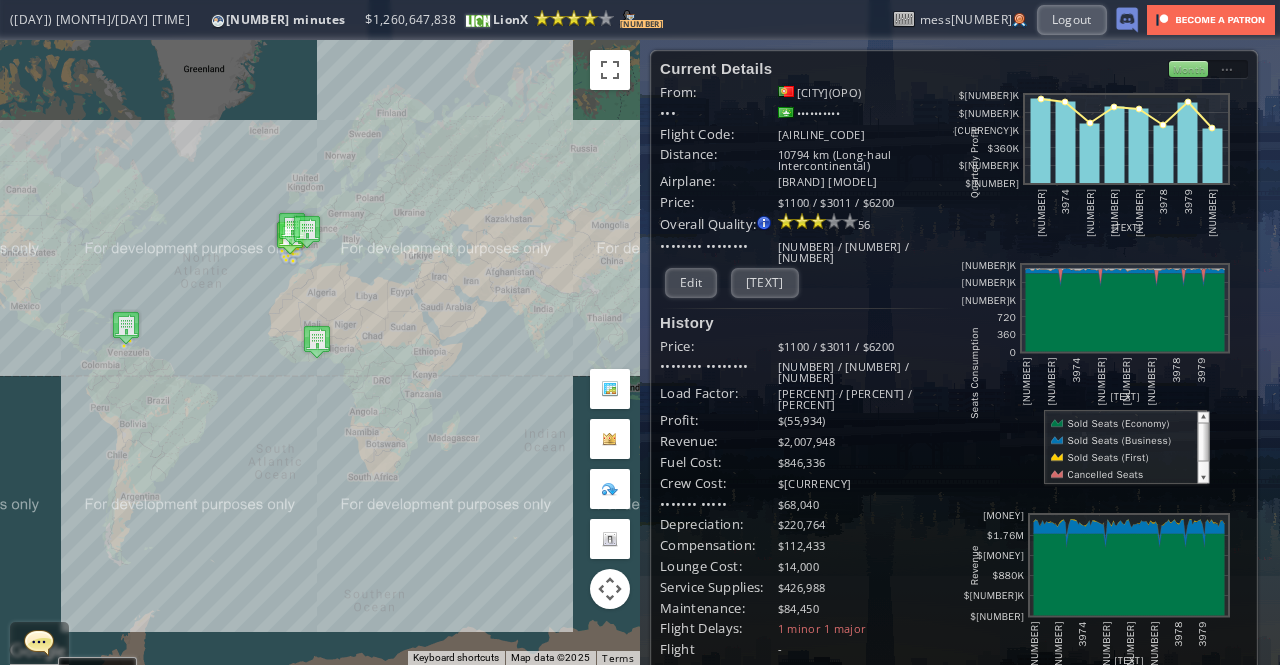 drag, startPoint x: 596, startPoint y: 229, endPoint x: 918, endPoint y: 223, distance: 322.0559 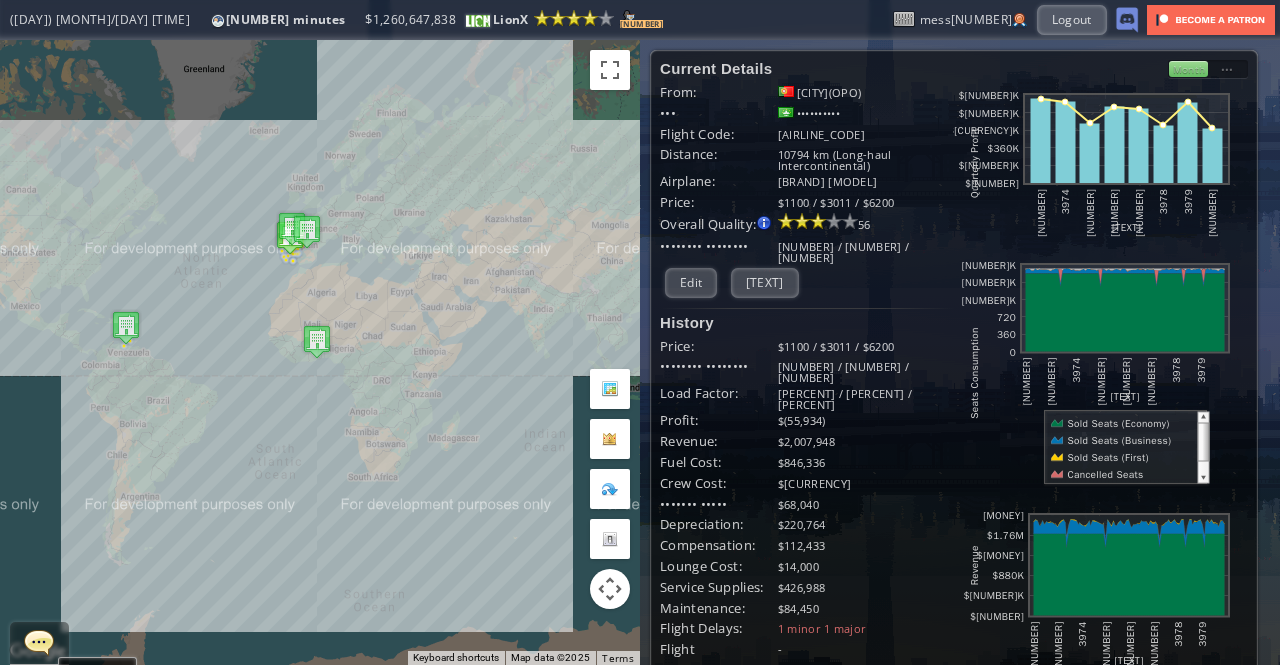 click on "To navigate the map with touch gestures double-tap and hold your finger on the map, then drag the map. ← Move left → Move right ↑ Move up ↓ Move down + Zoom in - Zoom out Home Jump left by 75% End Jump right by 75% Page Up Jump up by 75% Page Down Jump down by 75% To navigate, press the arrow keys. Keyboard shortcuts Map Data Map data ©2025 Map data ©2025 1000 km  Click to toggle between metric and imperial units Terms Report a map error
Current Details
From:
[CITY]([CODE])
To:
[CITY]([CODE])
Flight Code:
[CODE]
Distance:
[DISTANCE] km (Long-haul Intercontinental)
Airplane:
[AIRLINE_MODEL]
Price:" at bounding box center (640, 352) 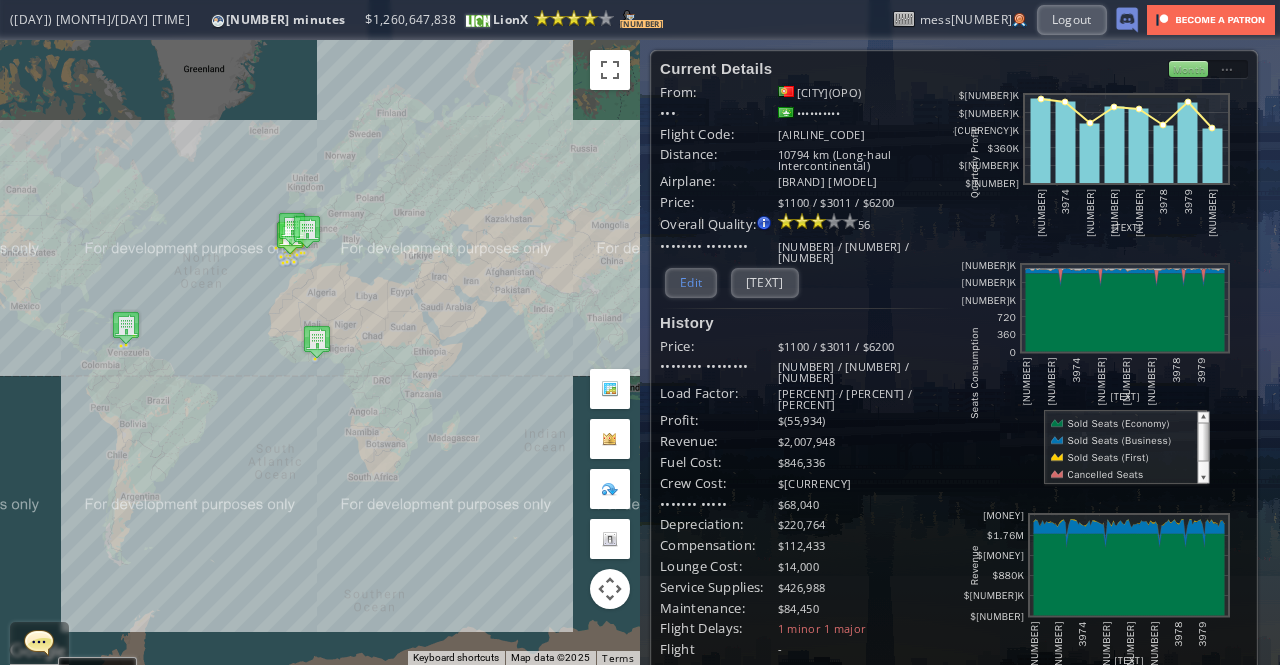 click on "Edit" at bounding box center [691, 282] 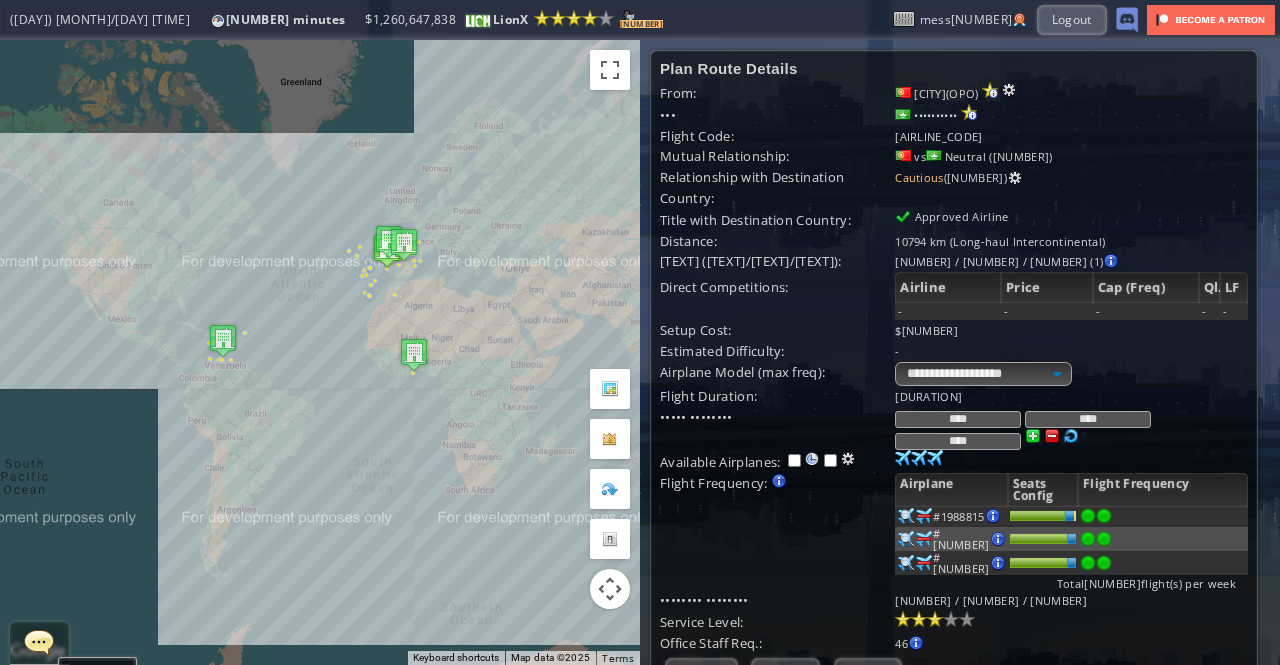 drag, startPoint x: 553, startPoint y: 262, endPoint x: 574, endPoint y: 269, distance: 22.135944 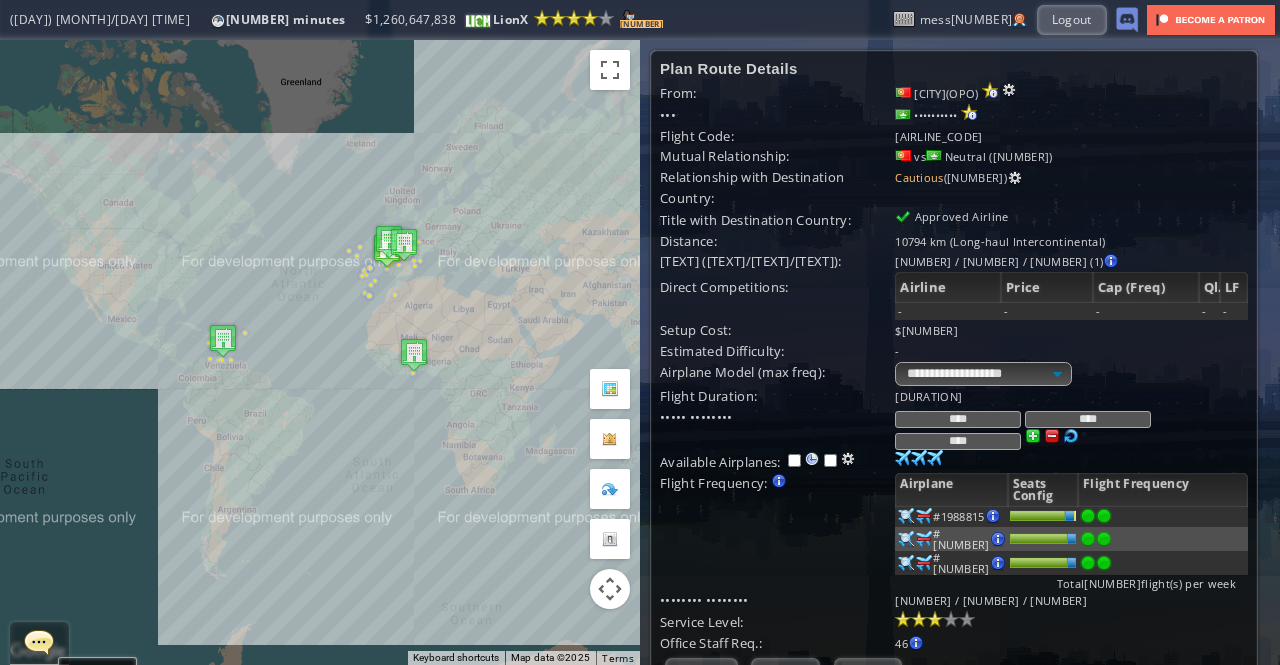 click on "To navigate, press the arrow keys." at bounding box center (320, 352) 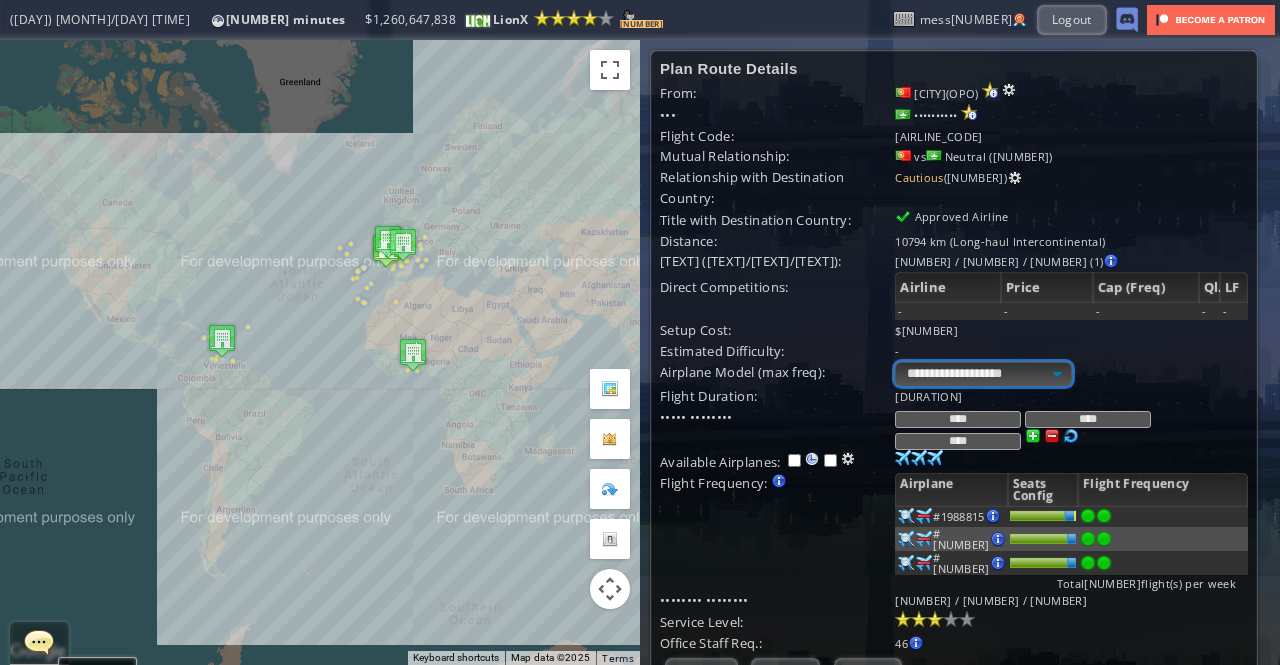 click on "**********" at bounding box center [983, 374] 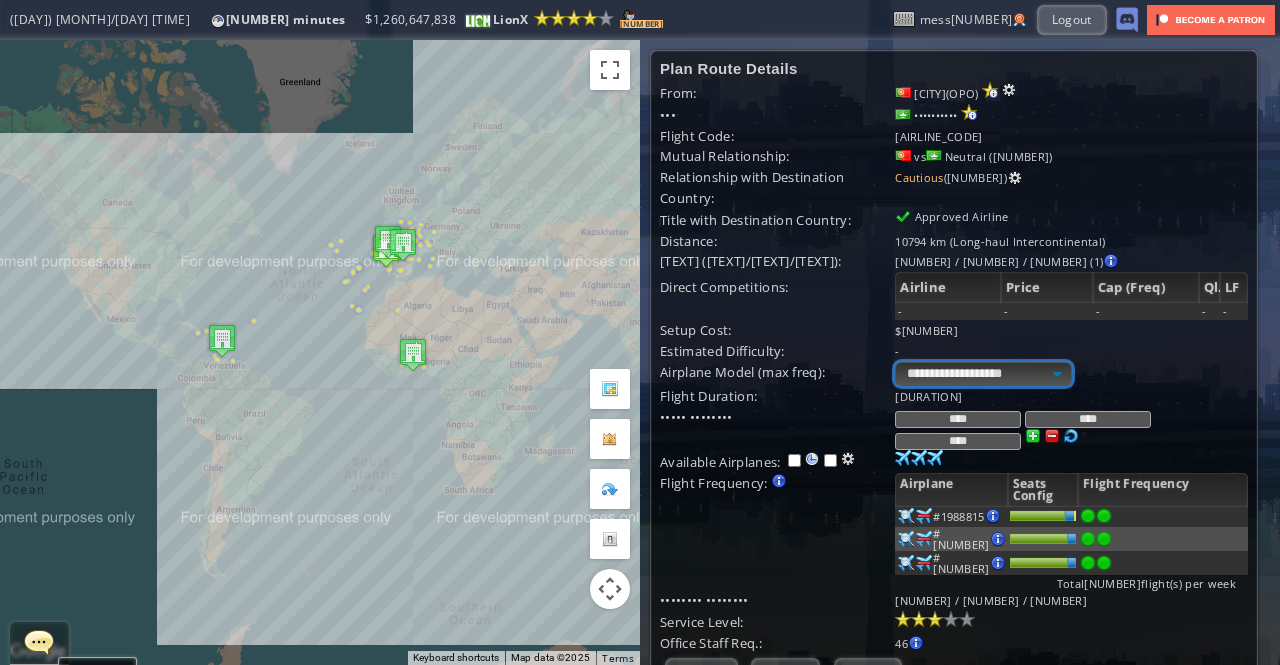 select on "**" 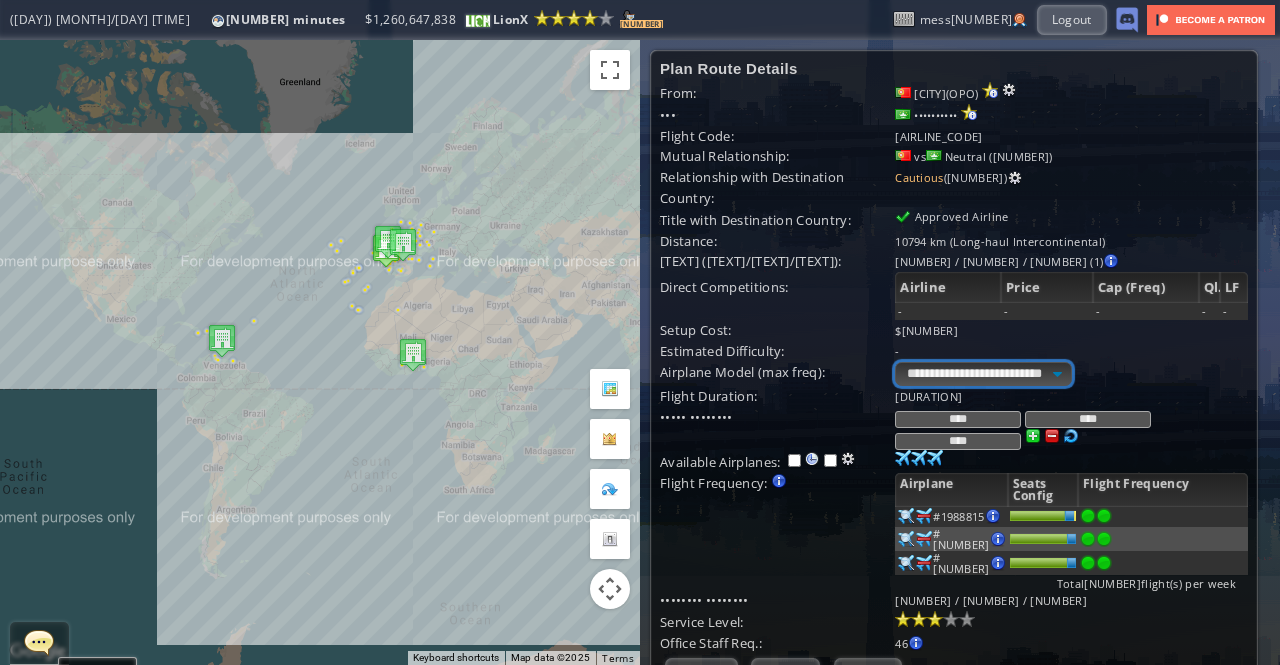 click on "**********" at bounding box center [983, 374] 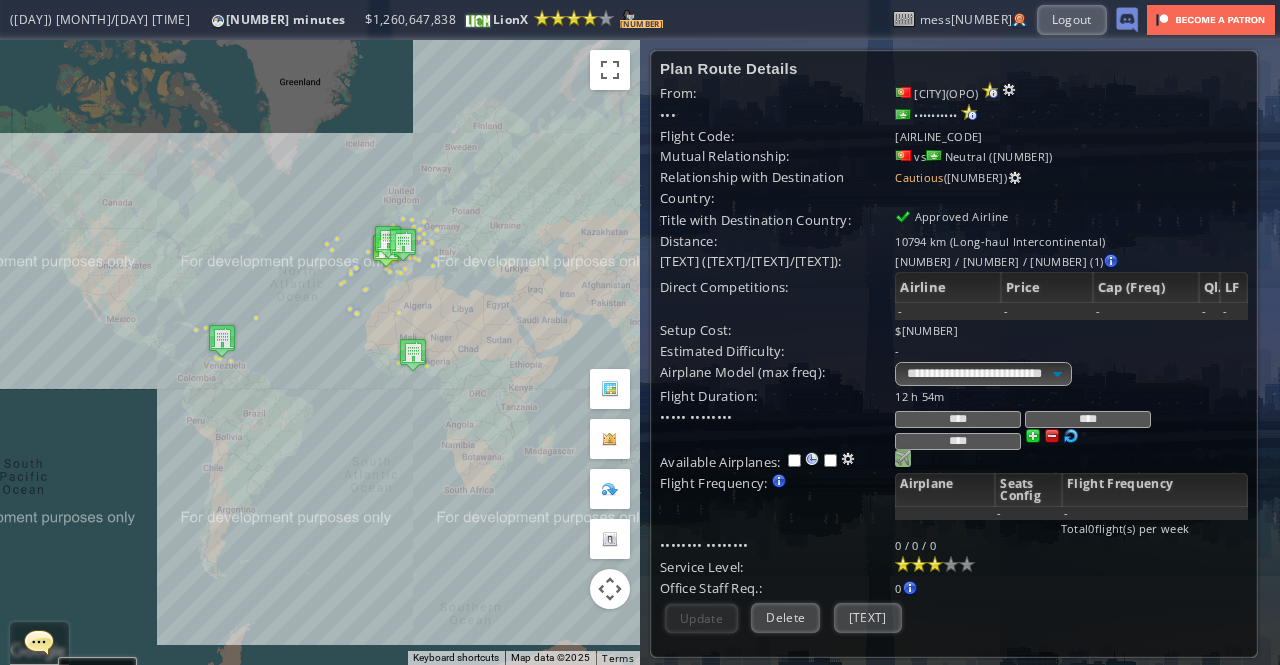 click at bounding box center [903, 458] 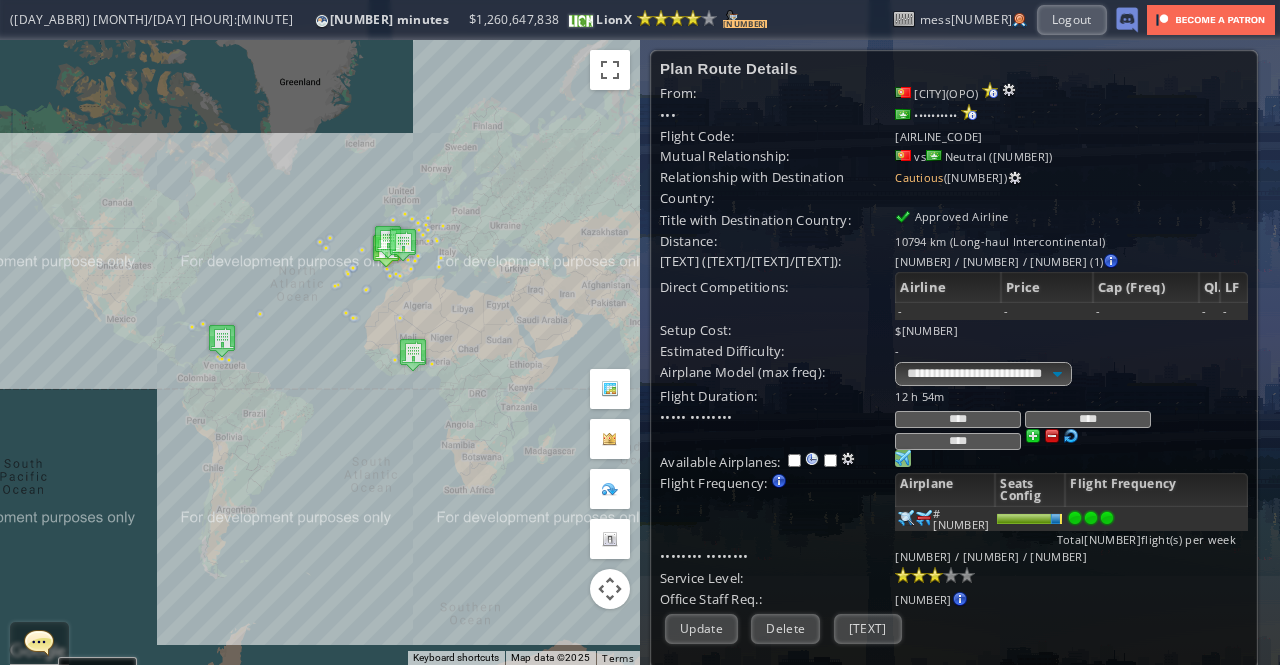 click at bounding box center [1107, 518] 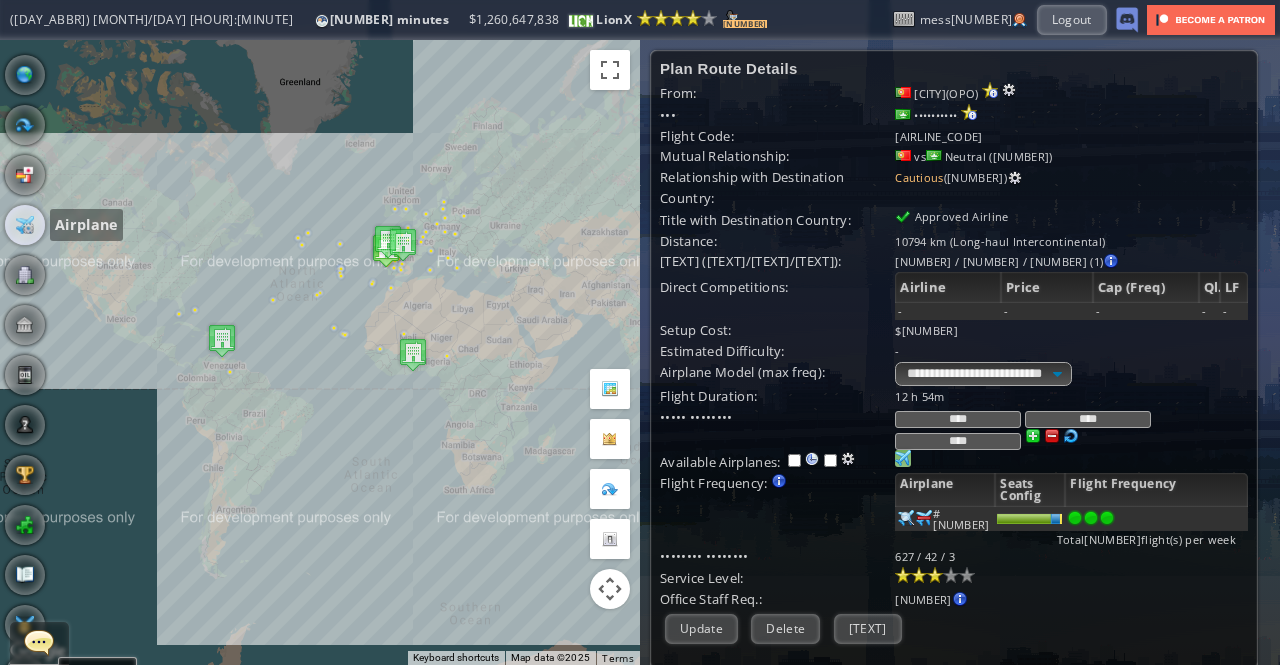 click at bounding box center [25, 225] 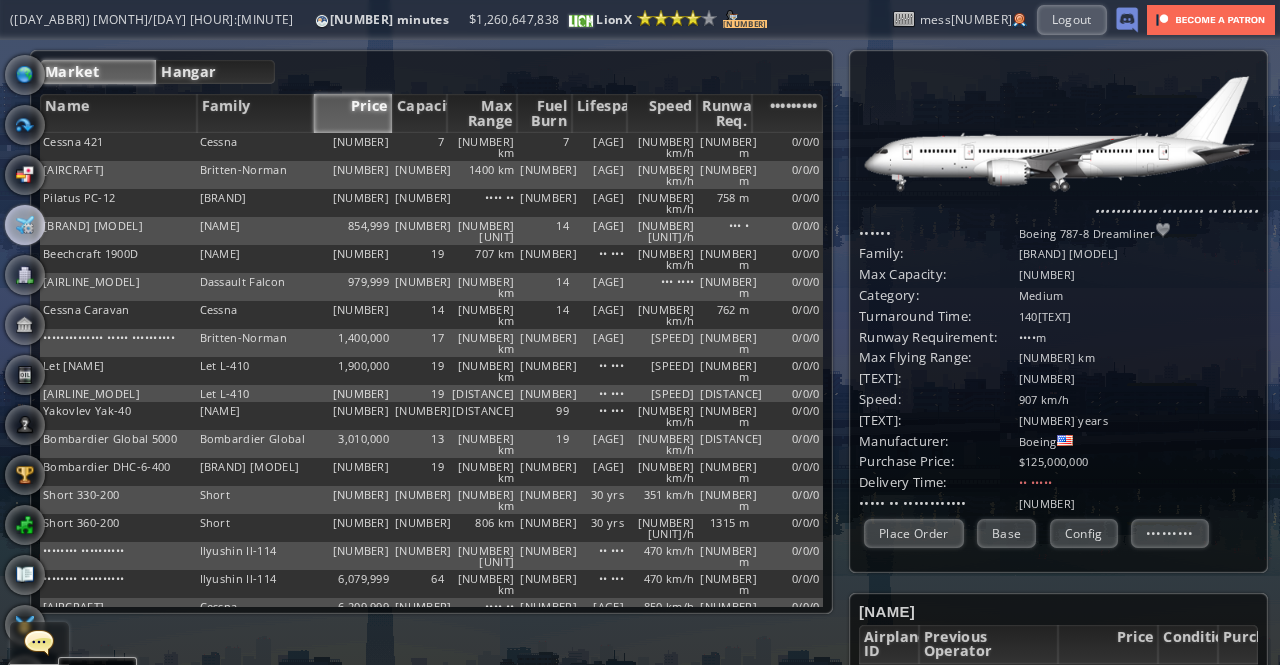 click on "Hangar" at bounding box center [215, 72] 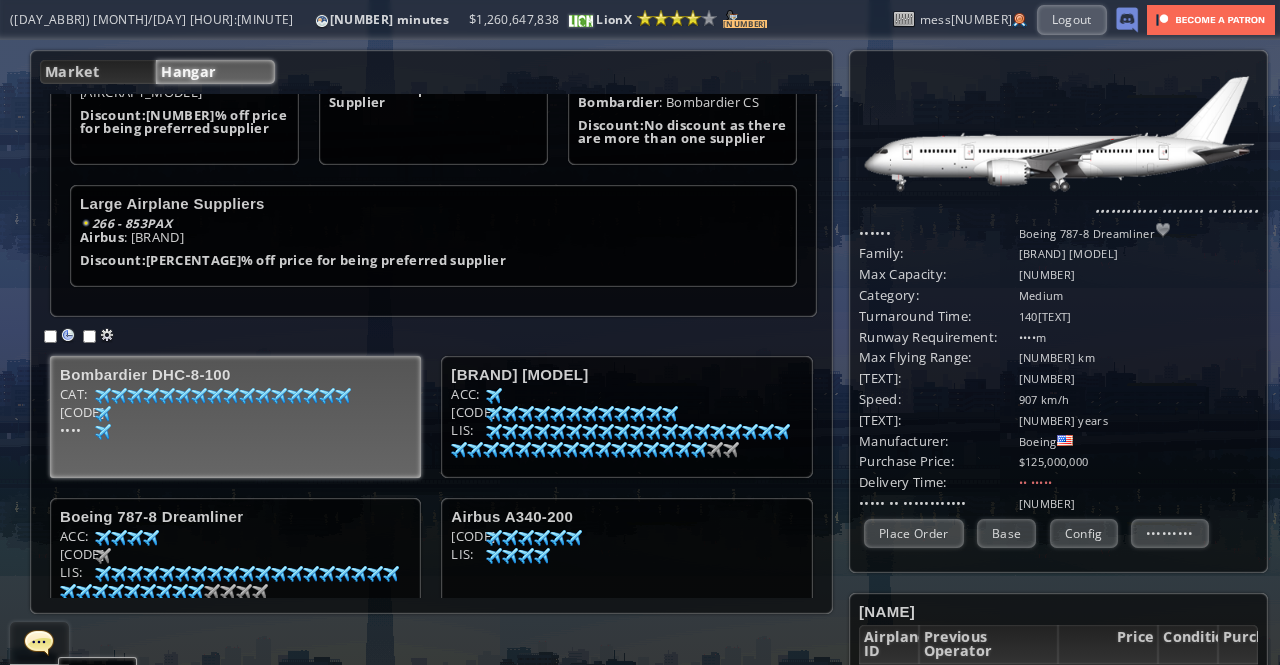 scroll, scrollTop: 266, scrollLeft: 0, axis: vertical 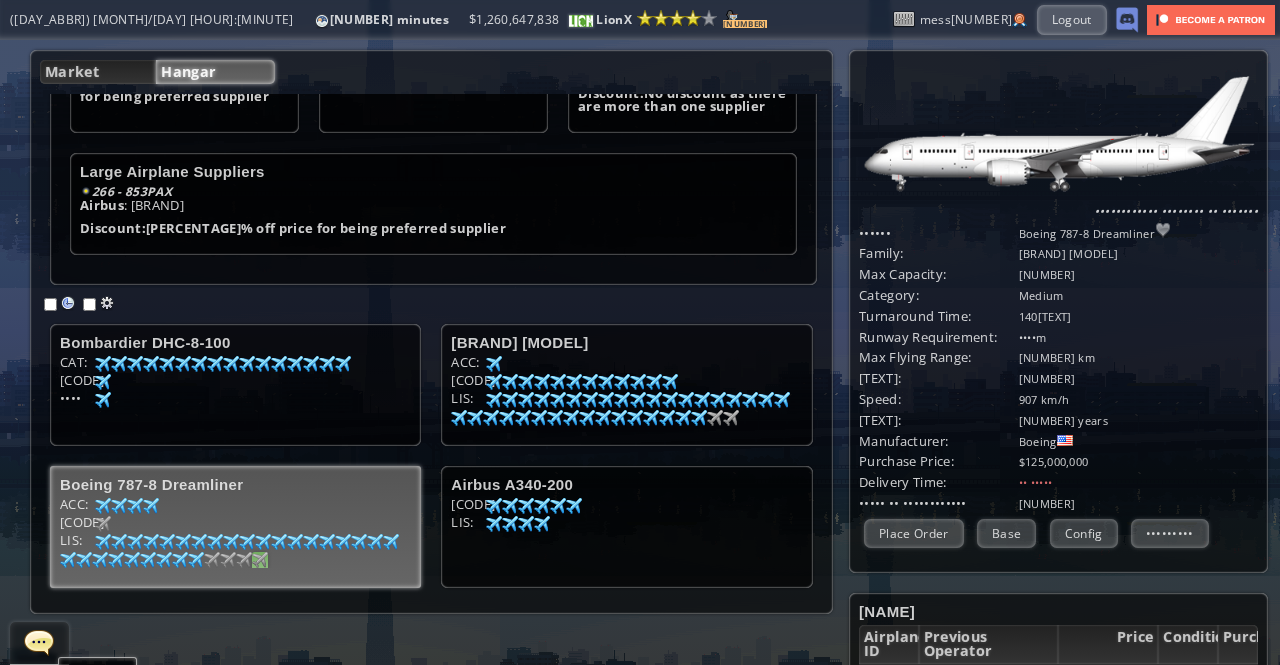 click at bounding box center (103, 364) 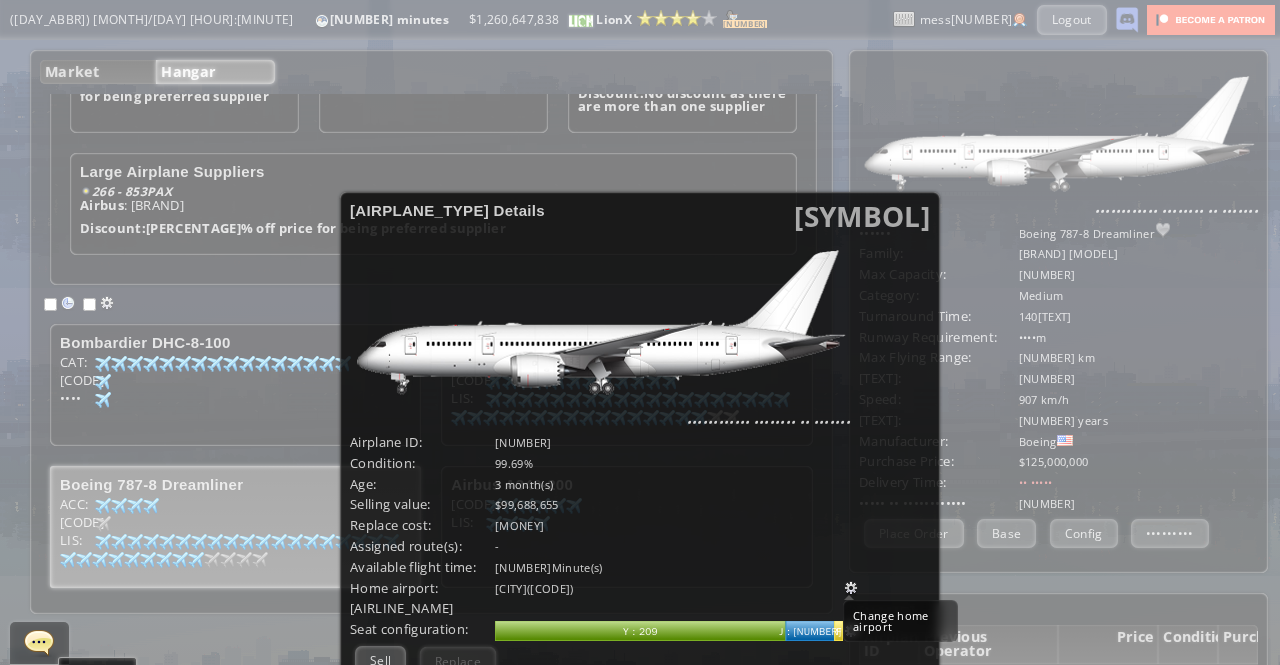 click on "Change home airport" at bounding box center [900, 621] 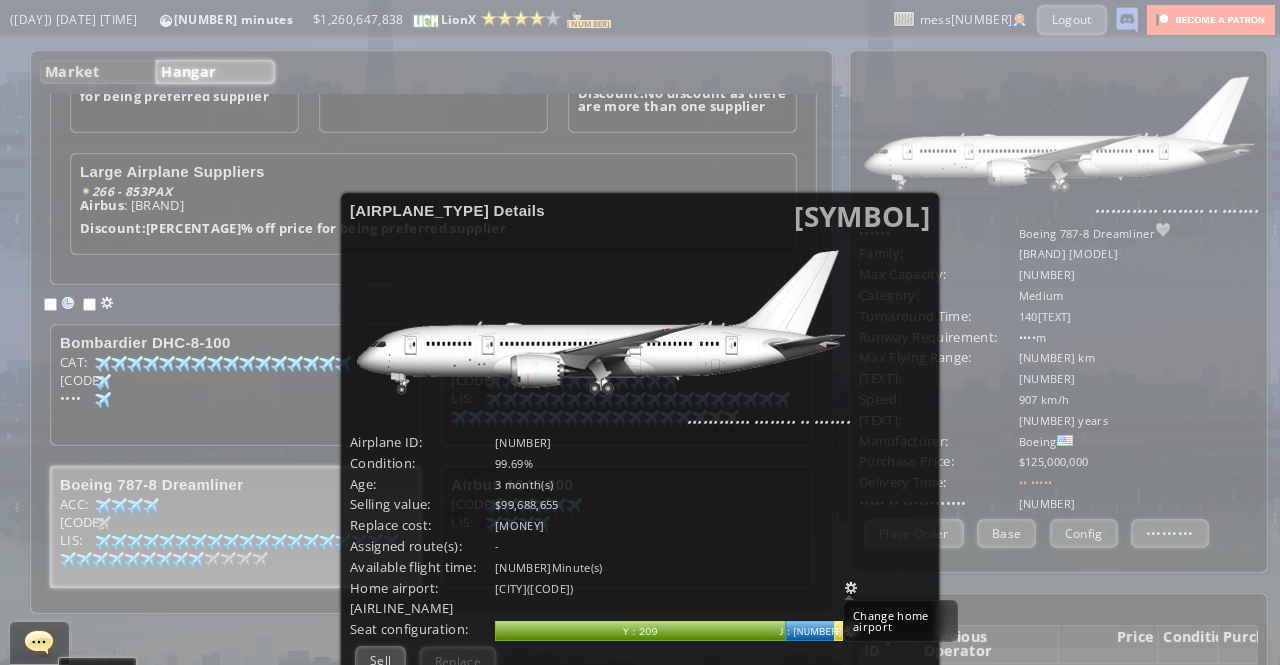 click at bounding box center (851, 588) 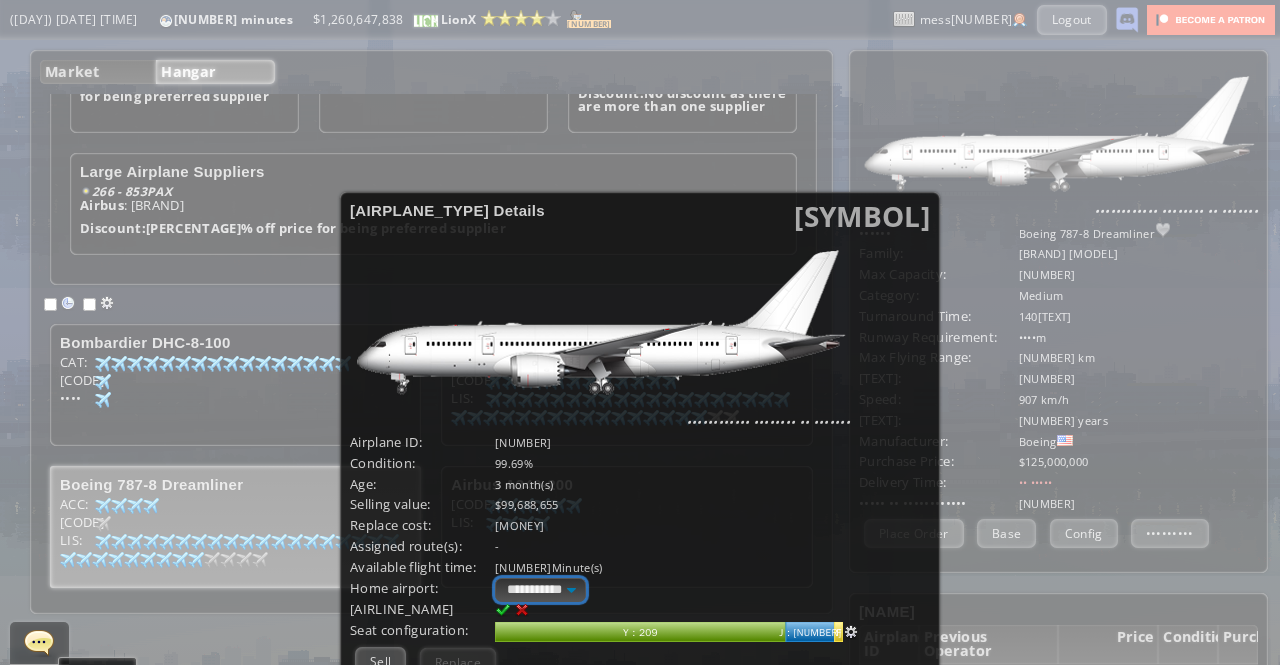 click on "**********" at bounding box center [540, 590] 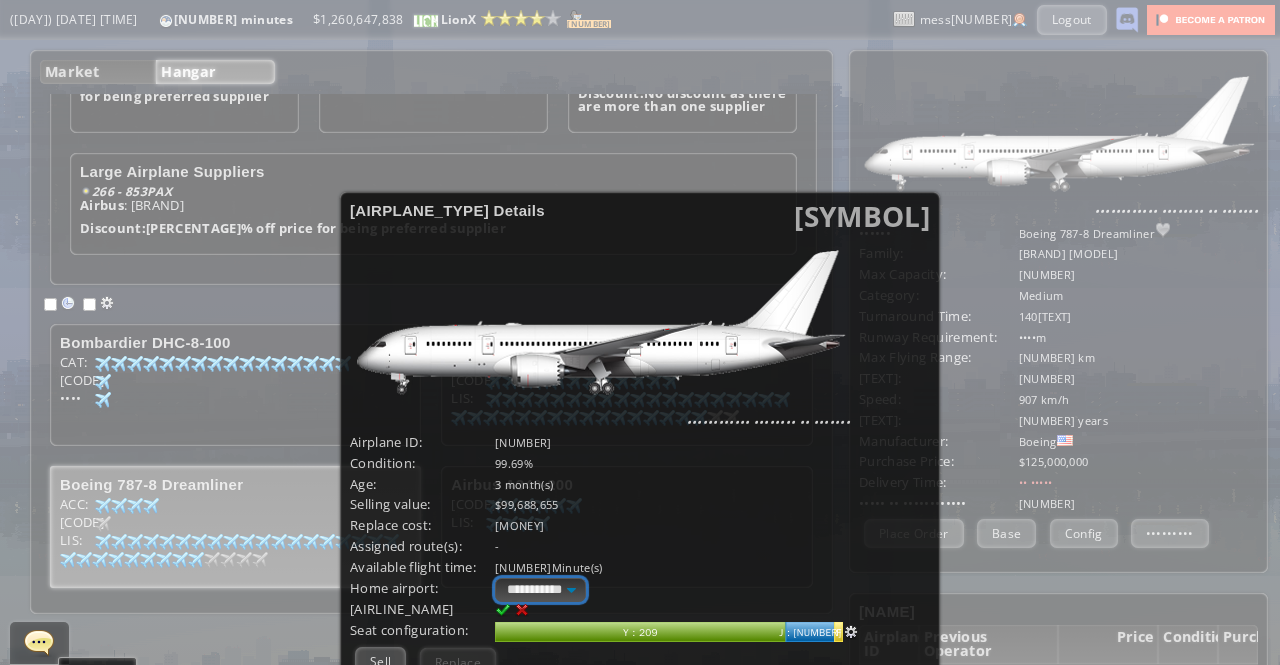 select on "****" 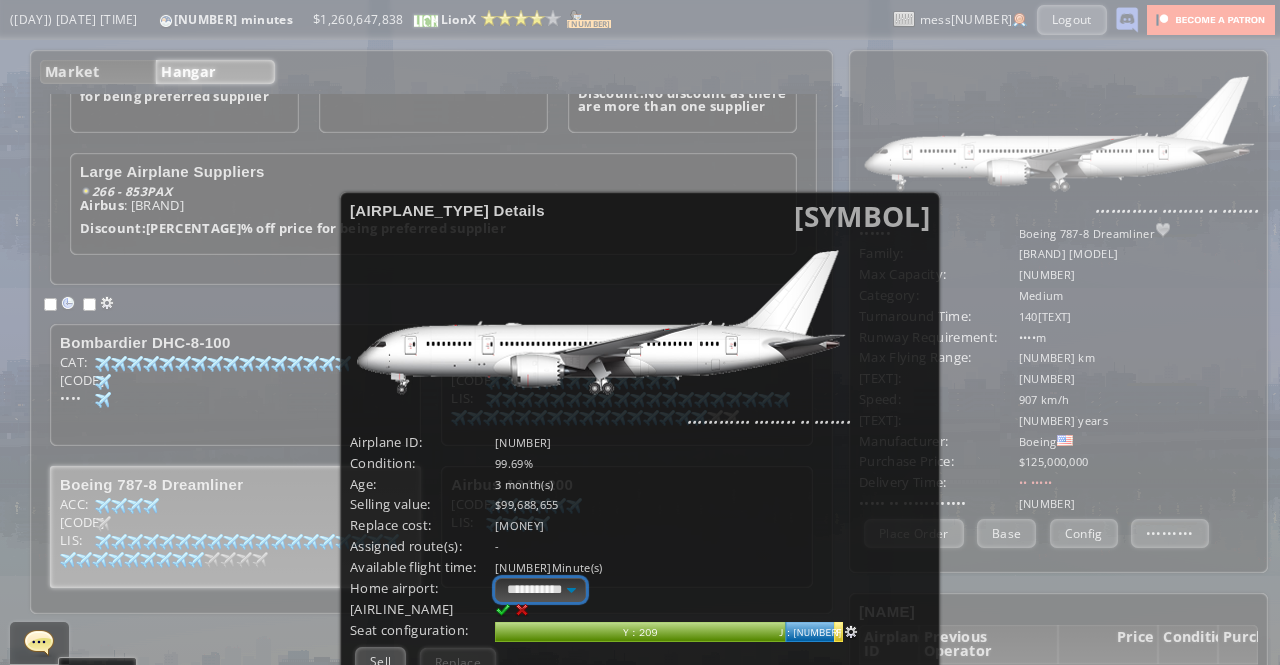 click on "**********" at bounding box center [540, 590] 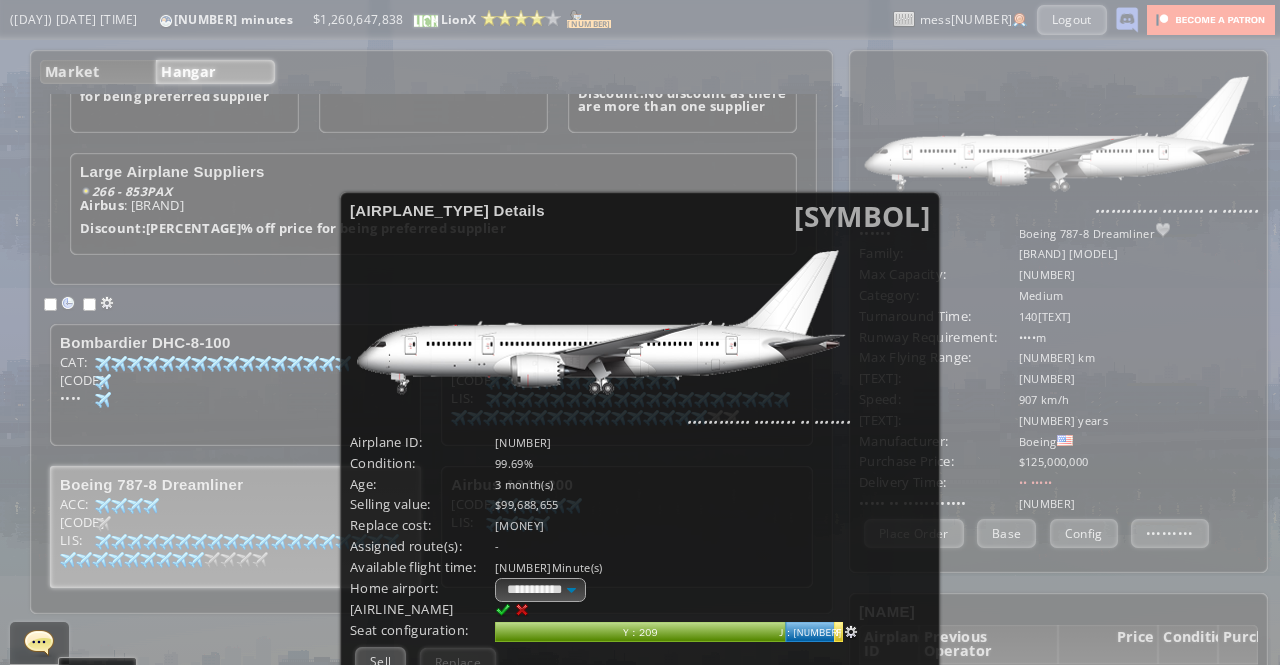 click at bounding box center (503, 610) 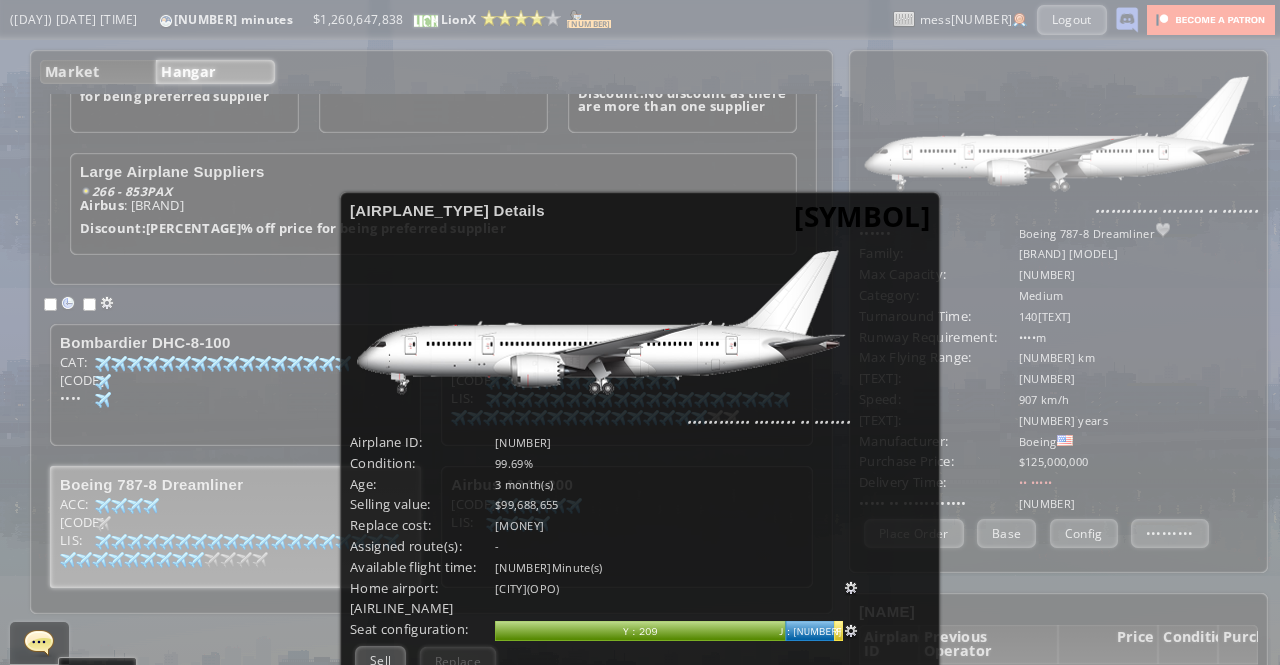 click on "[SYMBOL]" at bounding box center (862, 216) 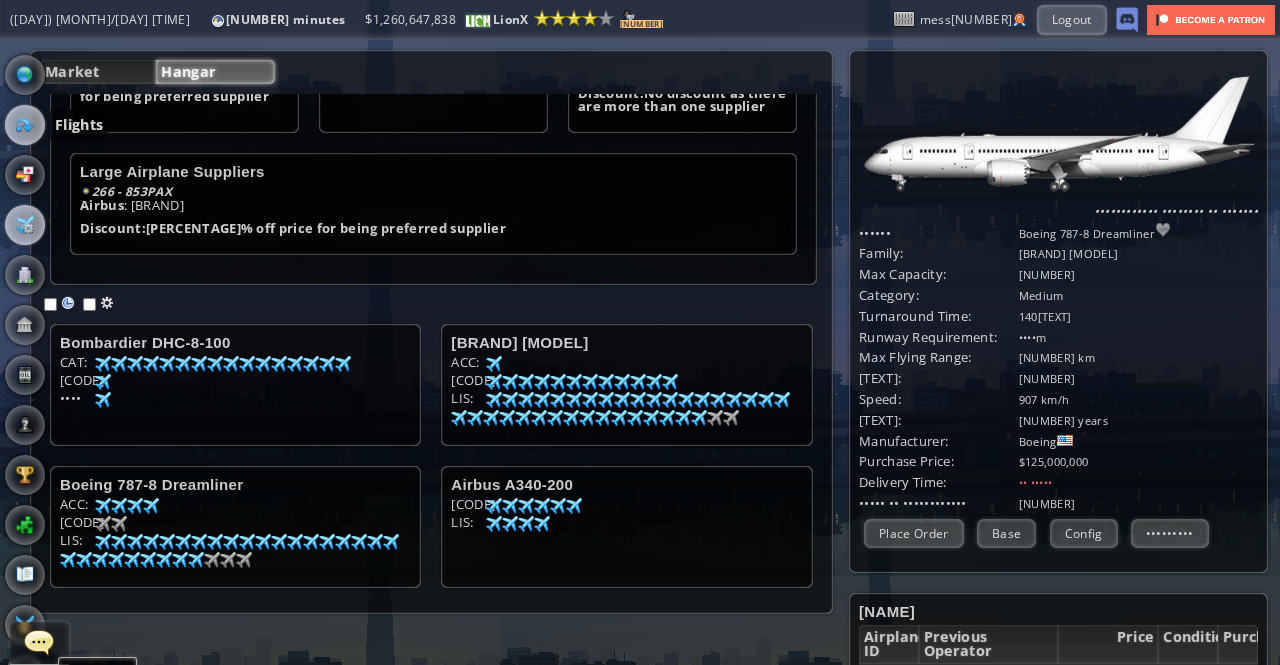 click at bounding box center [25, 125] 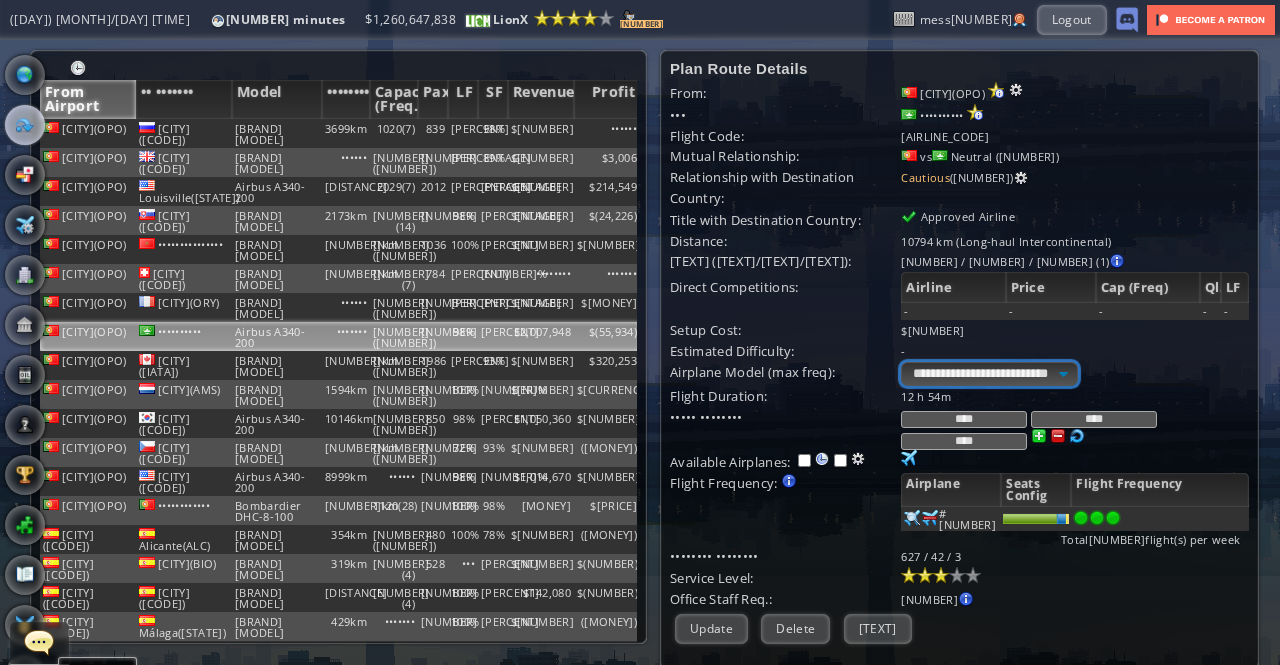 click on "**********" at bounding box center (989, 374) 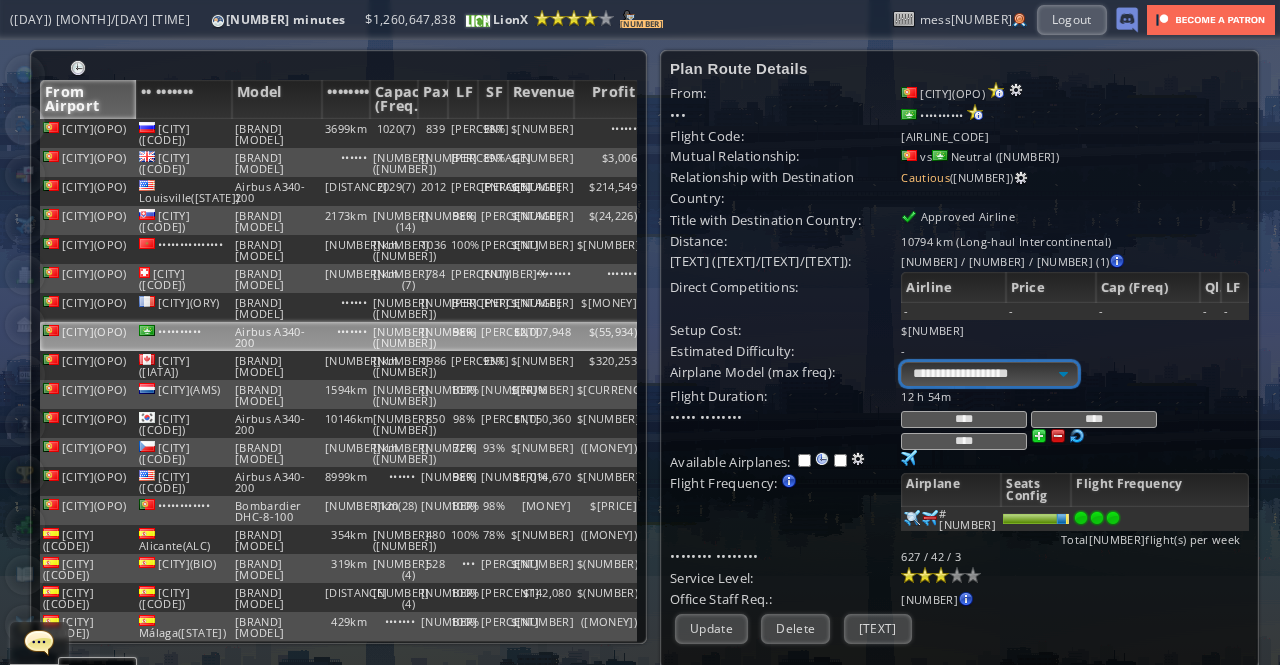 click on "**********" at bounding box center [989, 374] 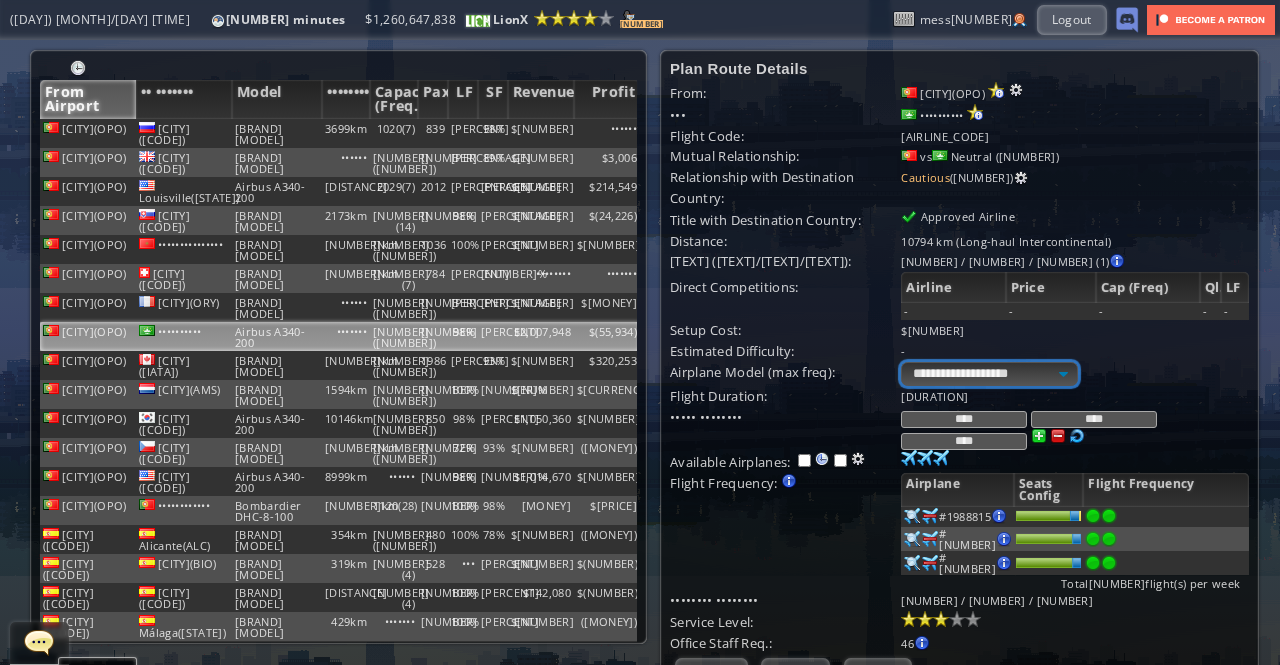 click on "**********" at bounding box center (989, 374) 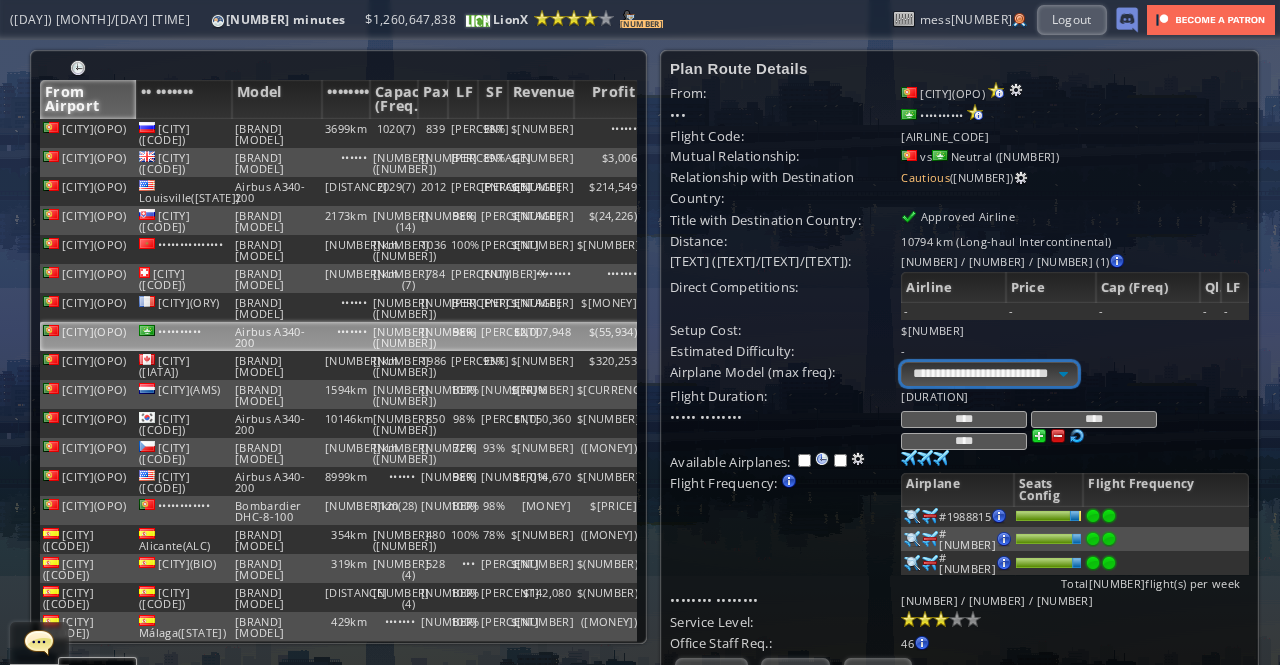 click on "**********" at bounding box center [989, 374] 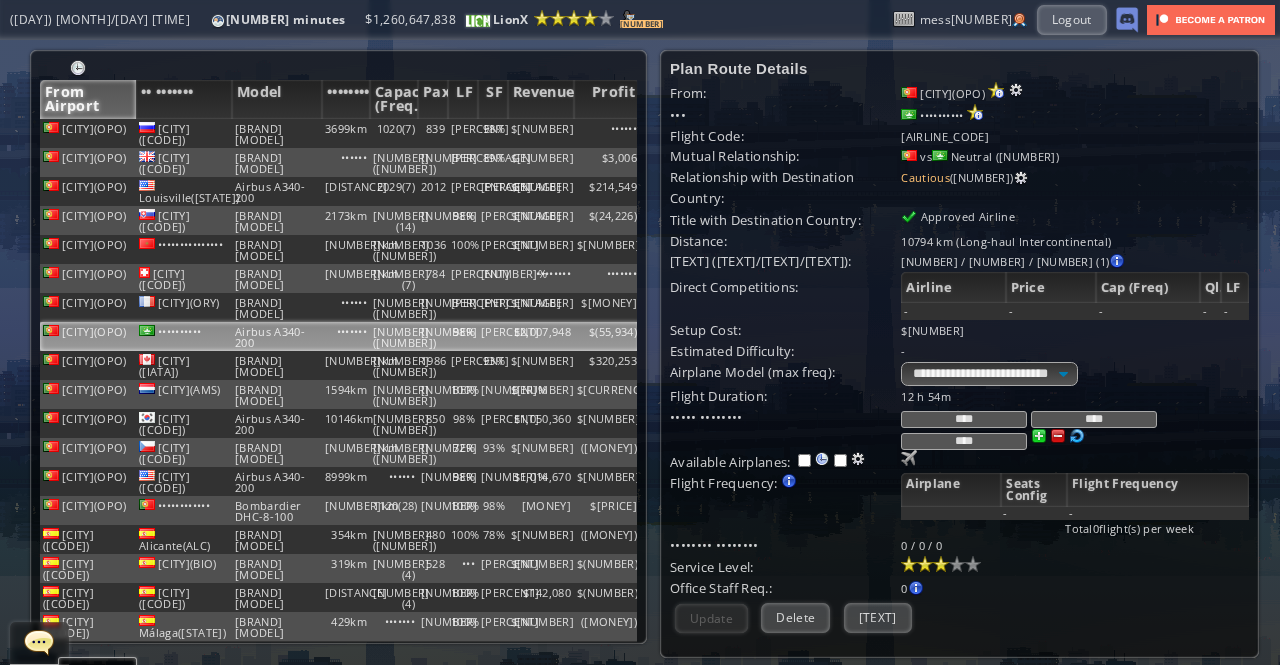 click on "Airbus A340-200" at bounding box center [277, 336] 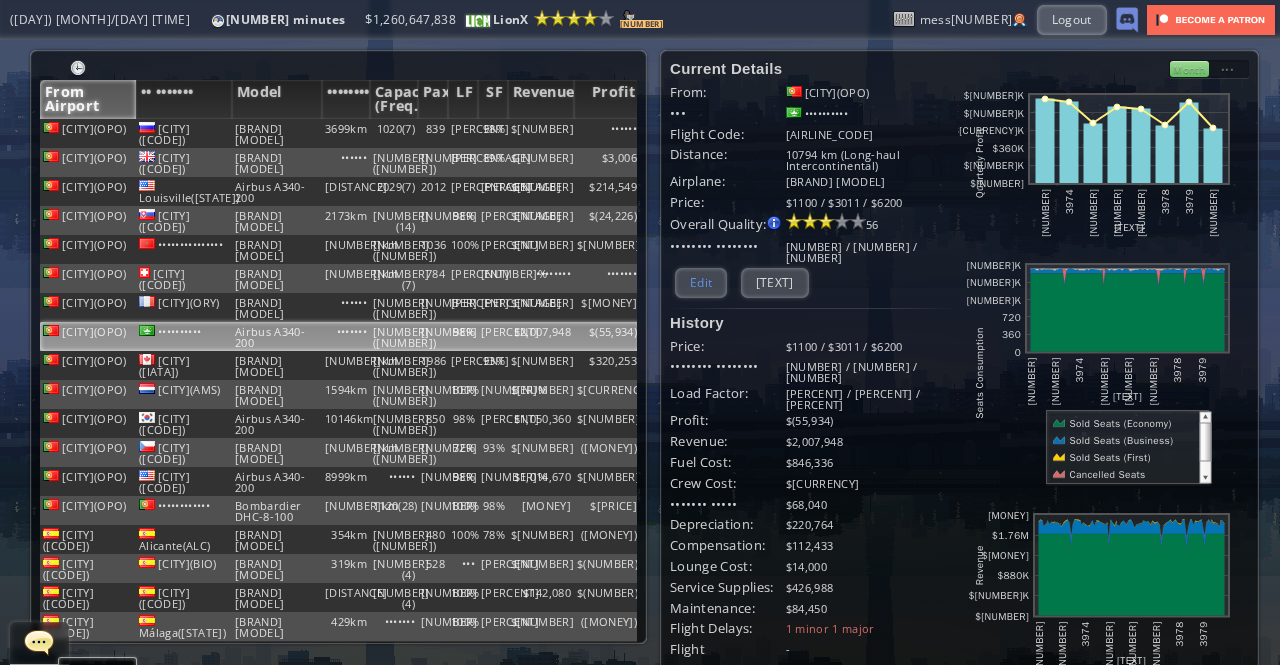 click on "Edit" at bounding box center (701, 282) 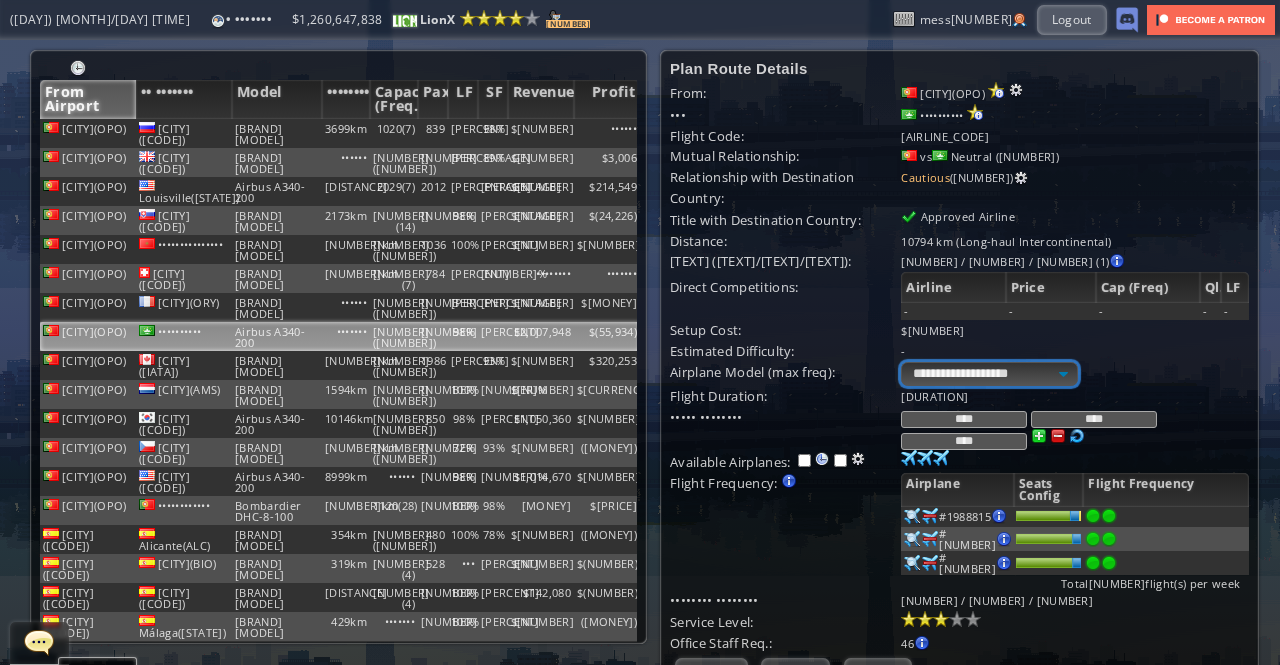click on "**********" at bounding box center [989, 374] 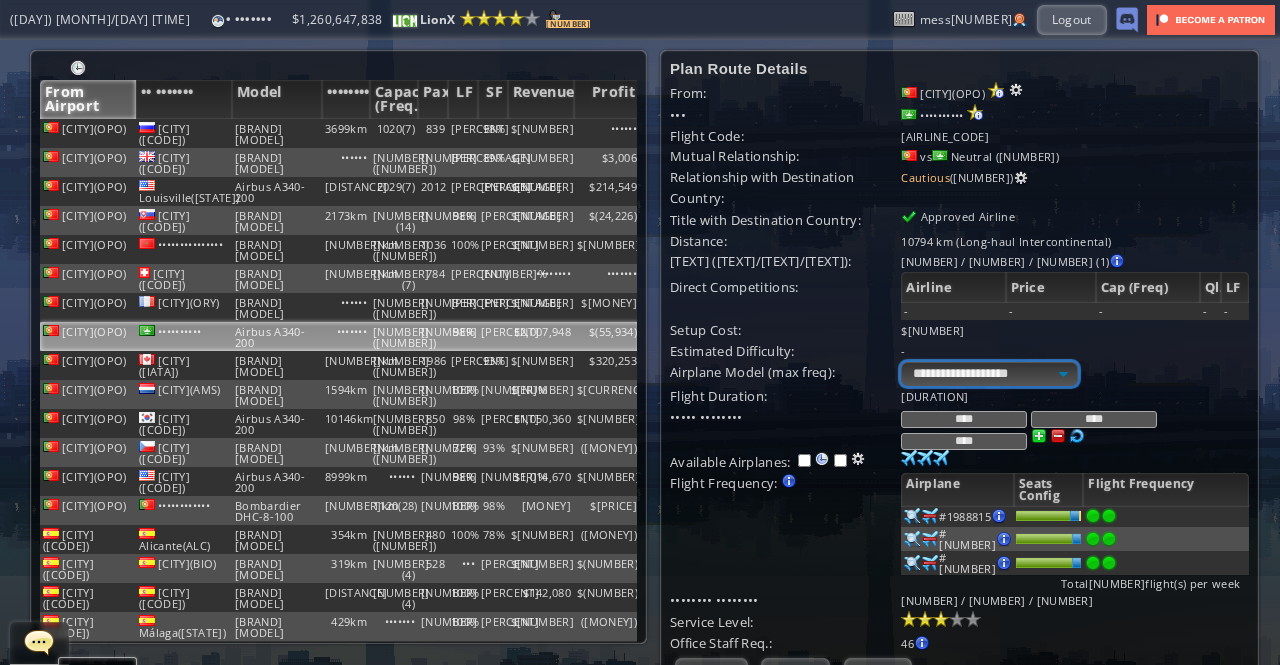 select on "**" 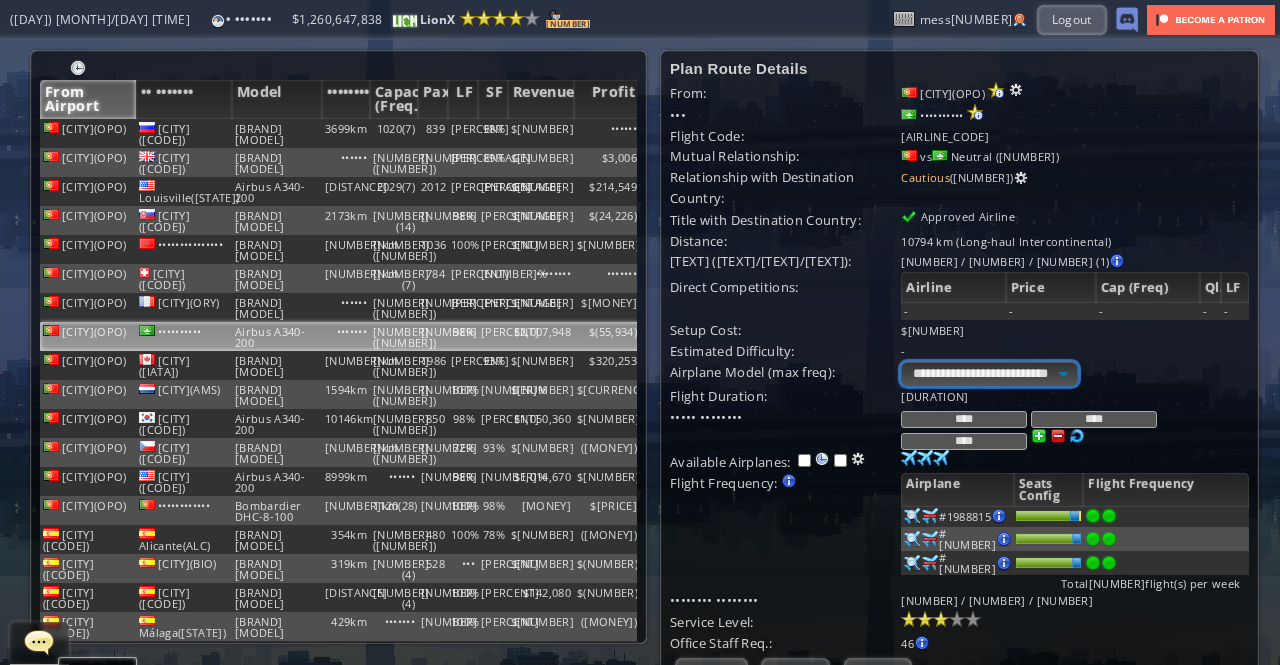 click on "**********" at bounding box center [989, 374] 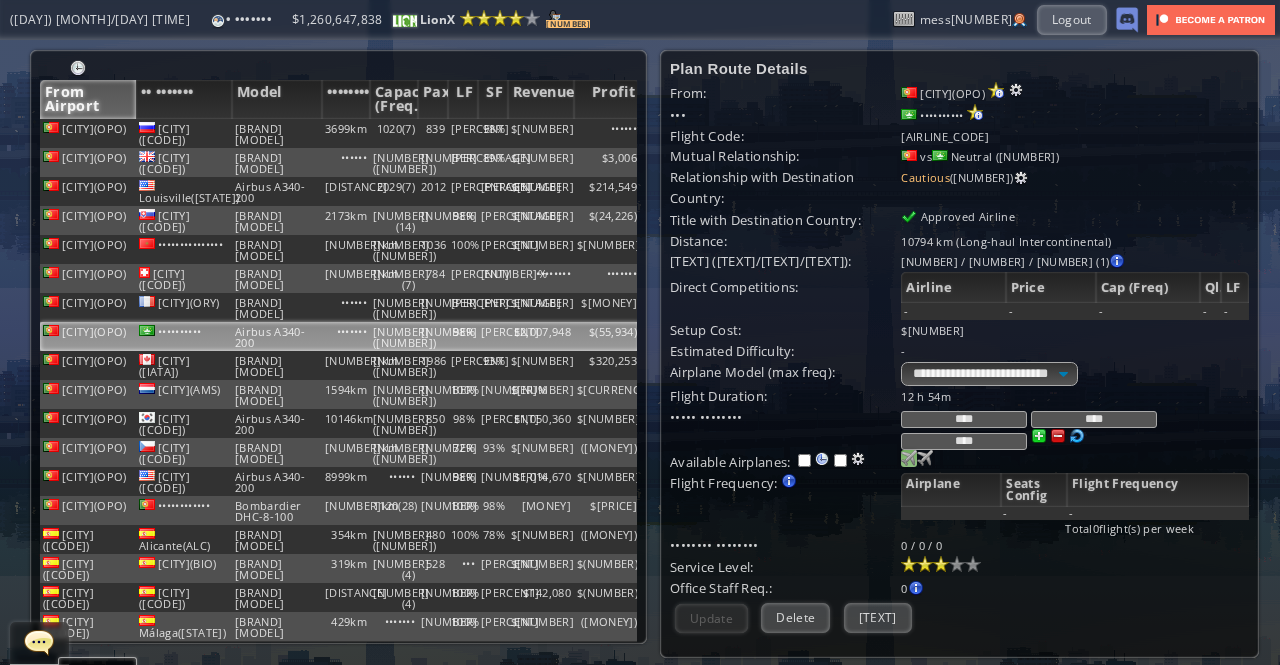 click at bounding box center (909, 458) 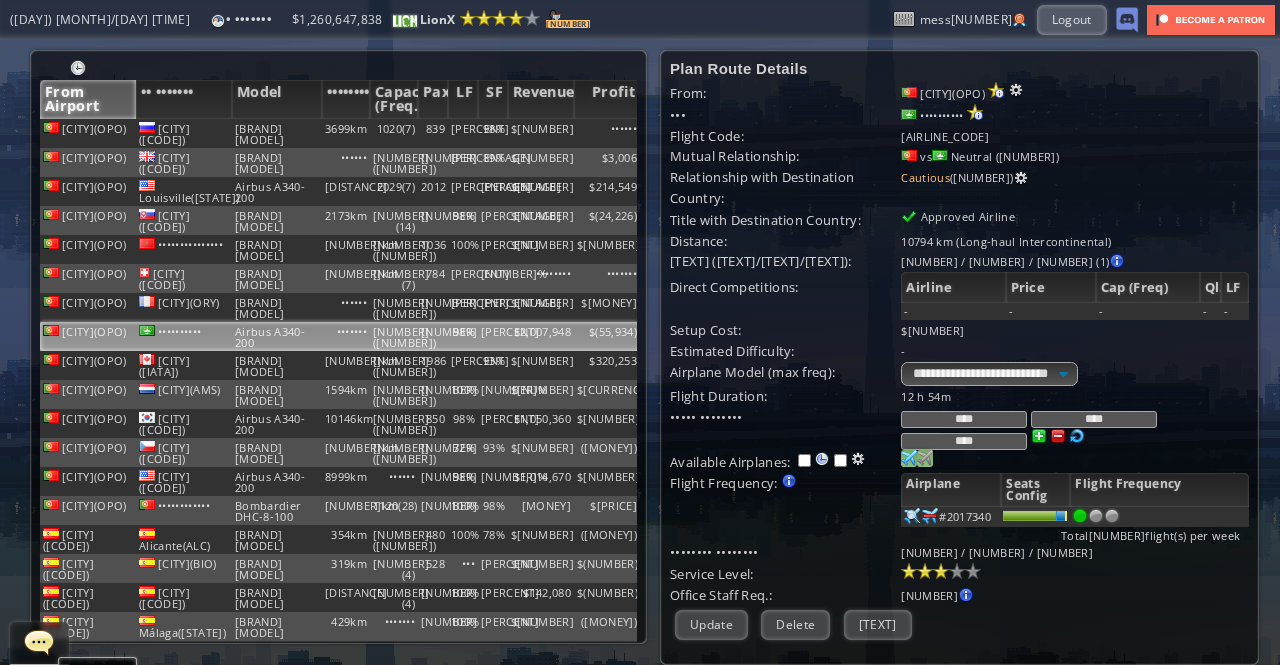 click at bounding box center (909, 458) 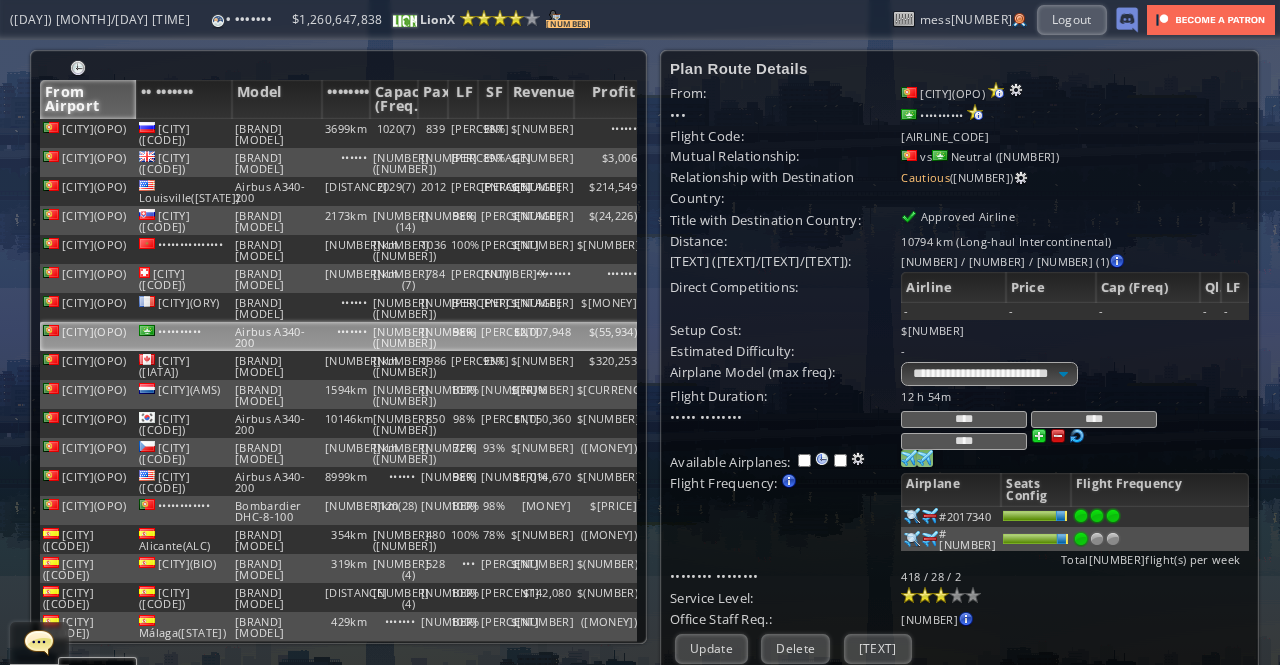click at bounding box center (1113, 516) 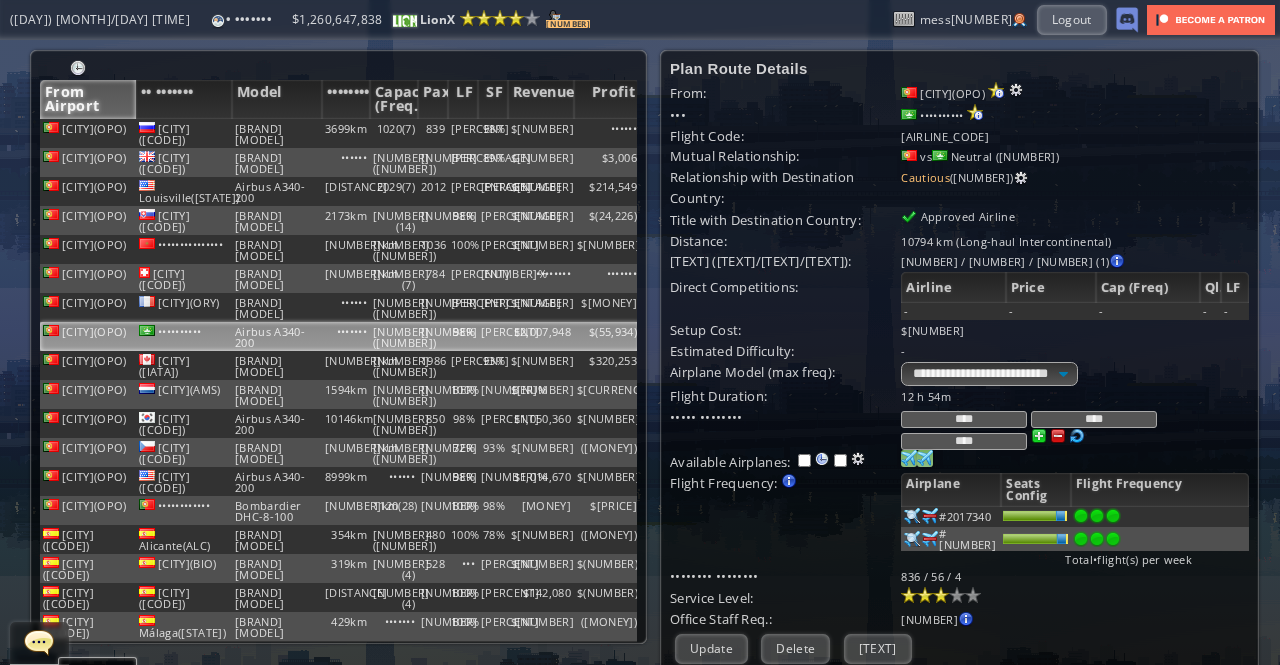 click at bounding box center (1113, 516) 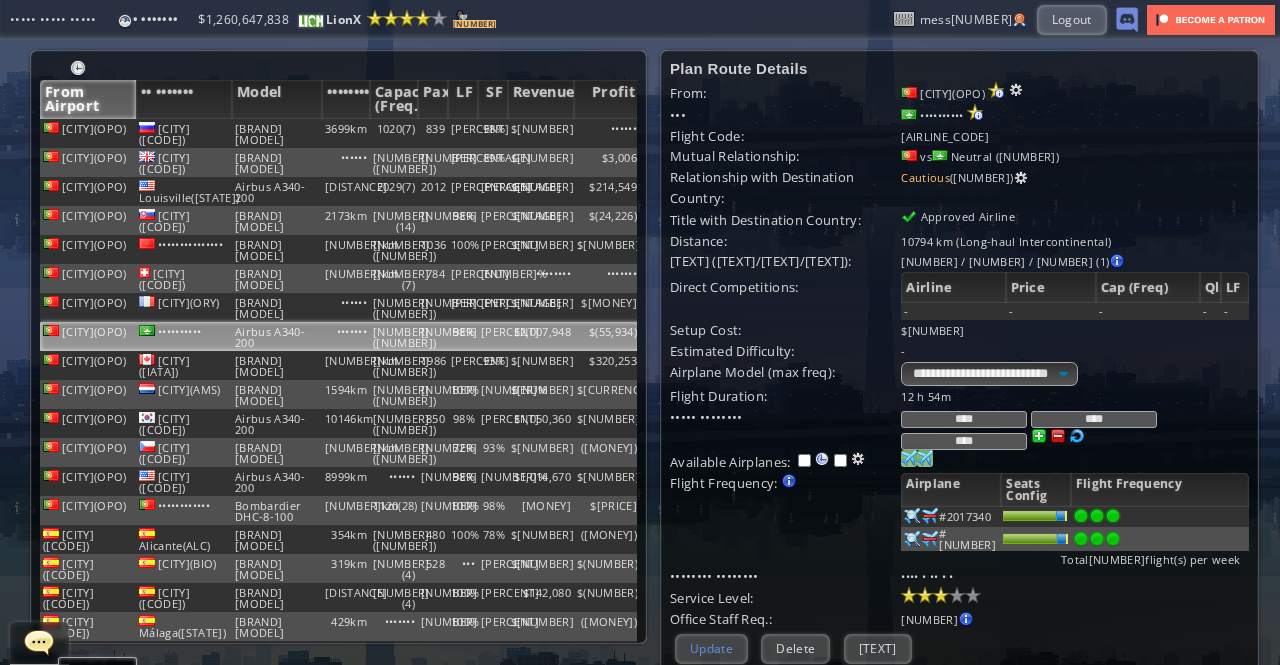click on "Update" at bounding box center (711, 648) 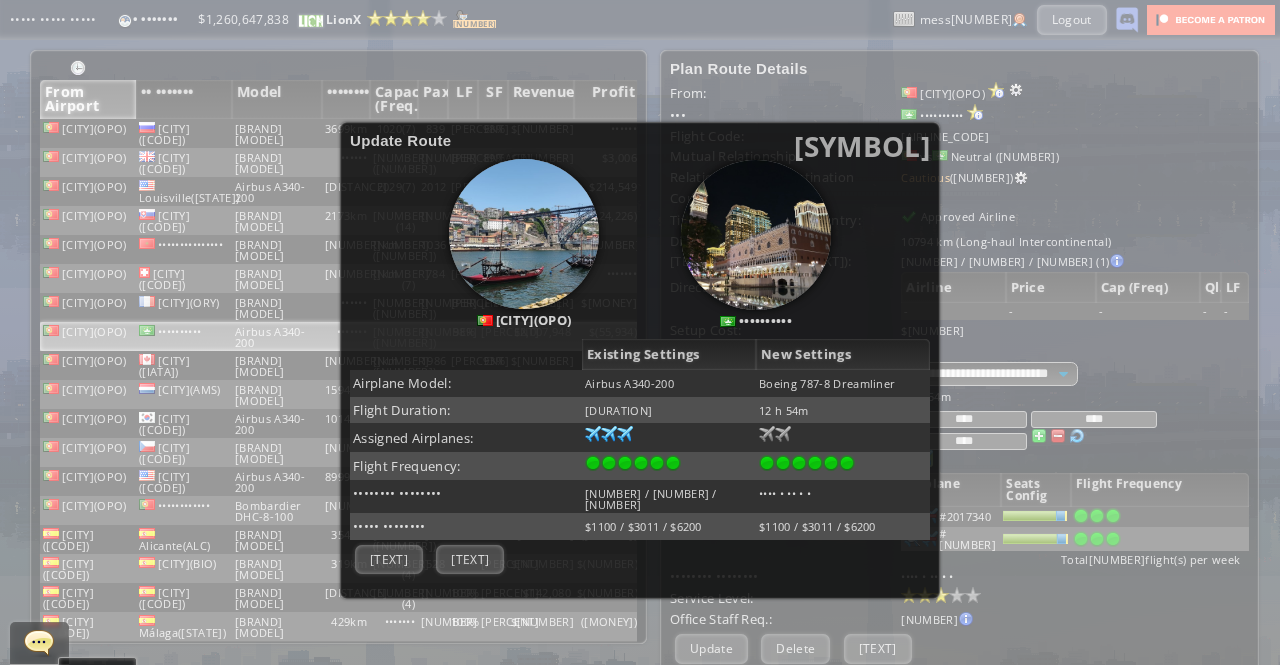 scroll, scrollTop: 100, scrollLeft: 0, axis: vertical 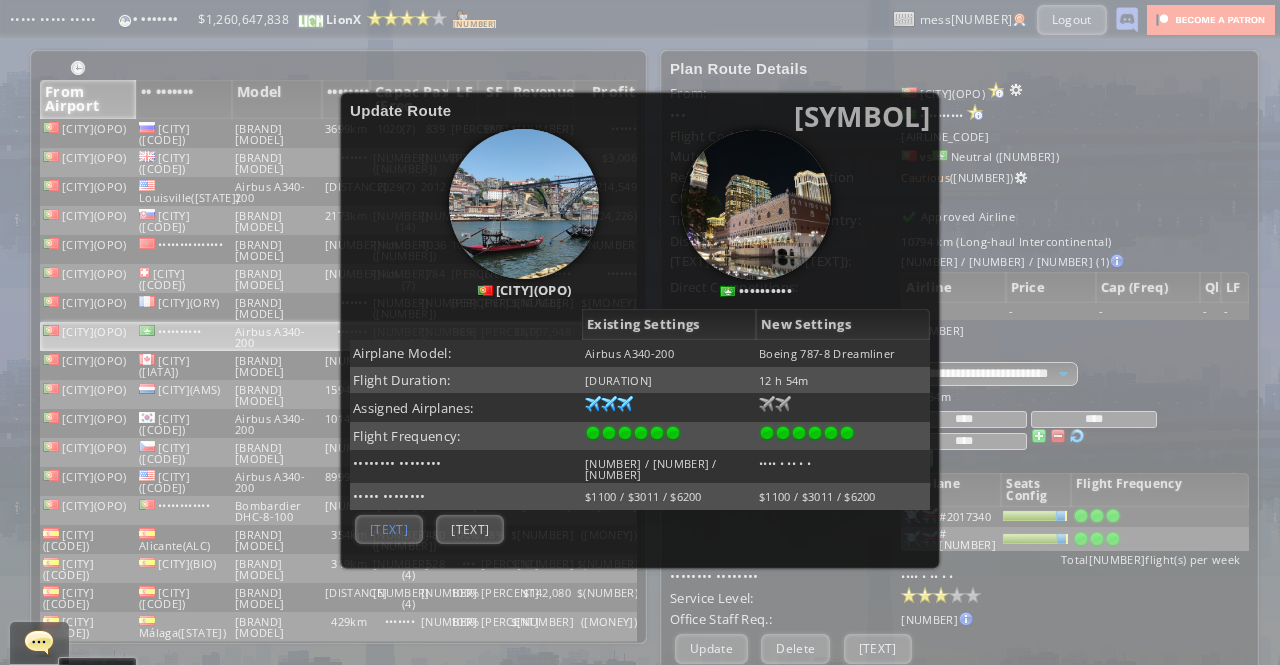 click on "[TEXT]" at bounding box center [389, 529] 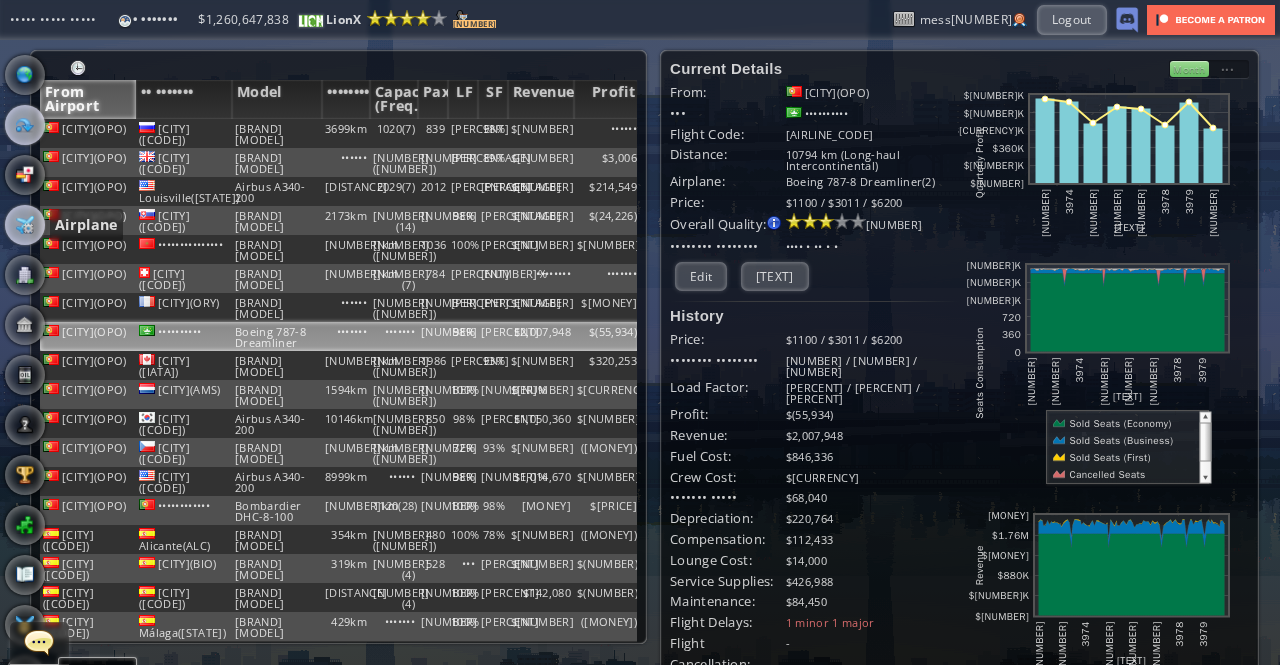 click at bounding box center [25, 225] 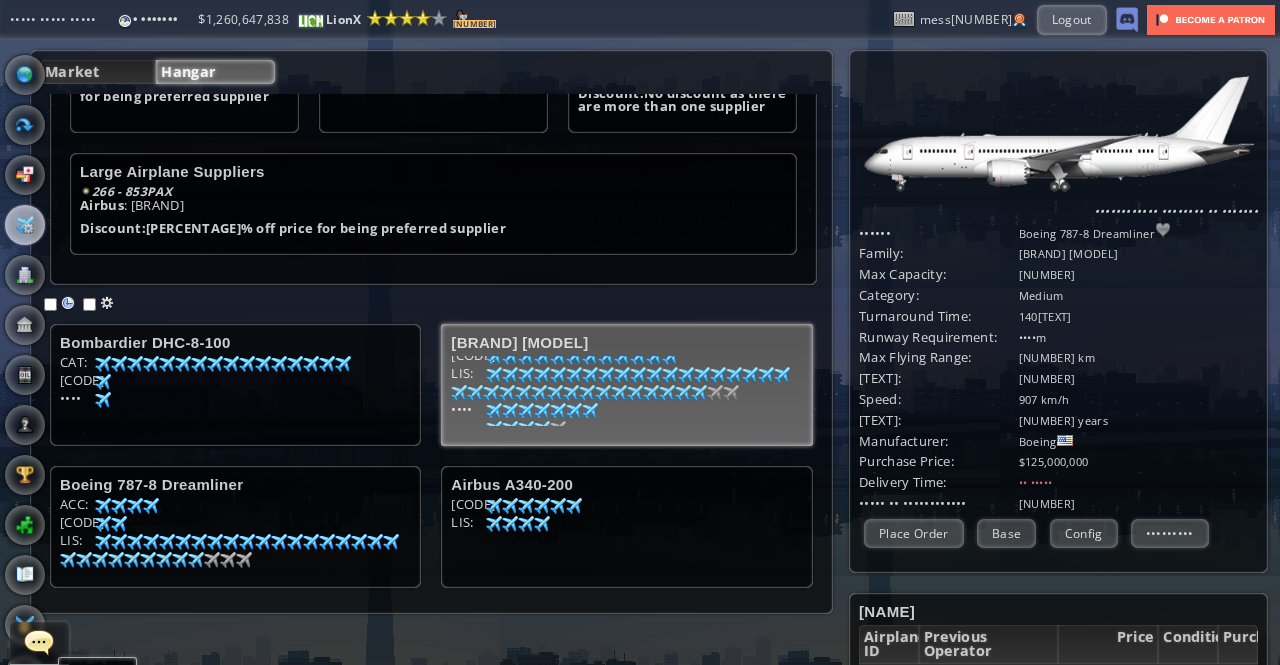 scroll, scrollTop: 36, scrollLeft: 0, axis: vertical 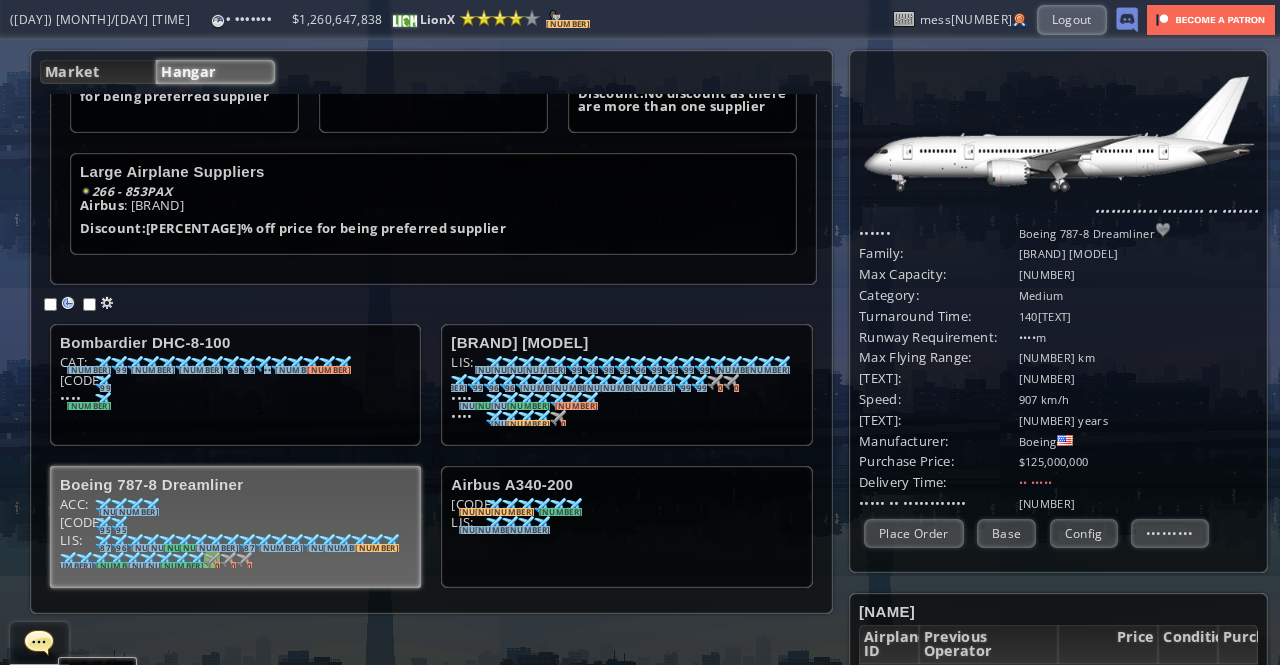 click at bounding box center (103, 364) 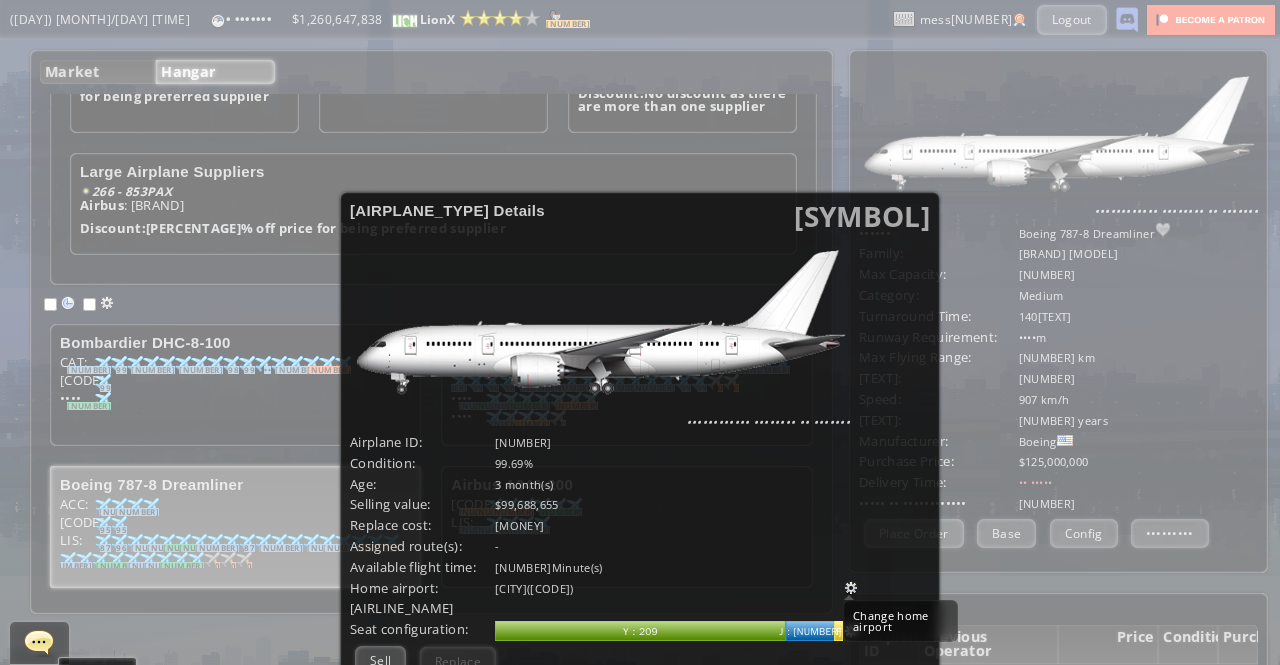 click at bounding box center (851, 588) 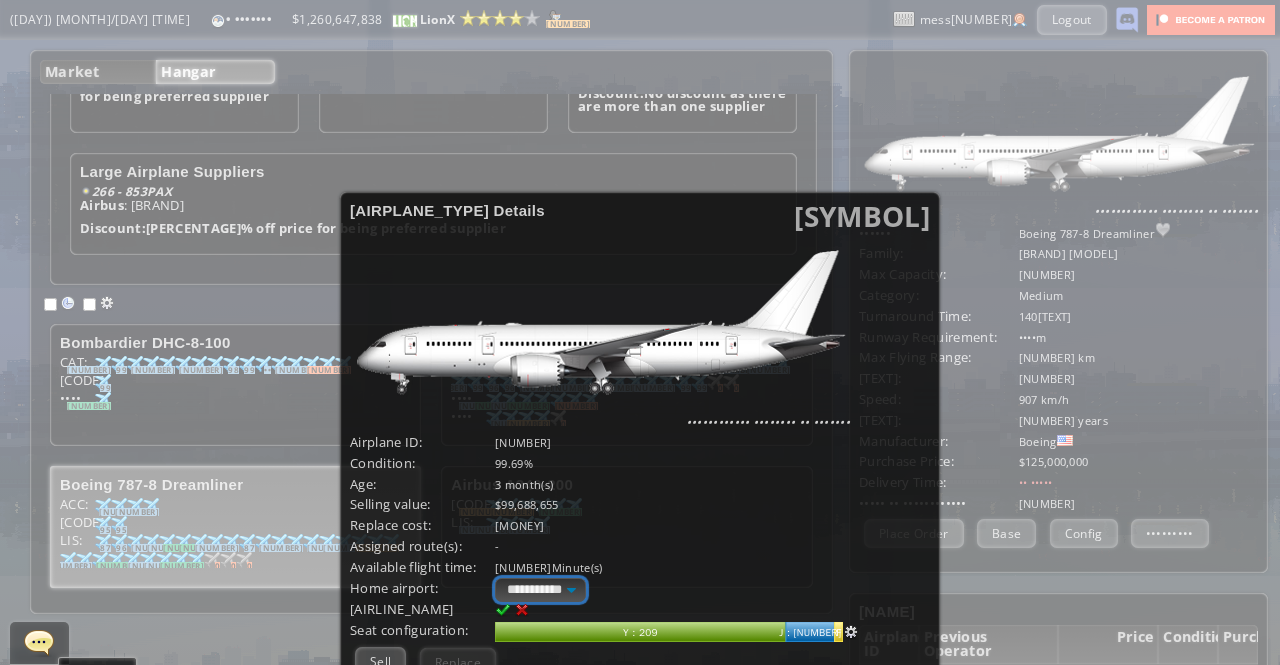 click on "**********" at bounding box center (540, 590) 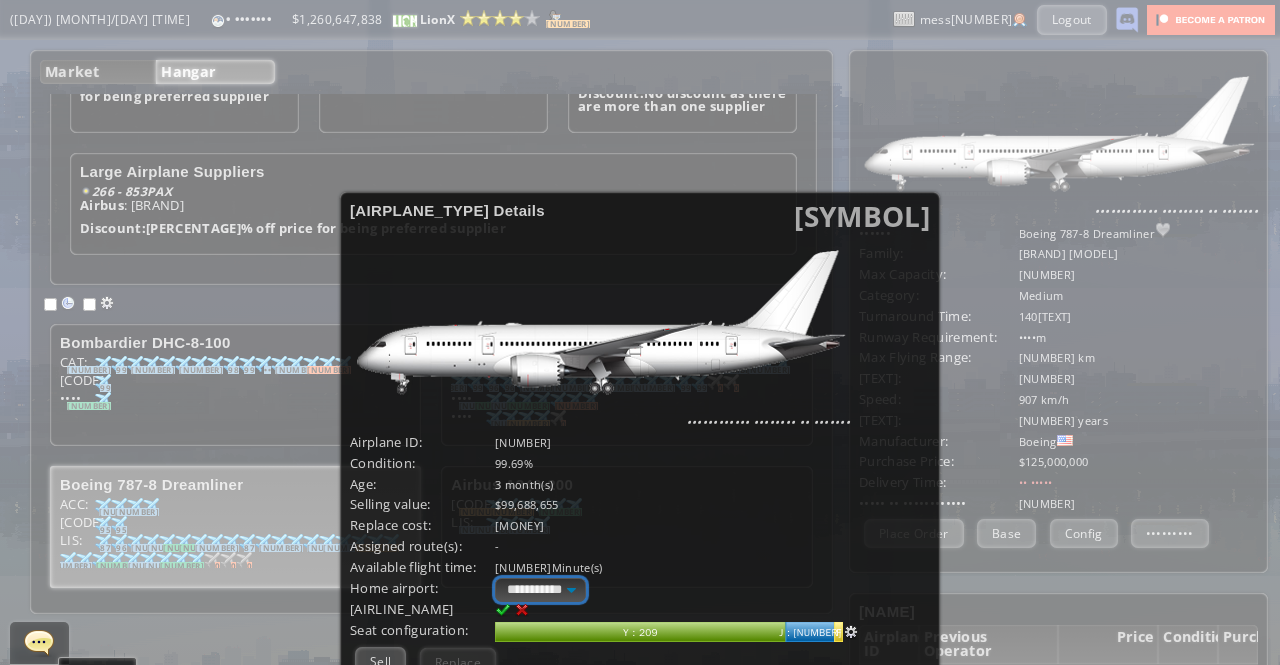 click on "**********" at bounding box center (540, 590) 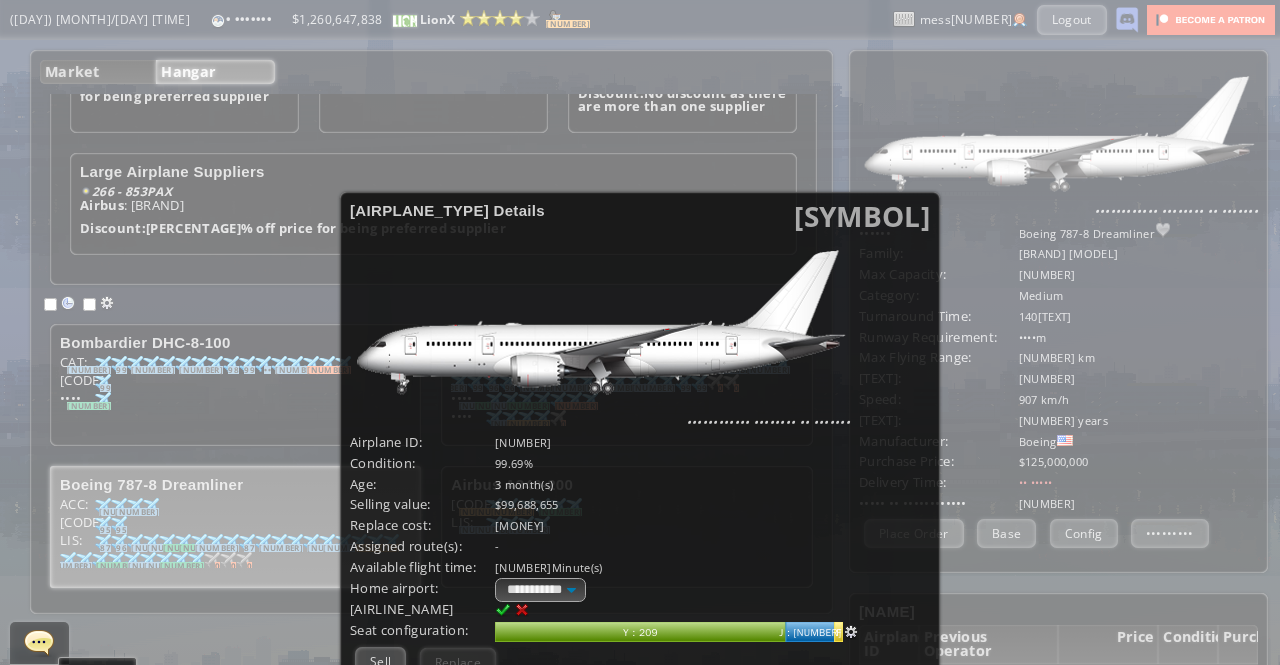 click at bounding box center [503, 610] 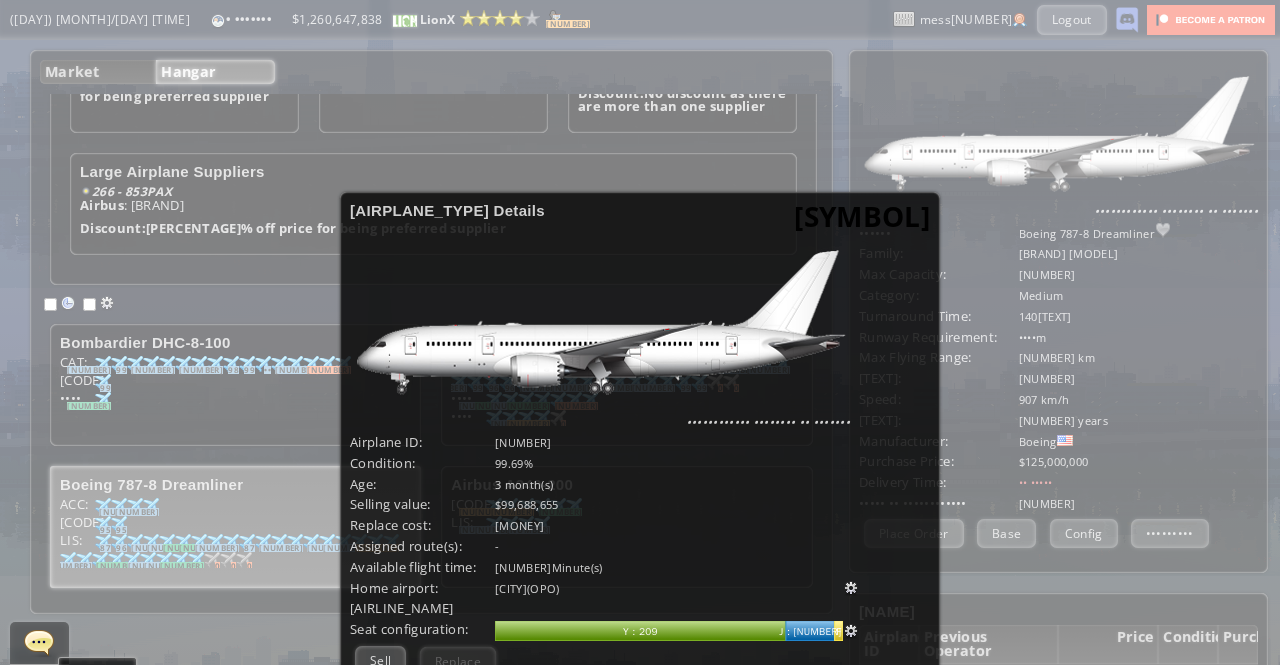click on "[SYMBOL]" at bounding box center (862, 216) 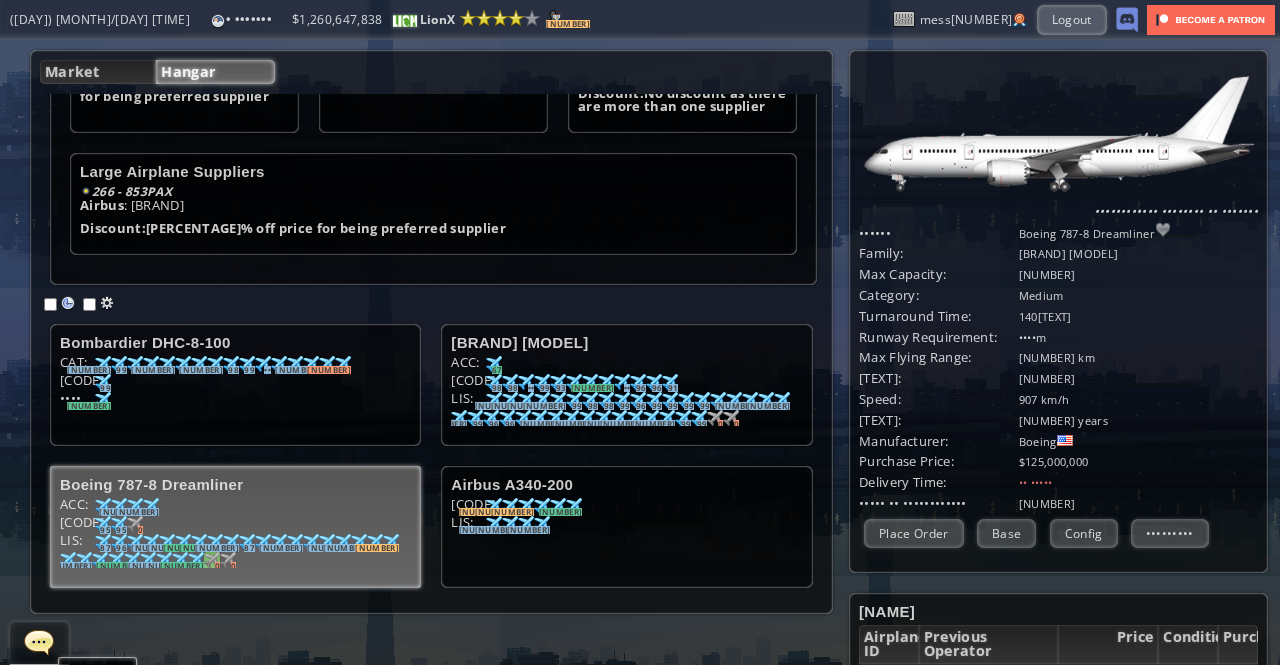 click at bounding box center (103, 364) 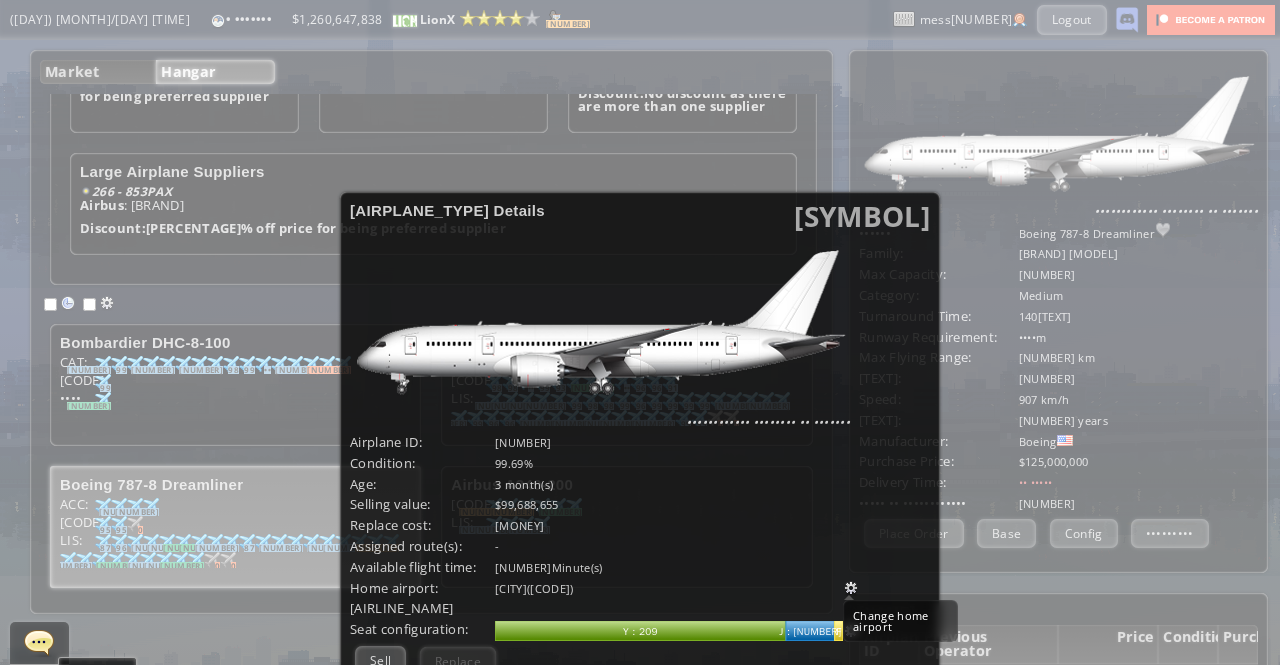 click at bounding box center [851, 588] 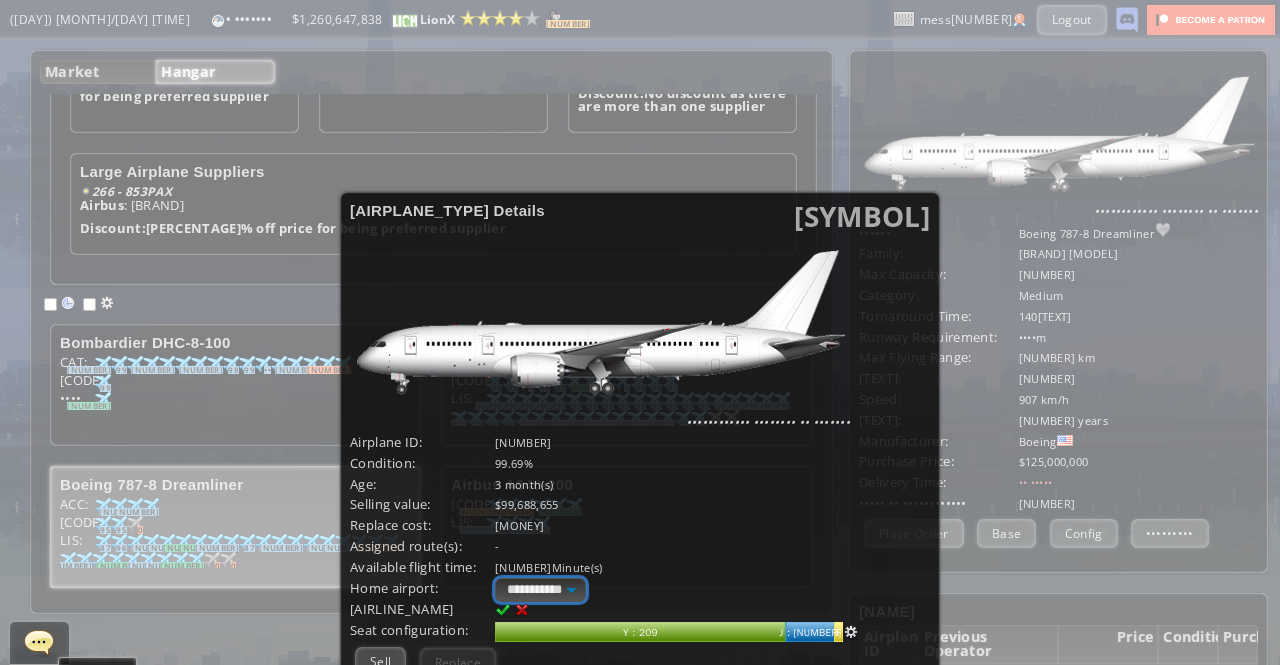 click on "**********" at bounding box center [540, 590] 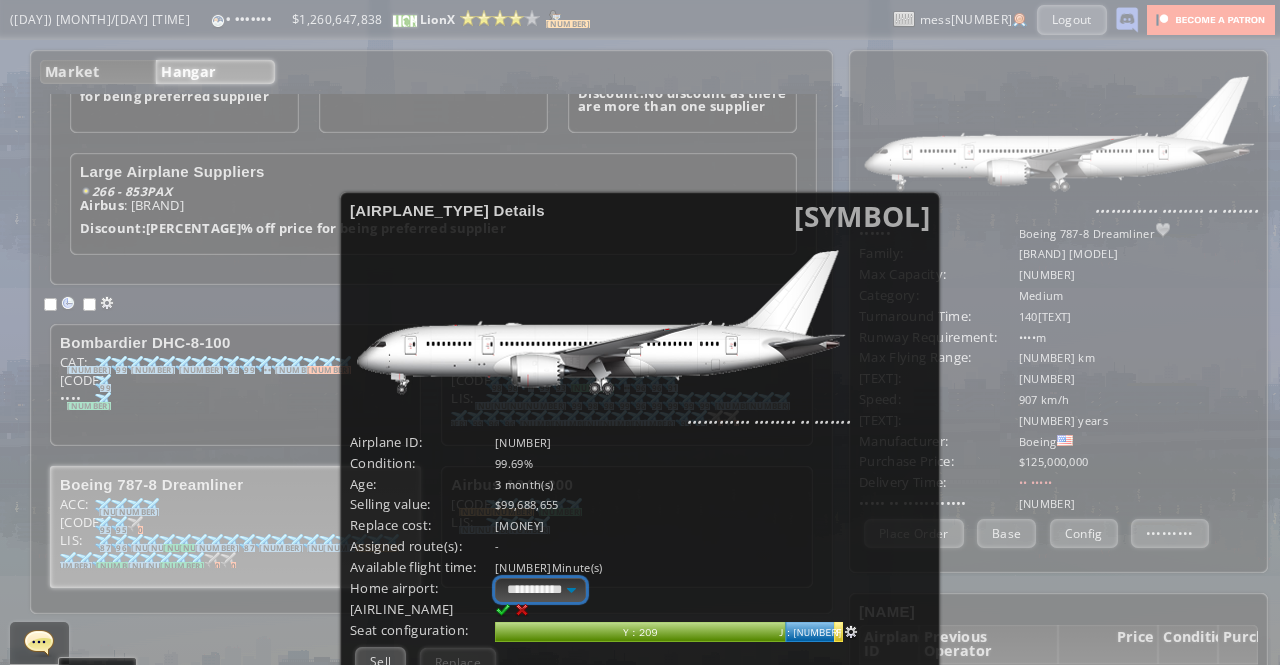 click on "**********" at bounding box center (540, 590) 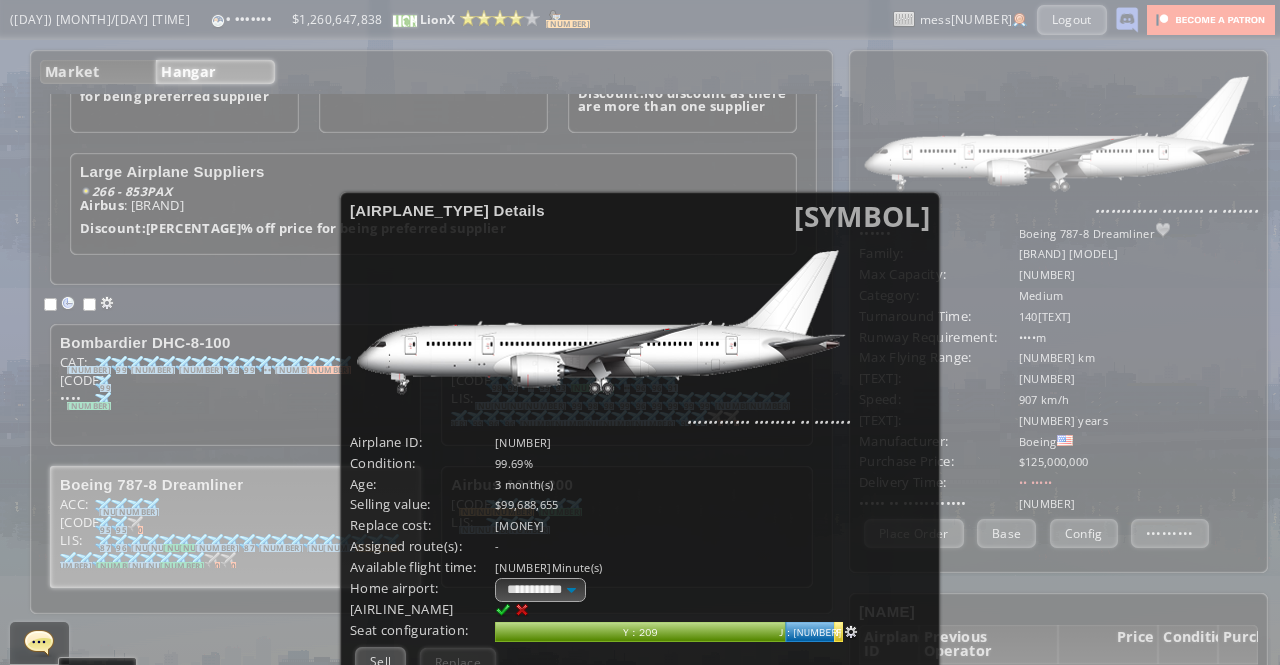 click at bounding box center (503, 610) 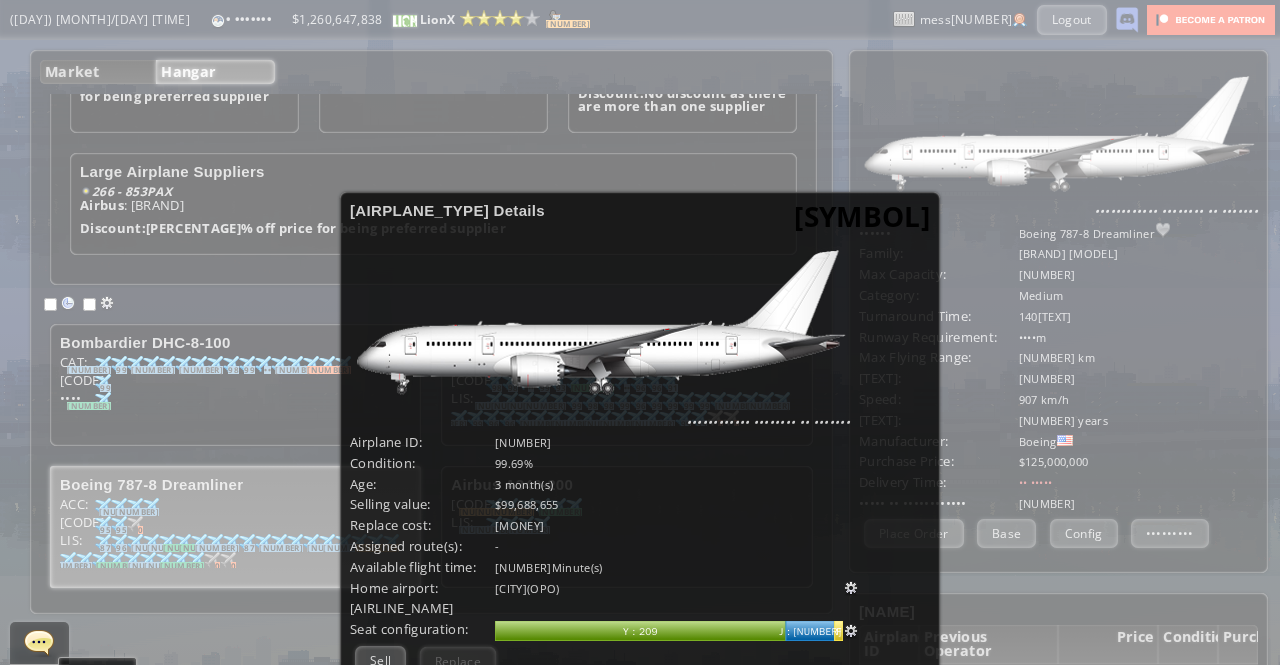 click on "[SYMBOL]" at bounding box center (862, 216) 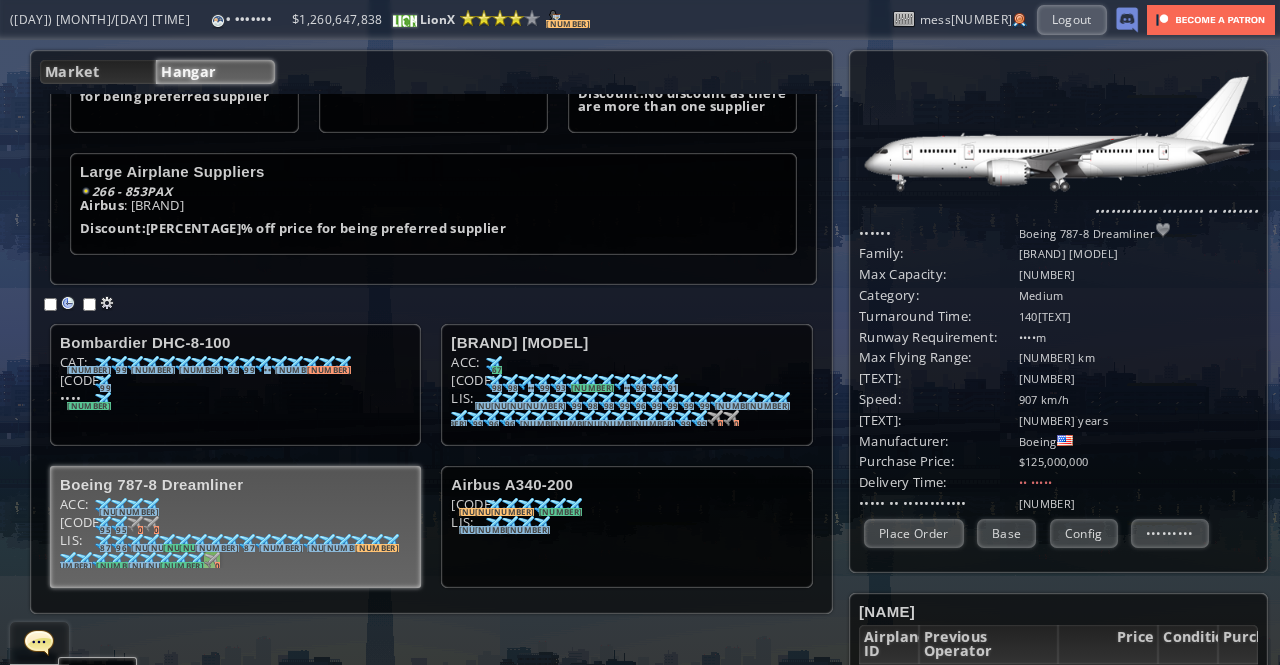 click at bounding box center [103, 364] 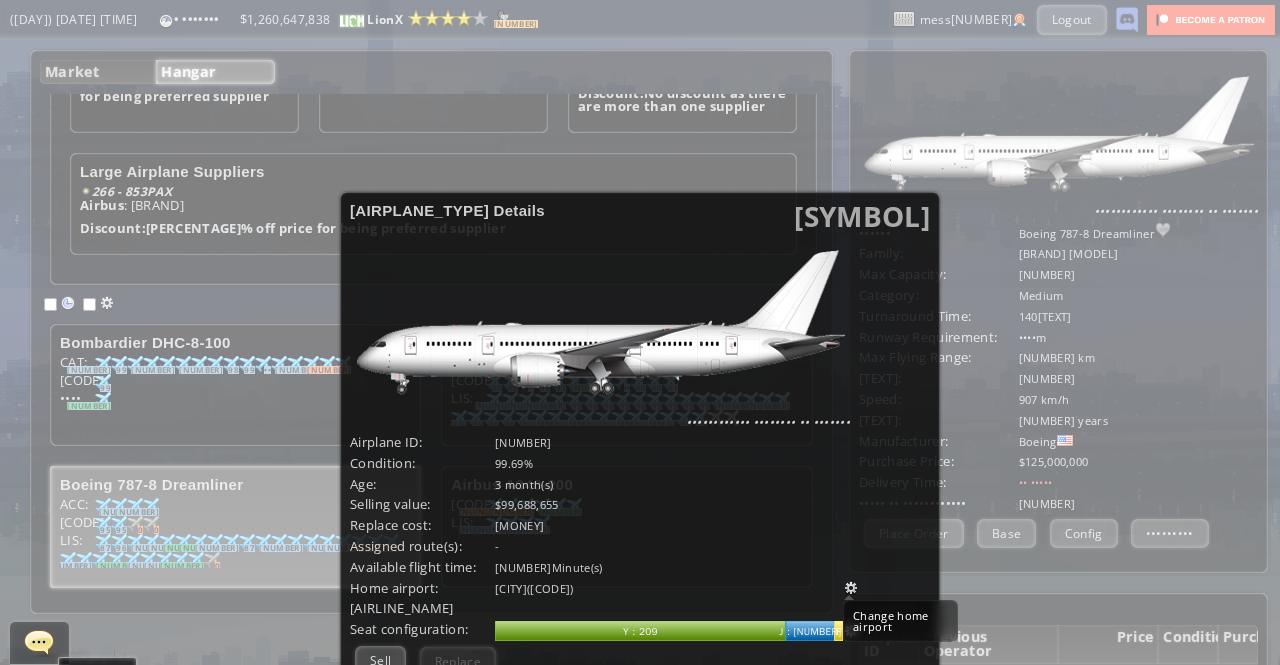 click at bounding box center (851, 588) 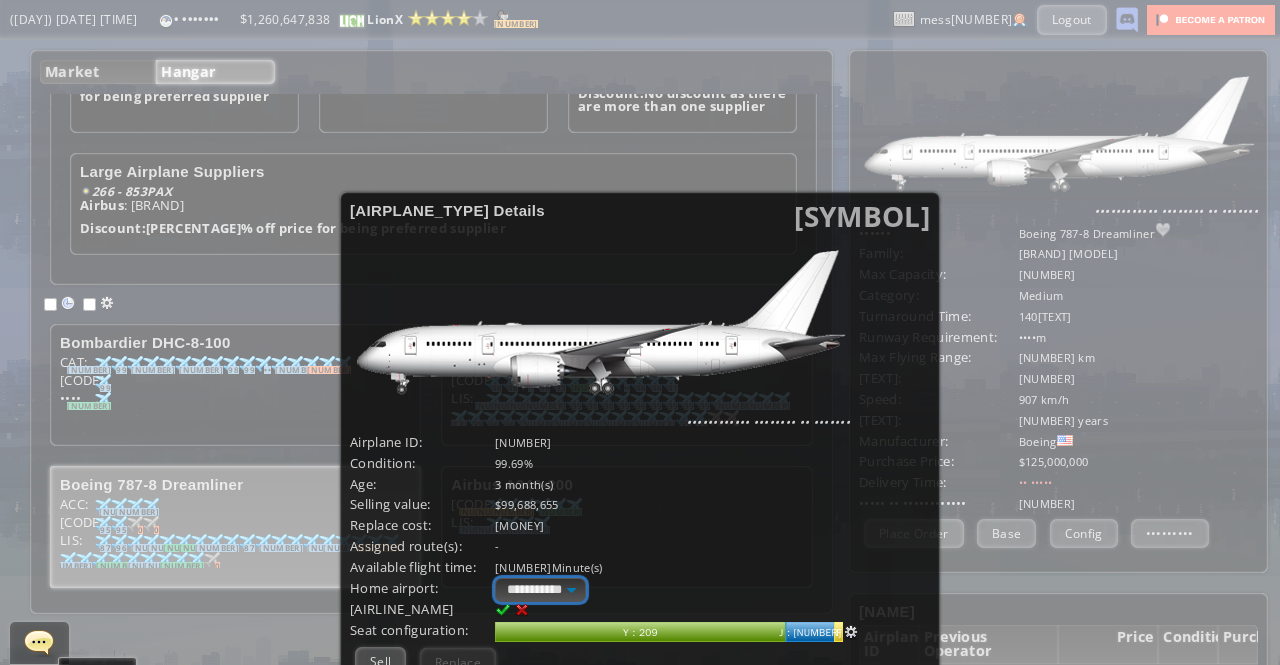 click on "**********" at bounding box center [540, 590] 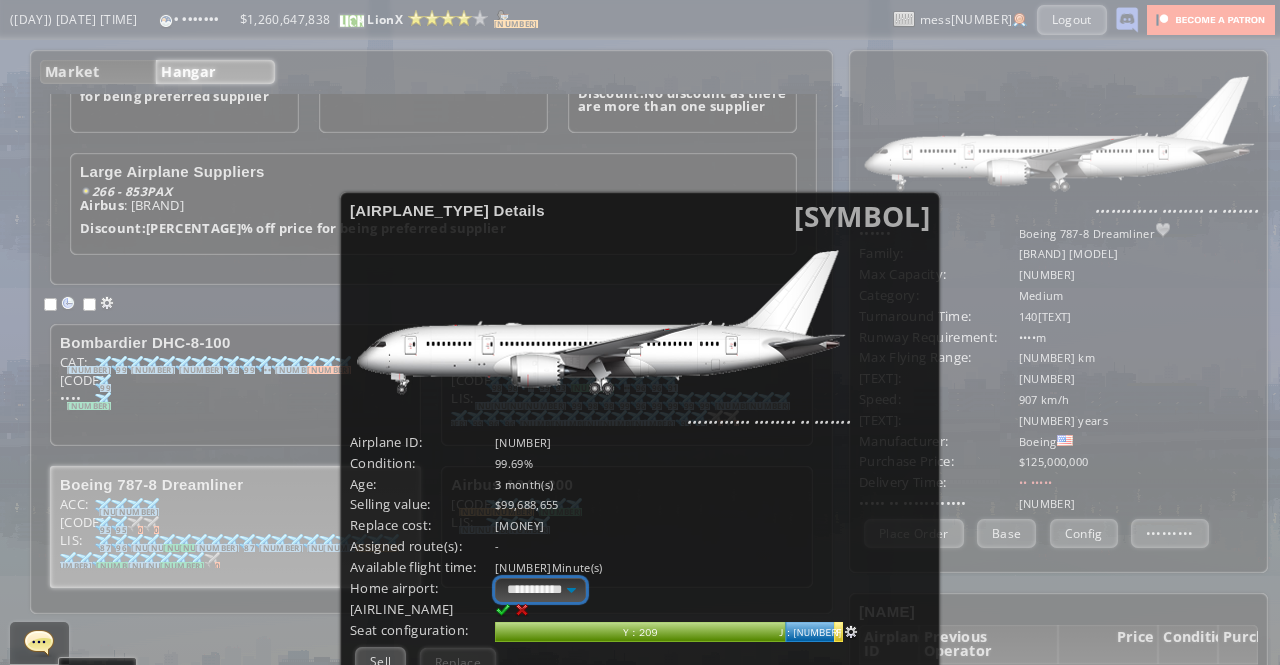 select on "****" 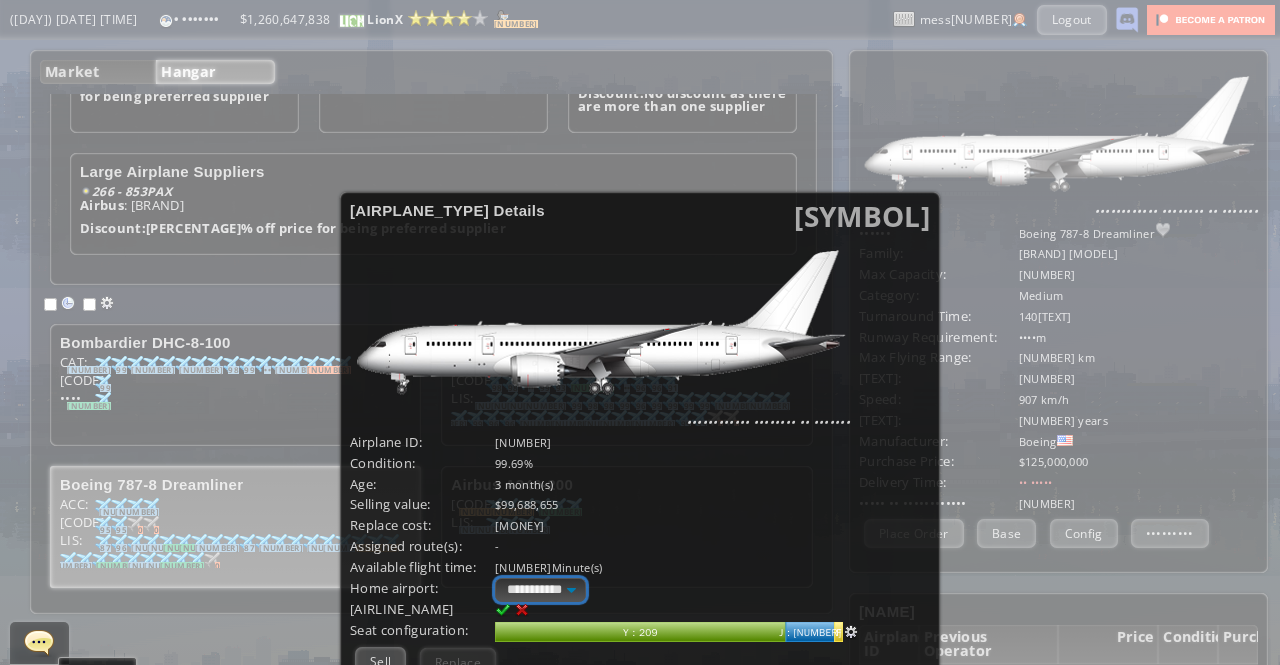 click on "**********" at bounding box center [540, 590] 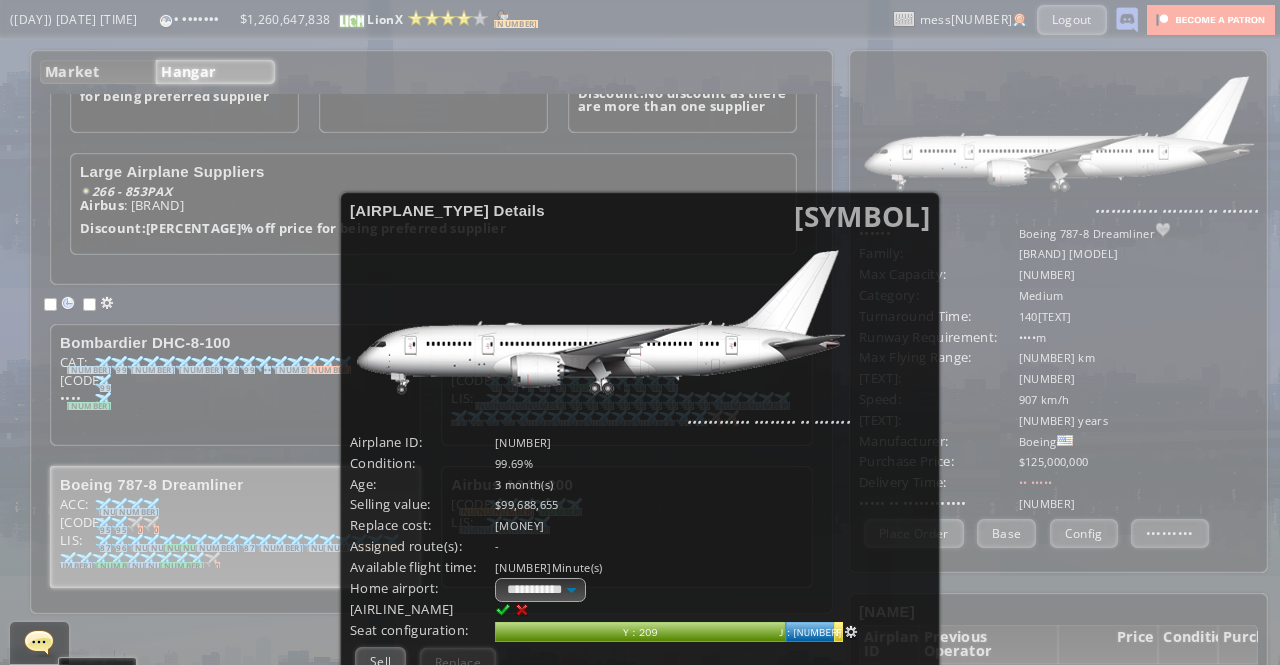 click at bounding box center [503, 610] 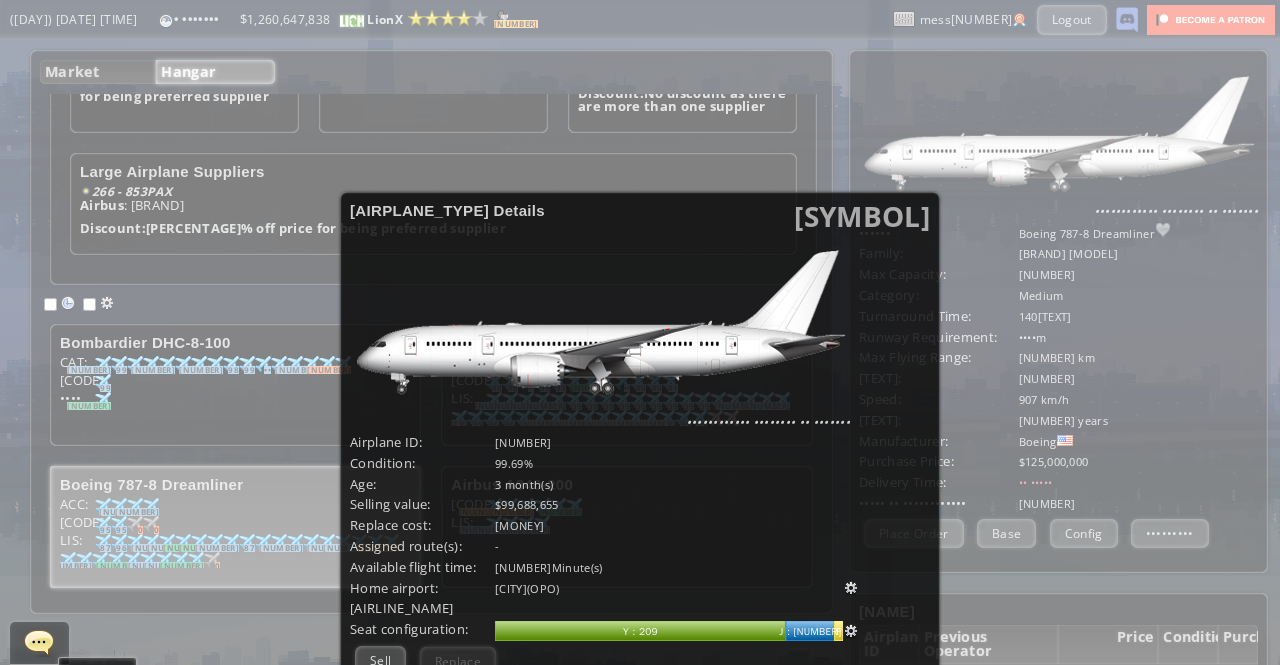 click on "[COUNTRY]" at bounding box center (640, 446) 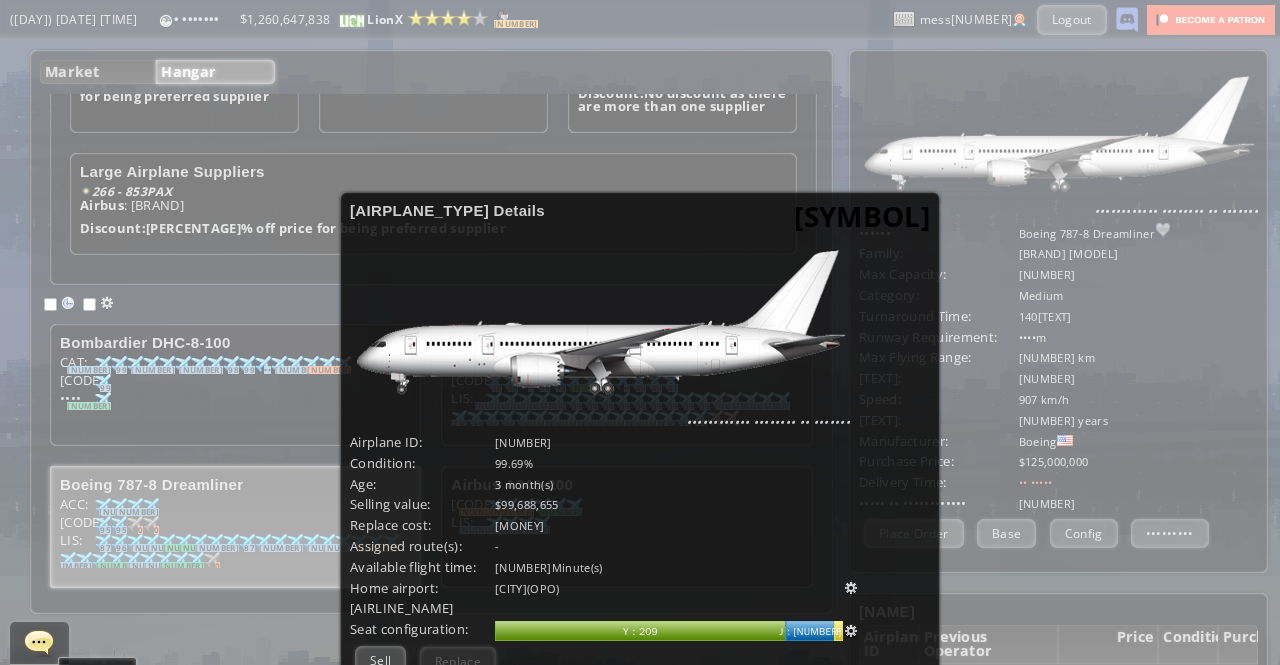 click on "[SYMBOL]" at bounding box center (862, 216) 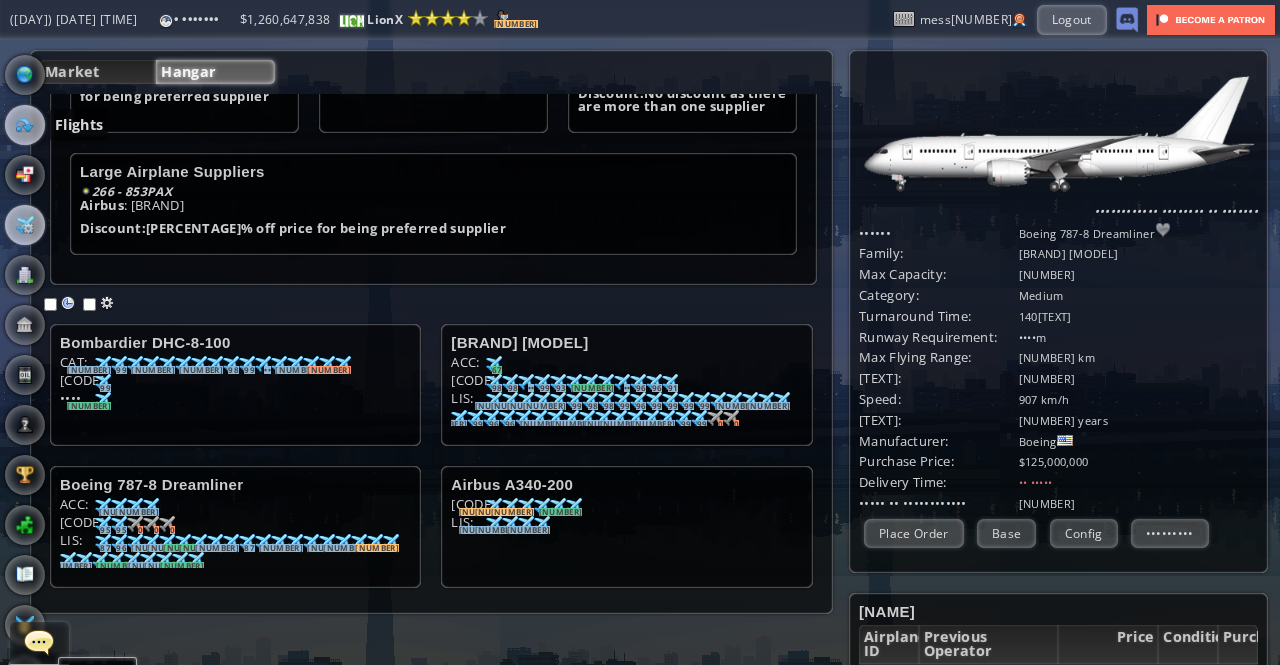 click at bounding box center (25, 125) 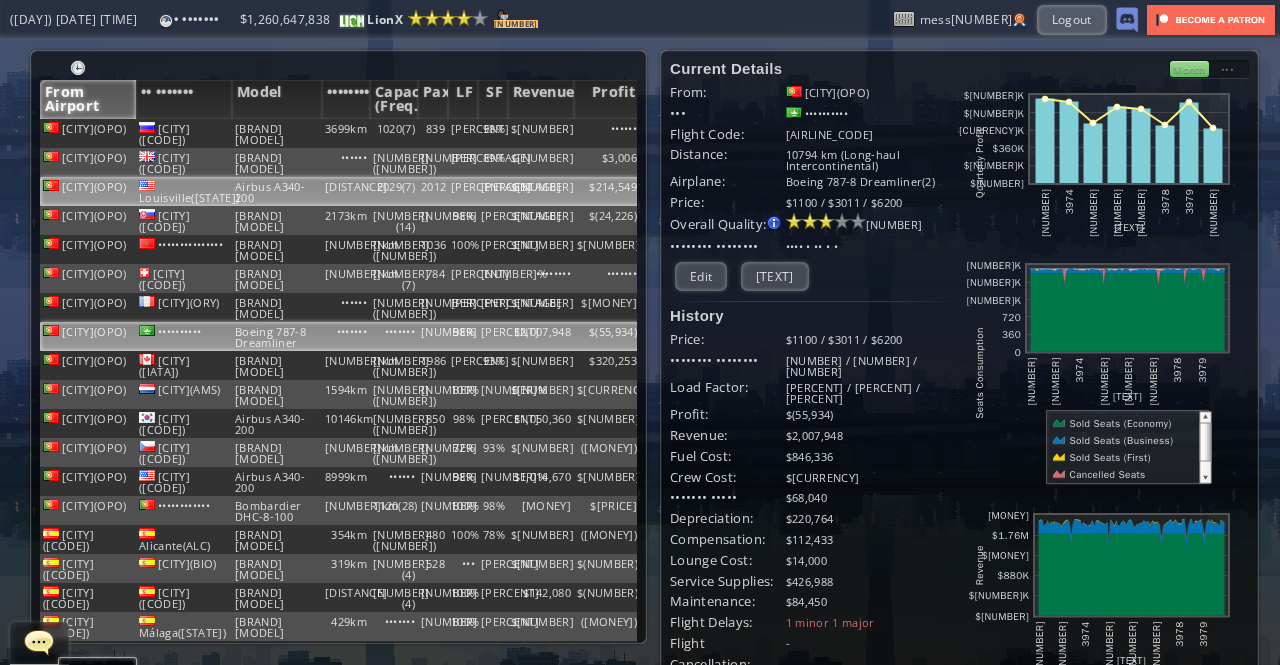 click on "Airbus A340-200" at bounding box center [277, 133] 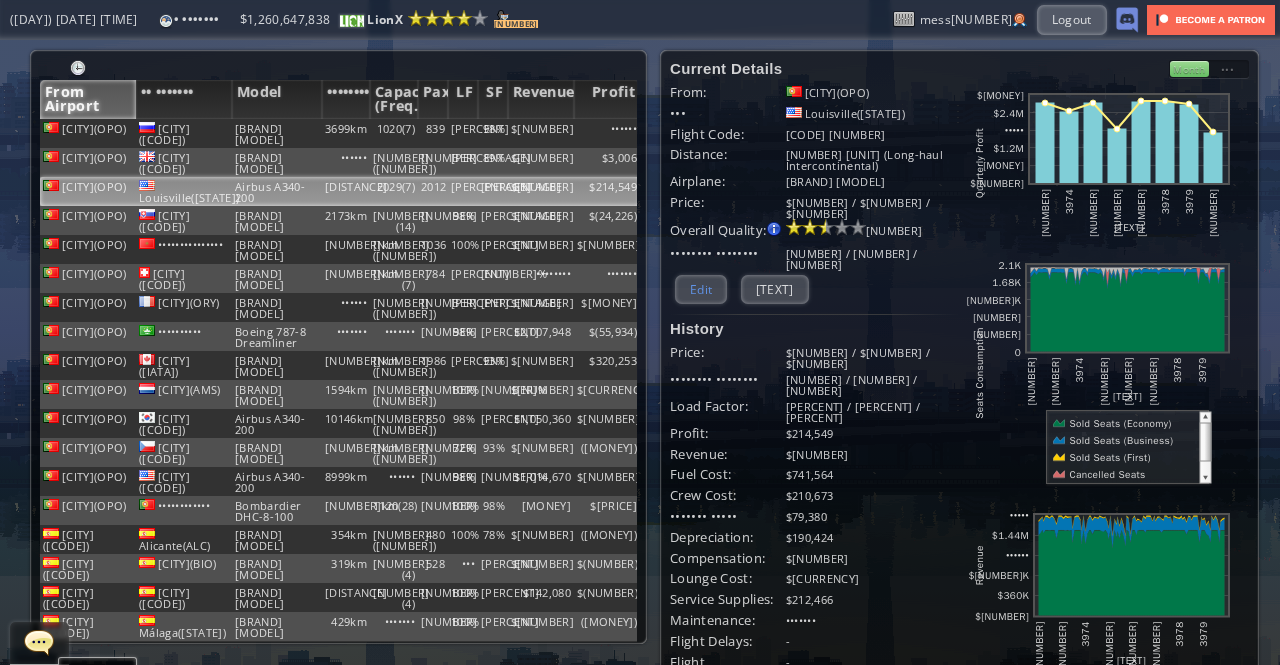 click on "Edit" at bounding box center [701, 289] 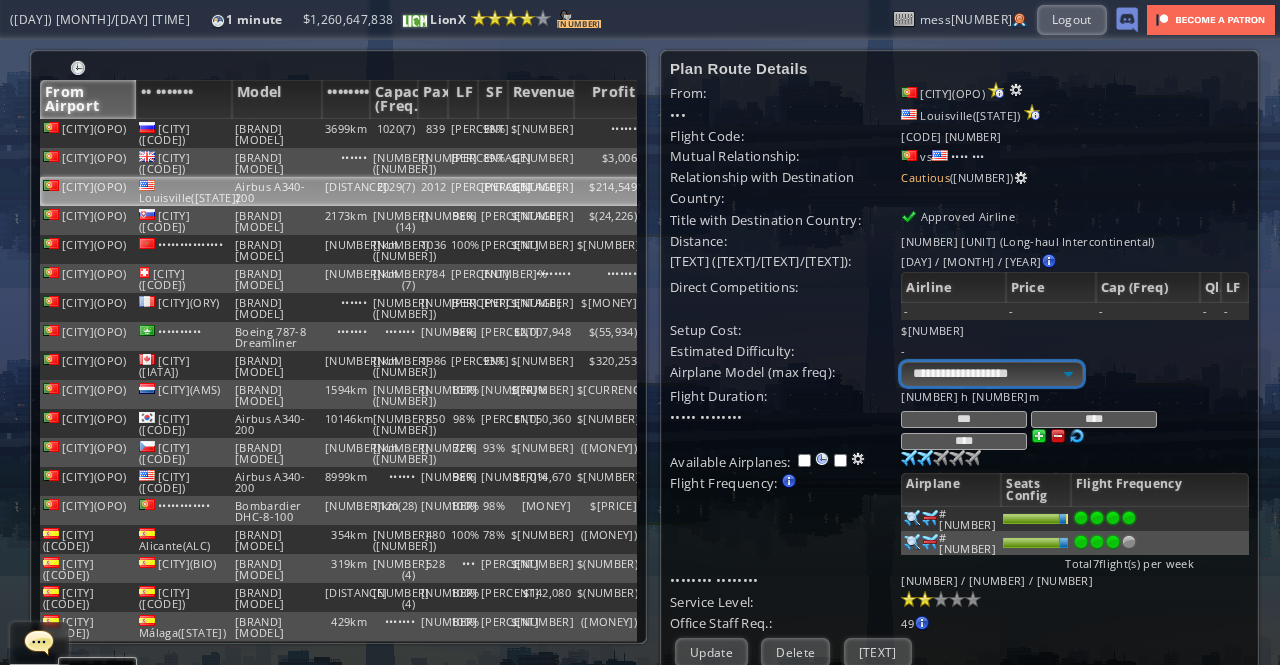 click on "**********" at bounding box center [991, 374] 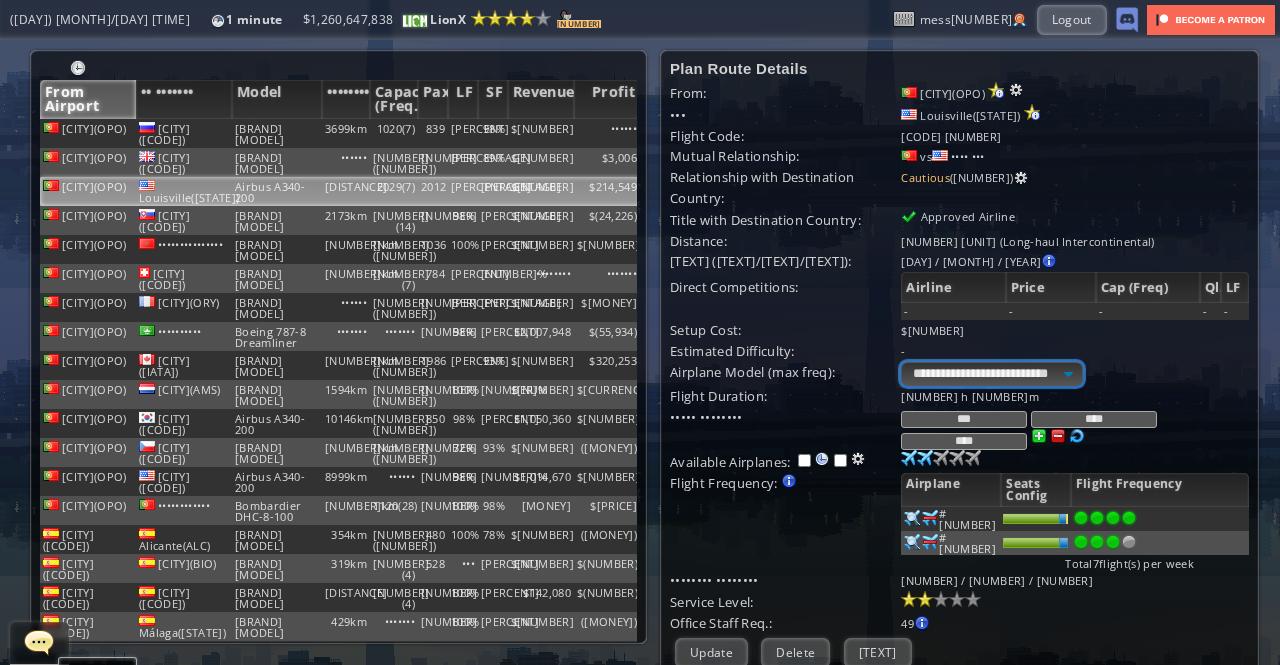 click on "**********" at bounding box center [991, 374] 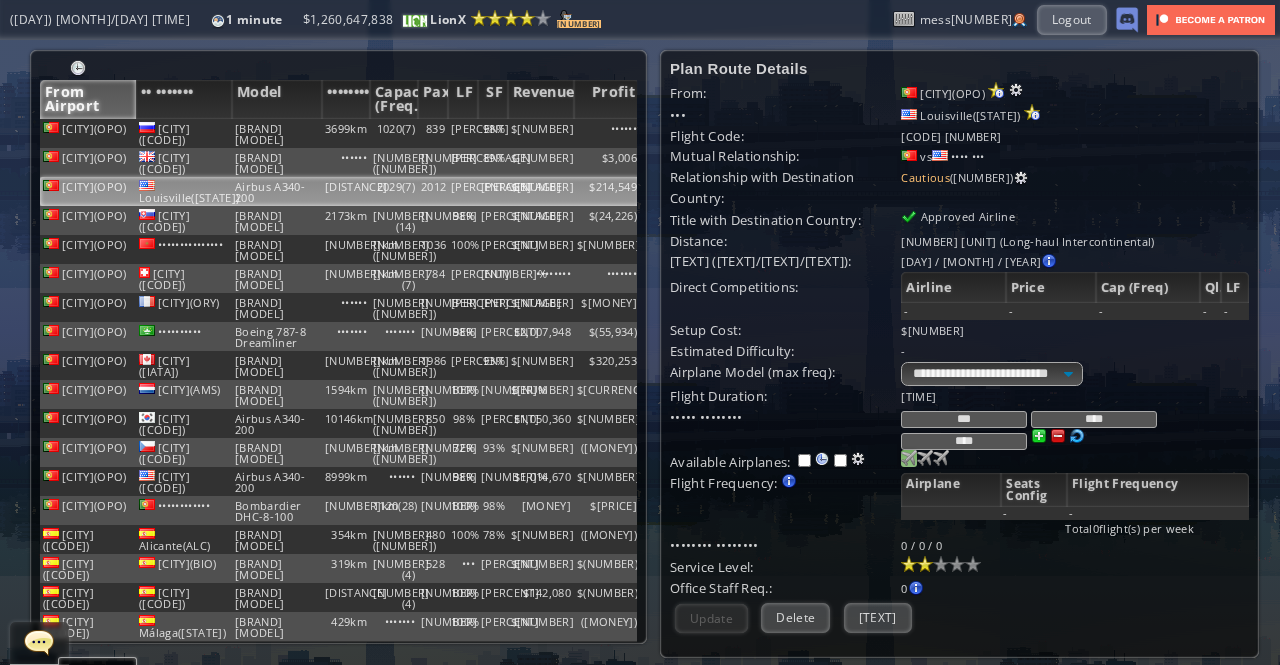 click at bounding box center (909, 458) 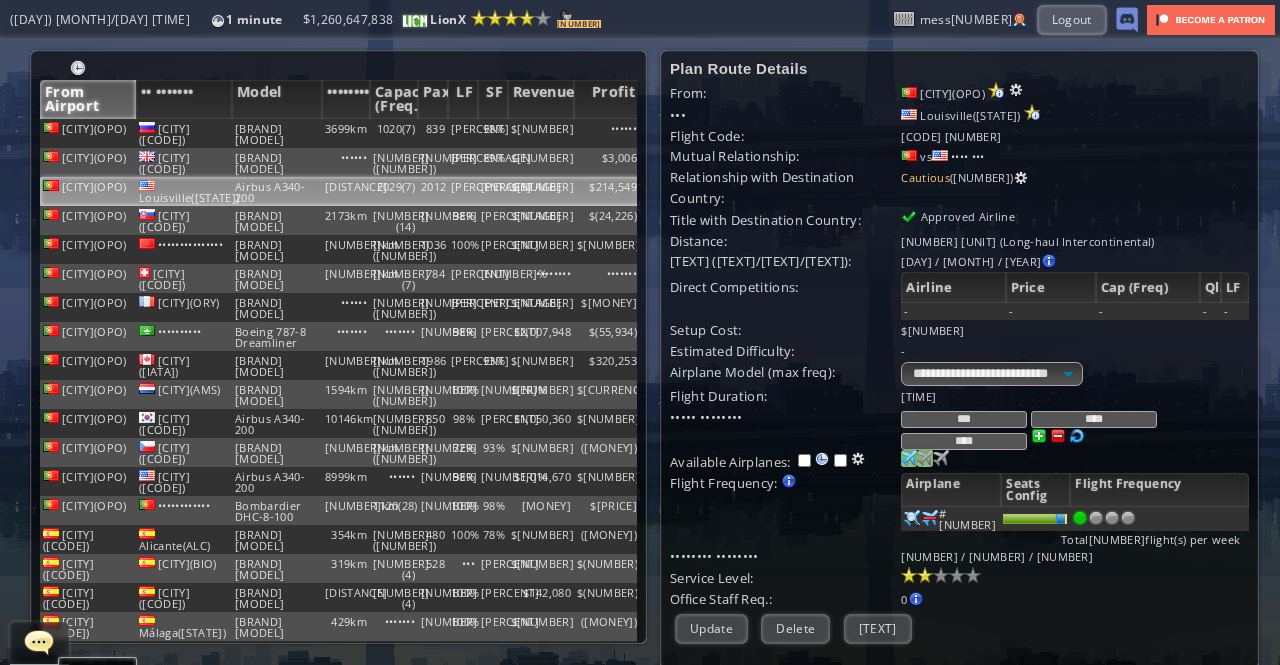 click at bounding box center (909, 458) 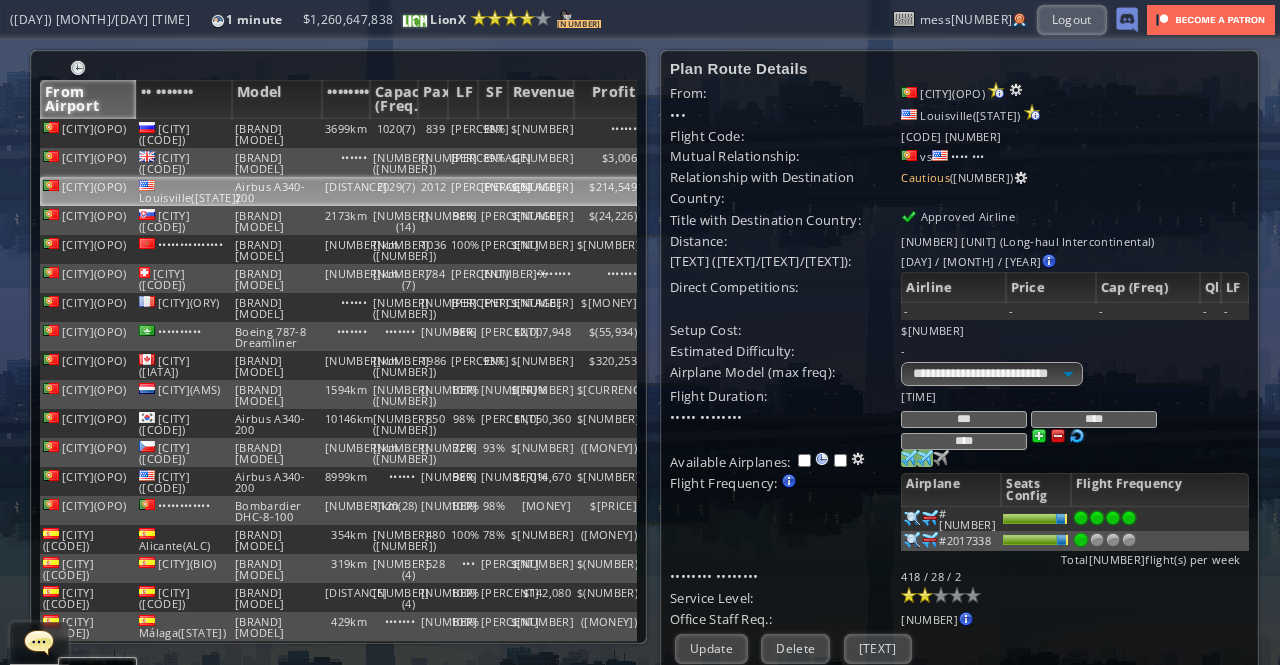 click at bounding box center [1129, 518] 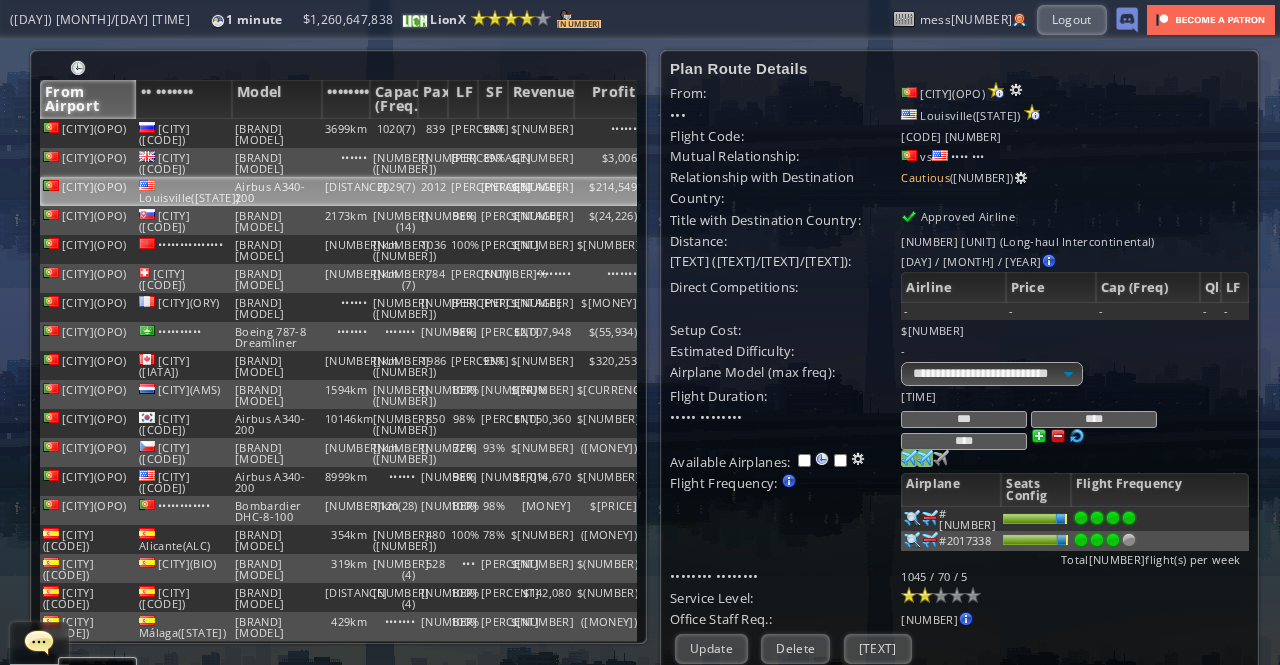 click at bounding box center (1113, 518) 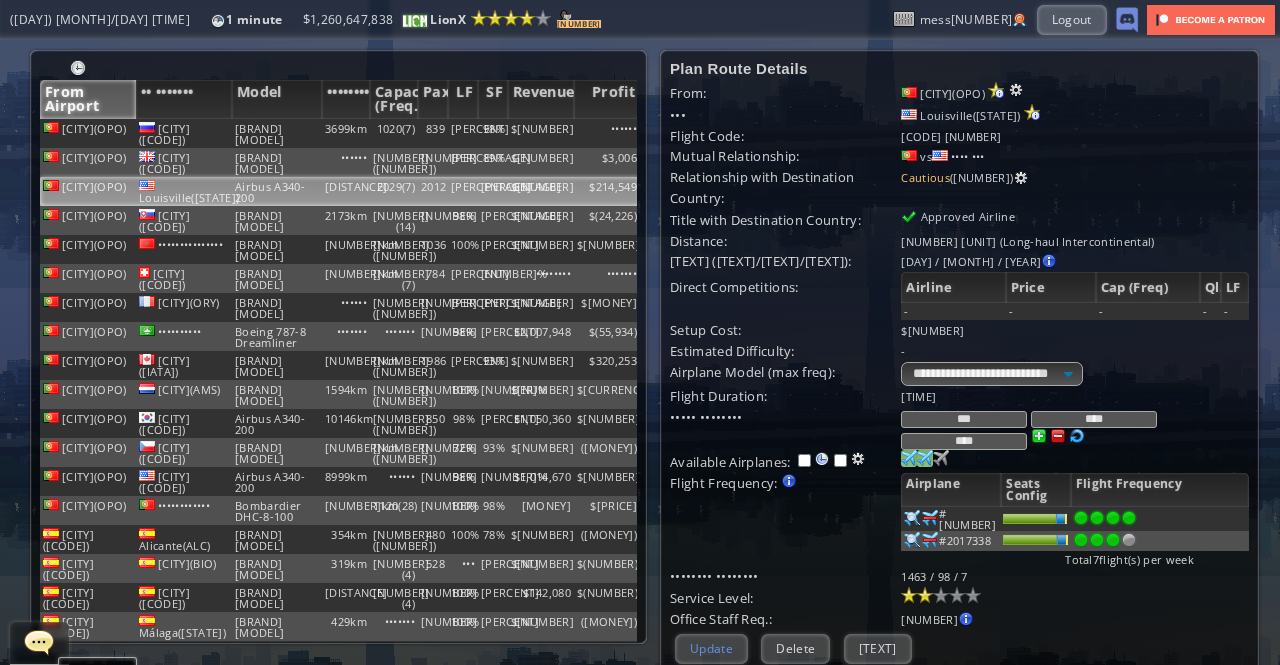 click on "Update" at bounding box center (711, 648) 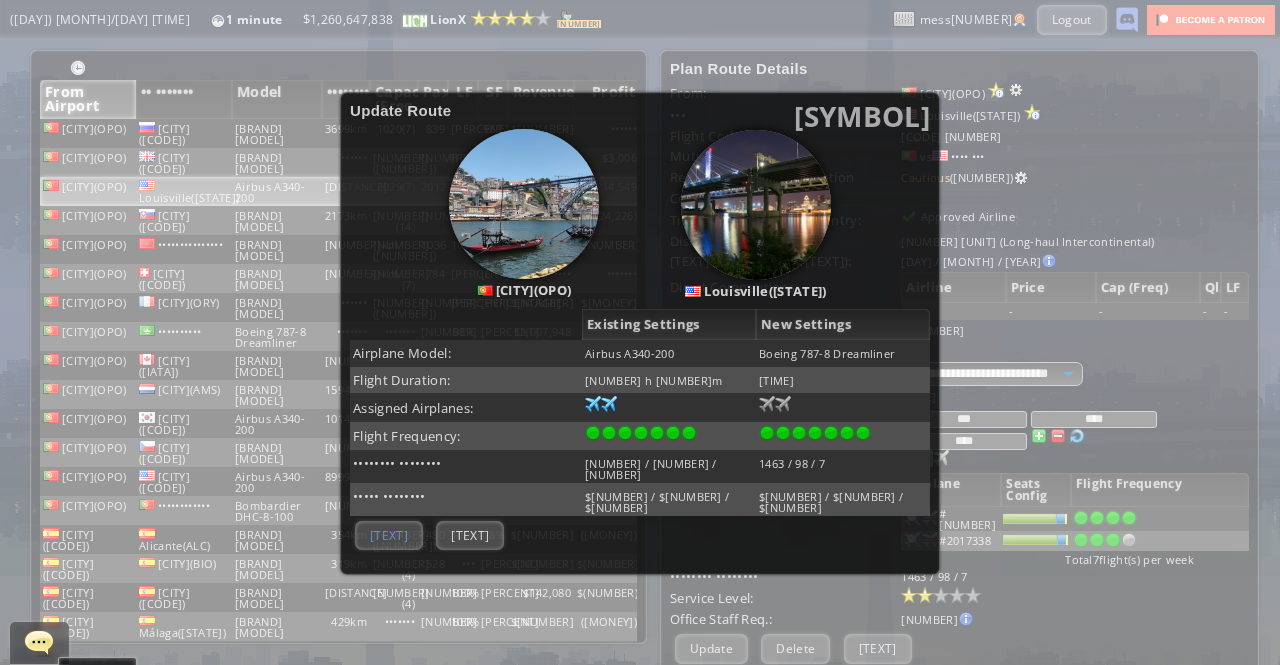 click on "[TEXT]" at bounding box center (389, 535) 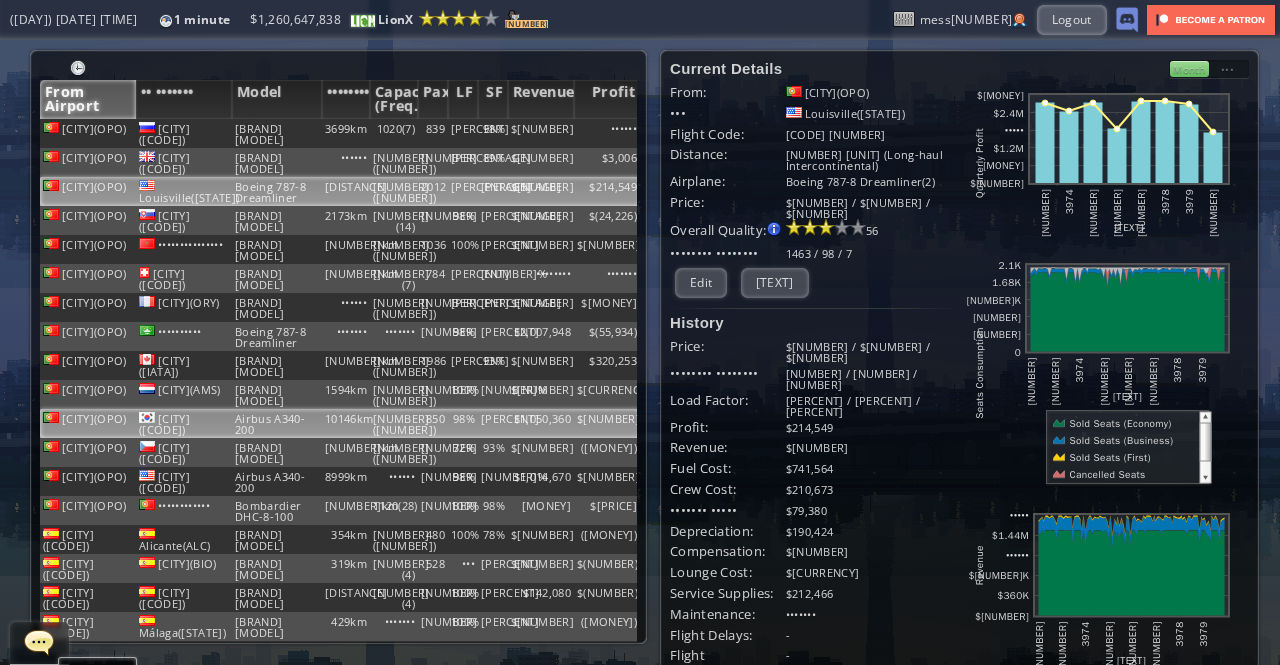 click on "[NUMBER]([NUMBER])" at bounding box center [394, 133] 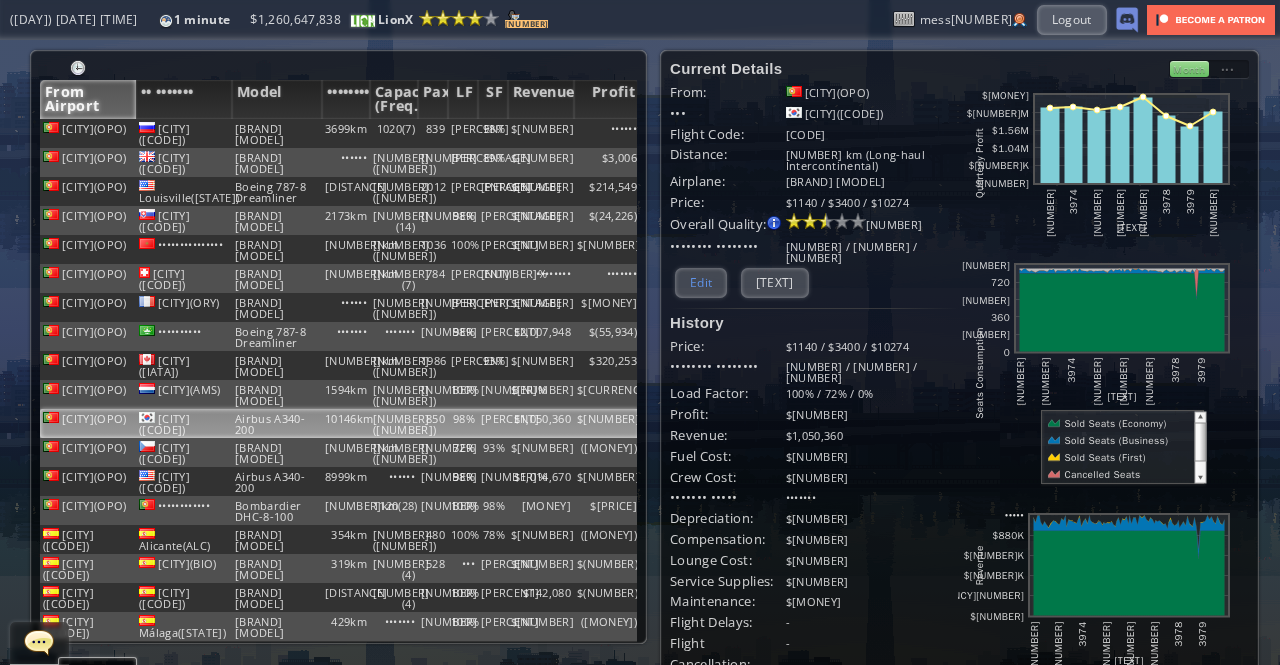 click on "Edit" at bounding box center (701, 282) 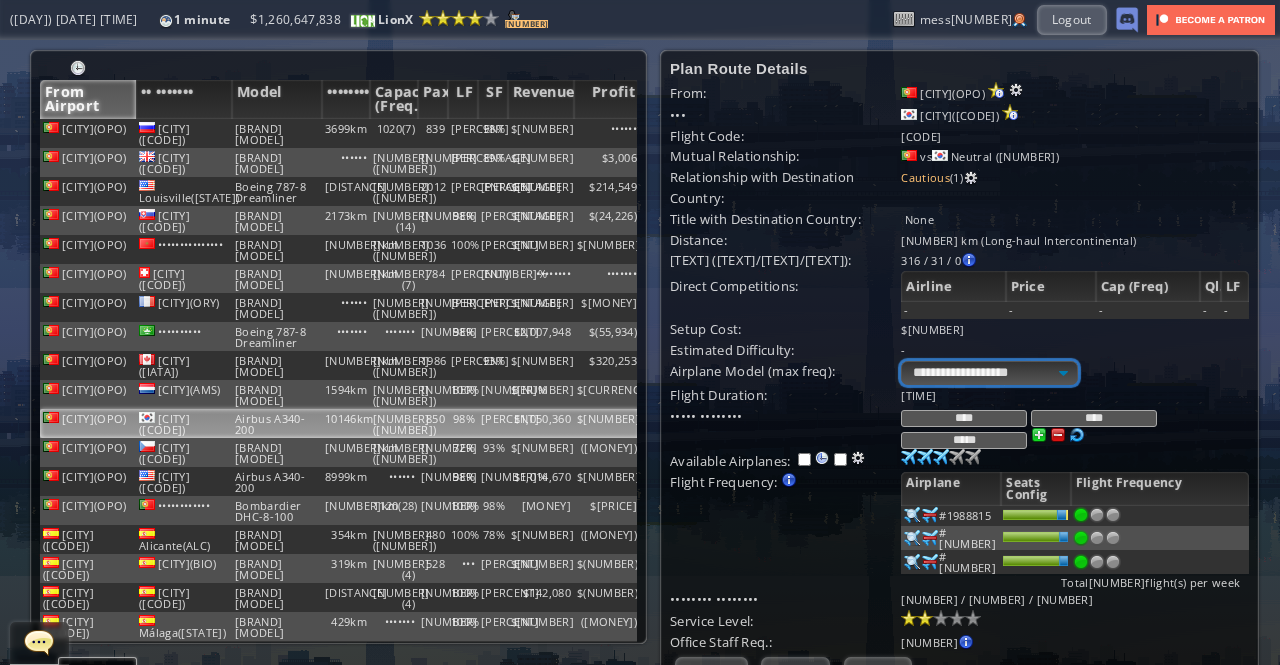 click on "**********" at bounding box center (989, 373) 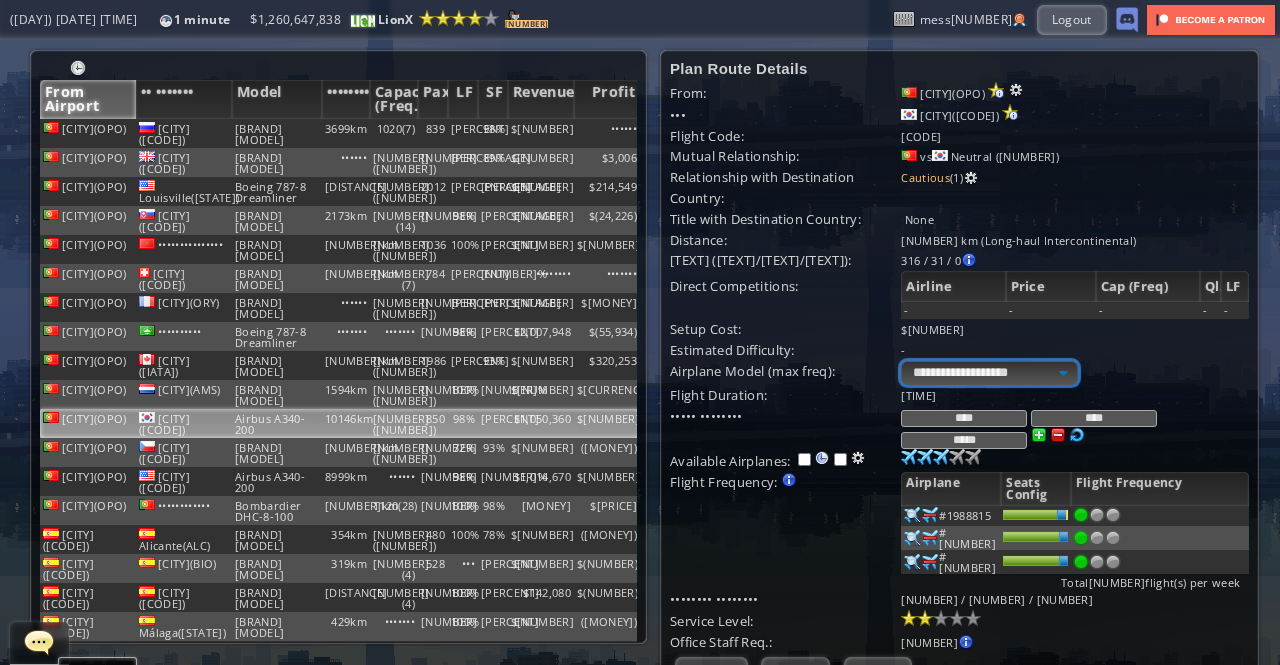select on "**" 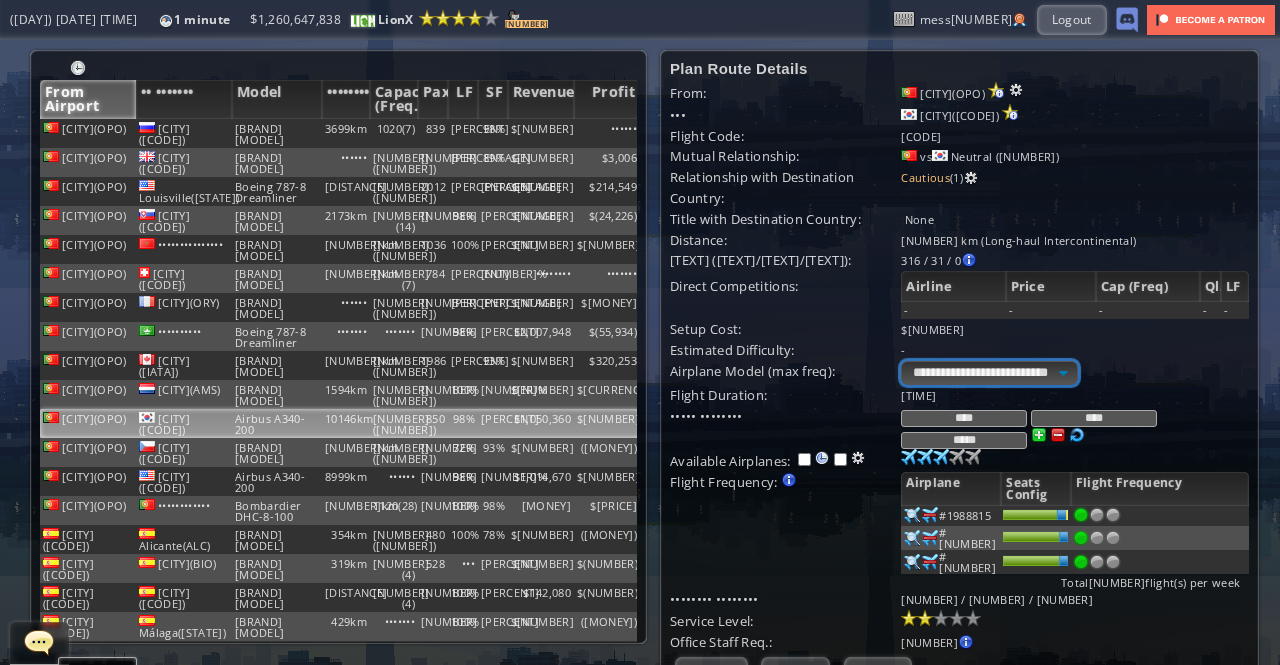click on "**********" at bounding box center [989, 373] 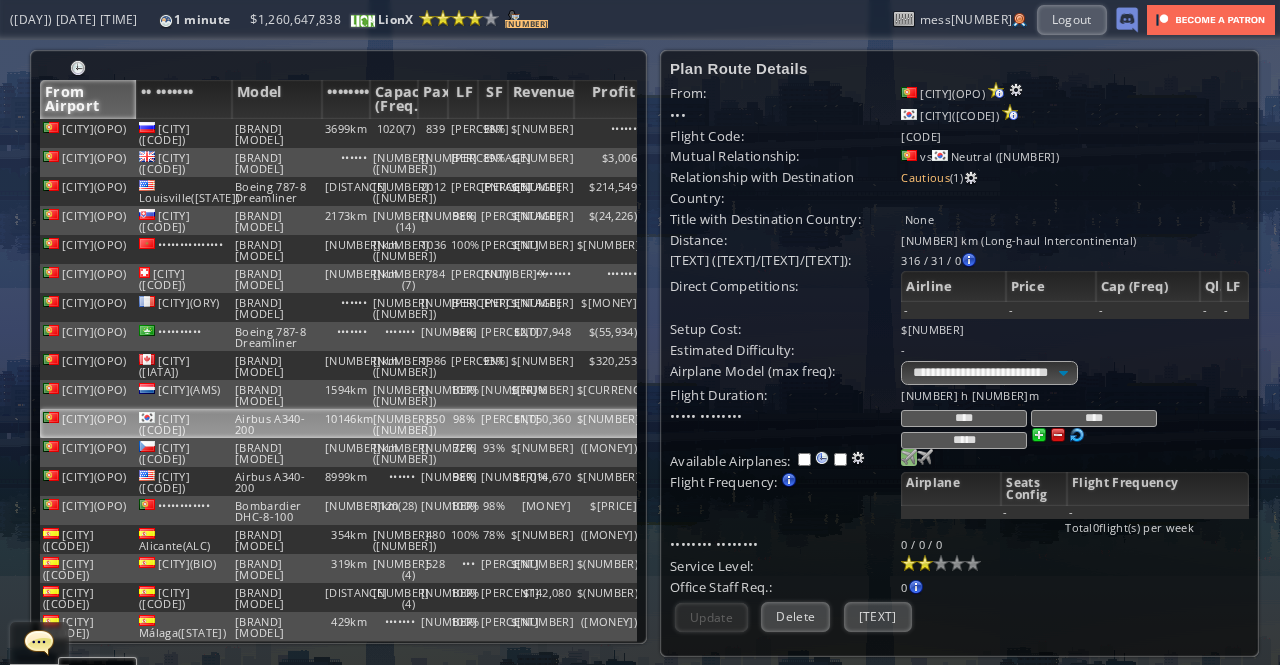 click at bounding box center [909, 457] 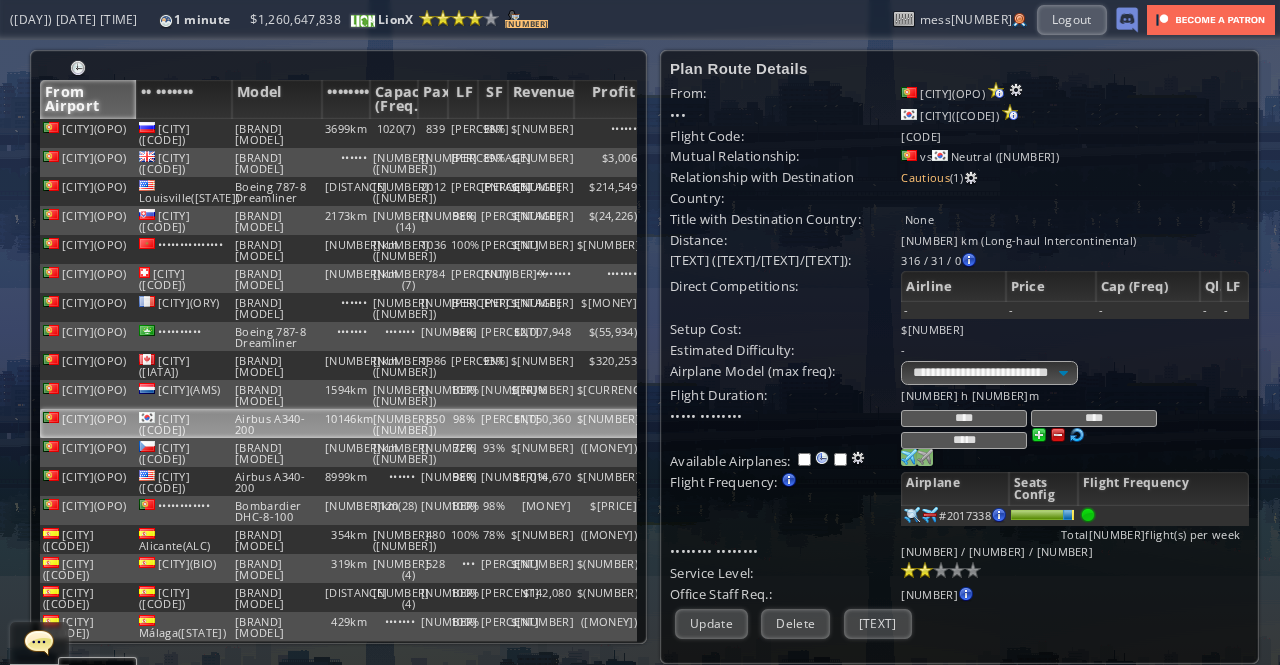 click at bounding box center [909, 457] 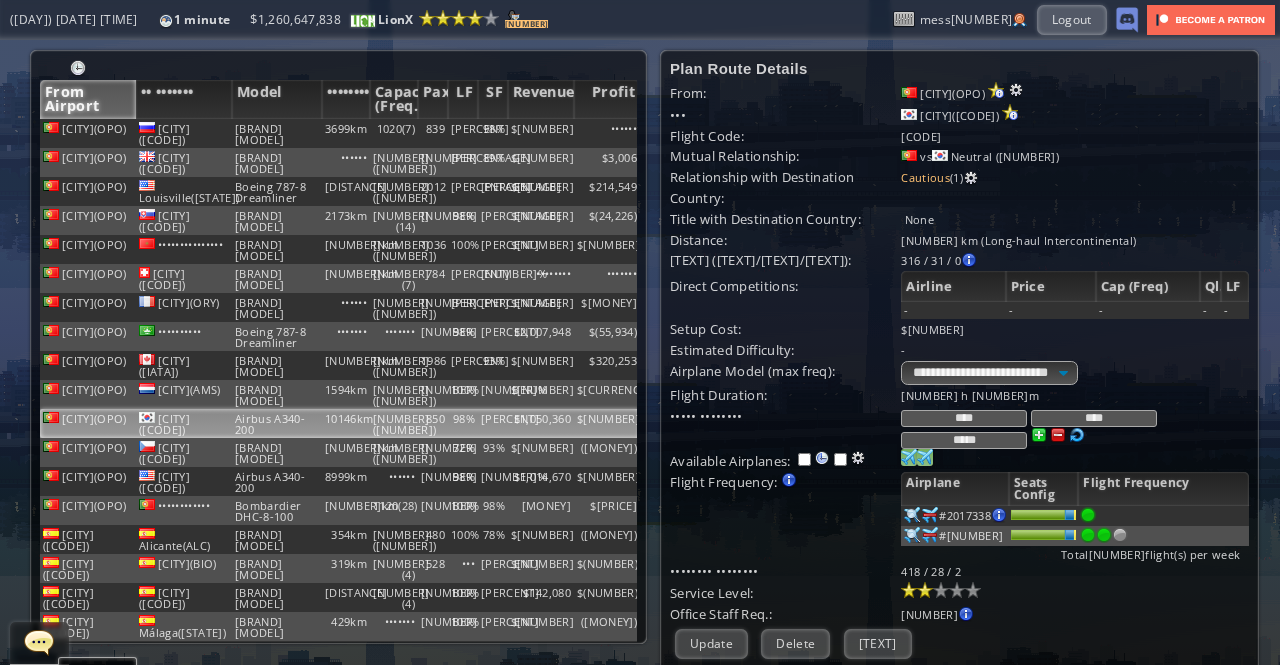 click at bounding box center [1104, 535] 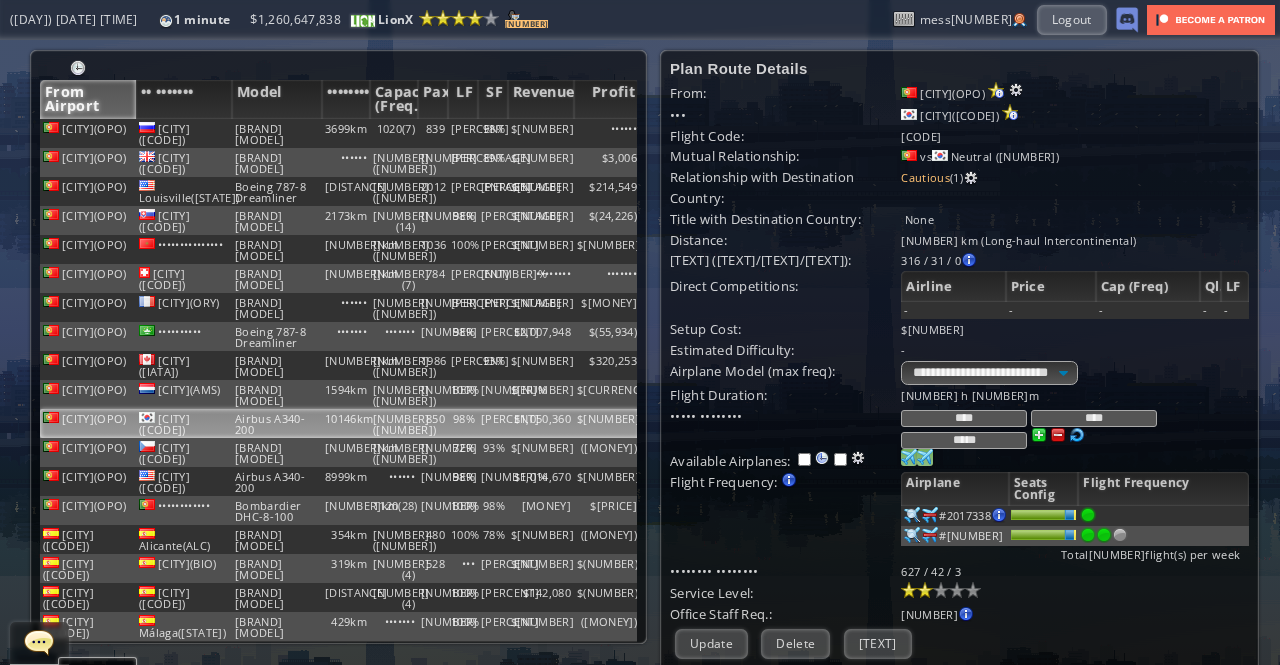 click at bounding box center (909, 457) 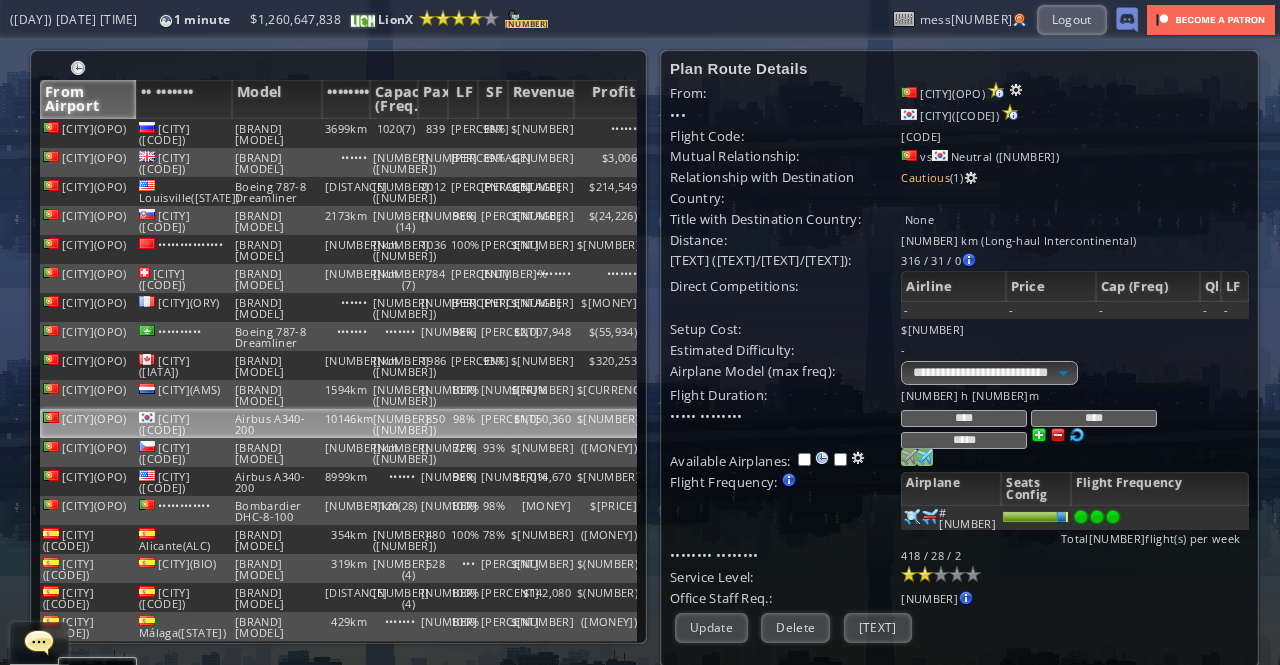 click at bounding box center (1113, 517) 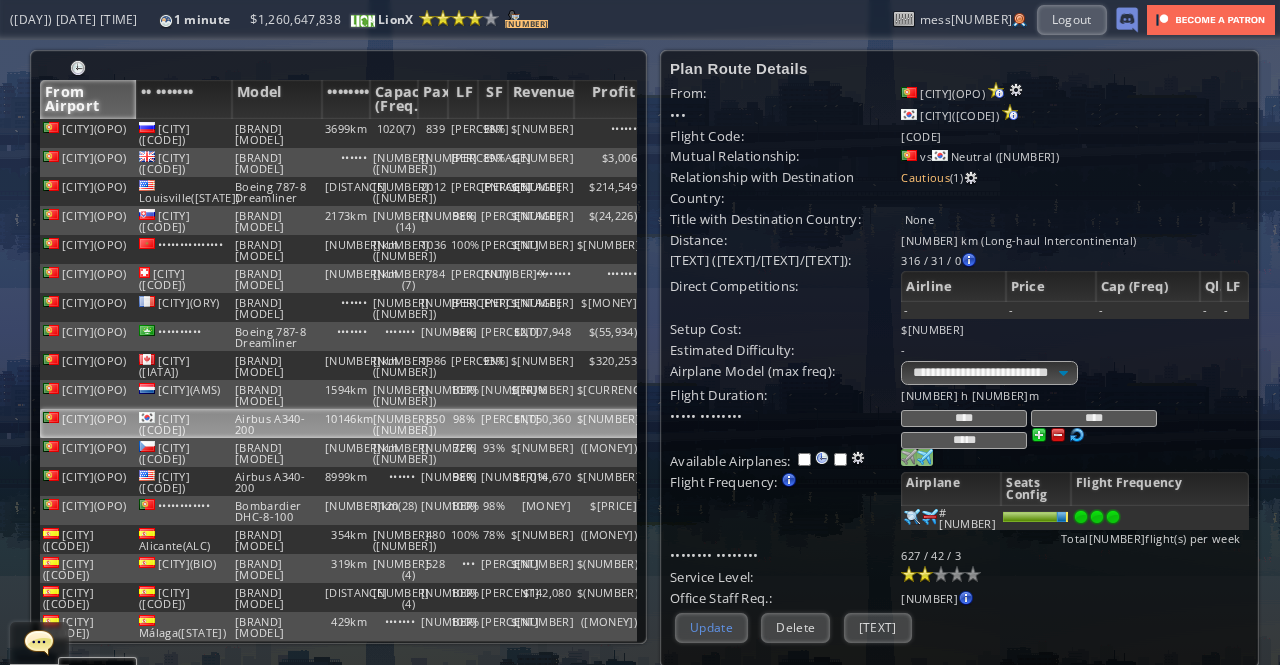 click on "Update" at bounding box center [711, 627] 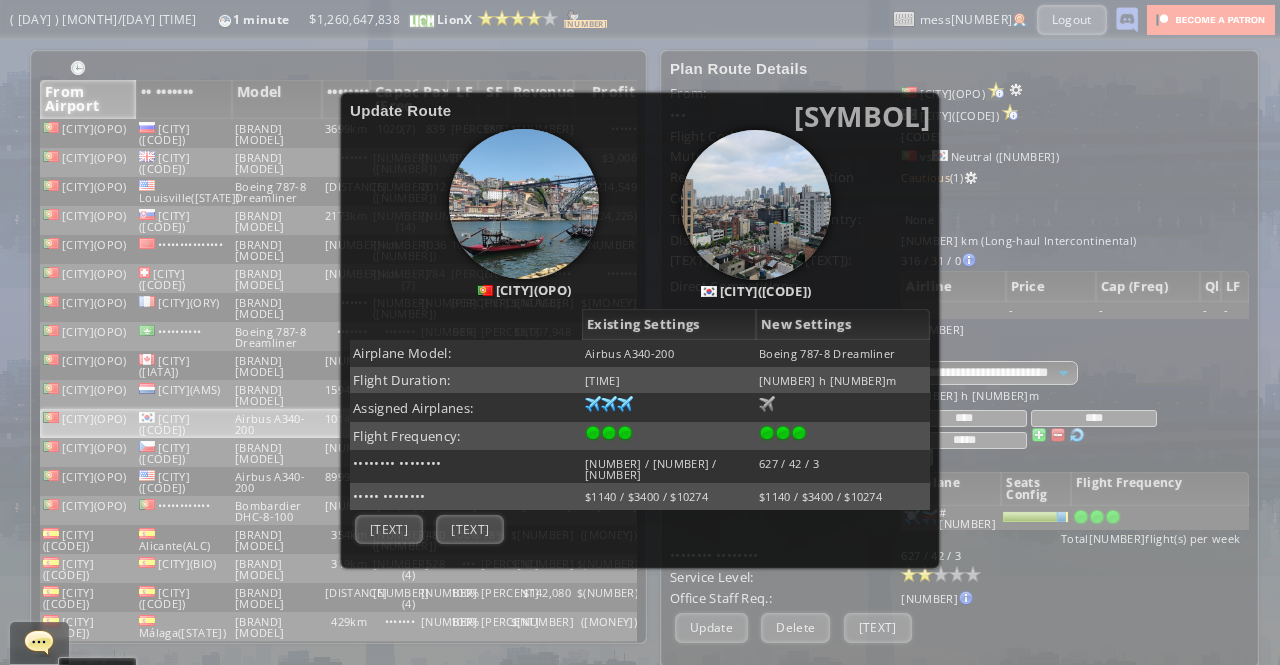 click on "[TEXT]" at bounding box center [389, 529] 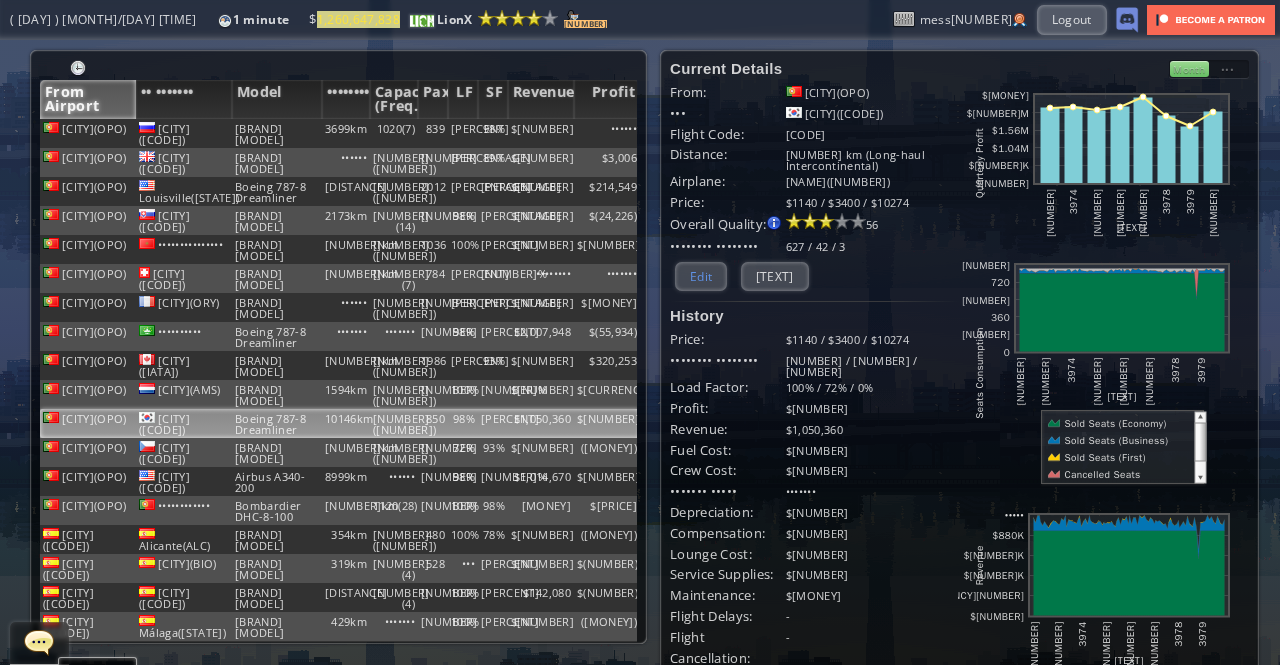 click on "Edit" at bounding box center [701, 276] 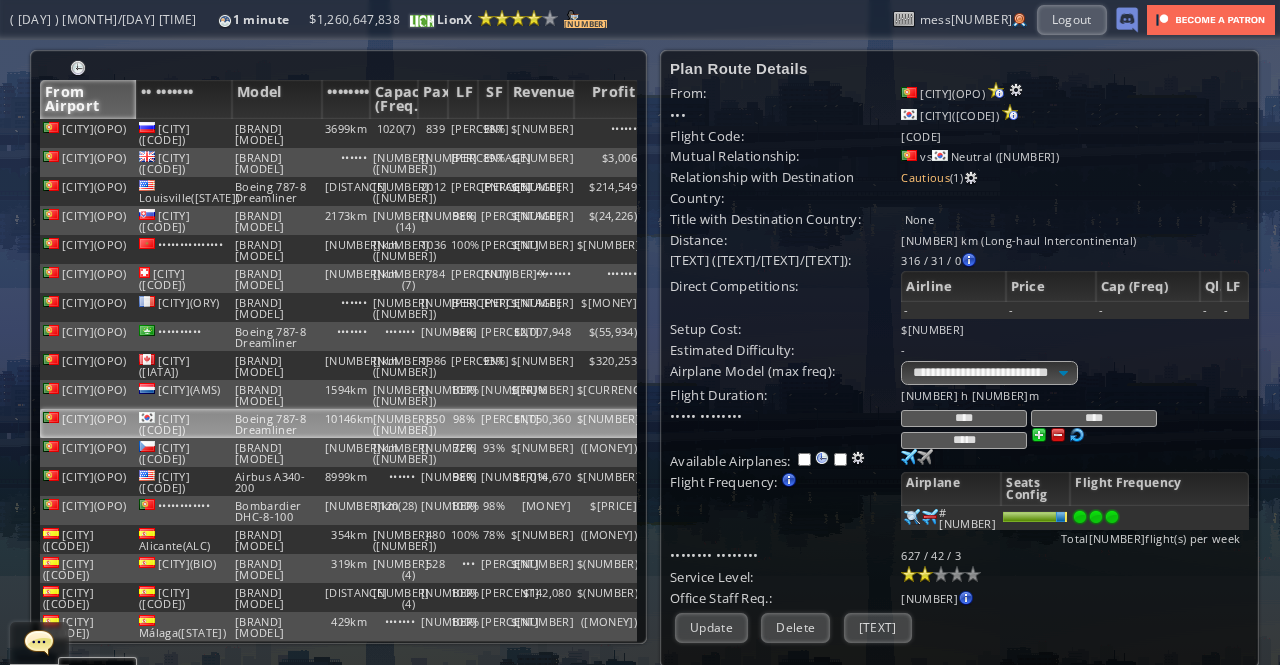 drag, startPoint x: 1008, startPoint y: 439, endPoint x: 925, endPoint y: 438, distance: 83.00603 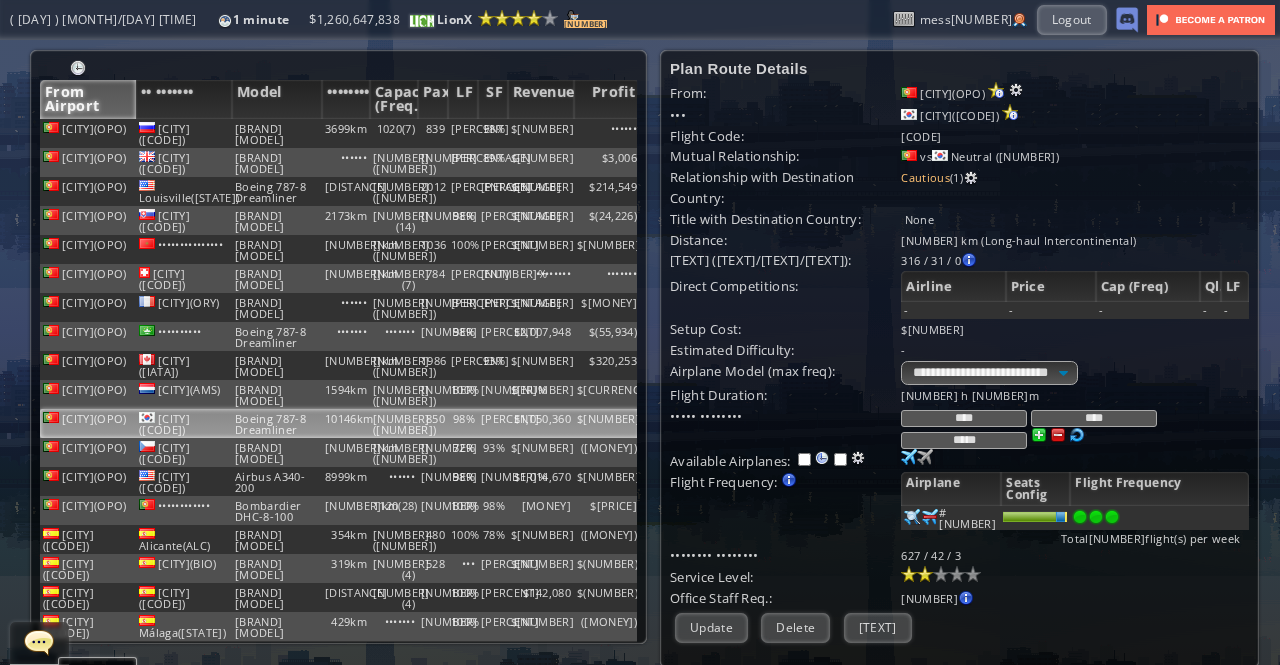 click on "*****" at bounding box center (964, 440) 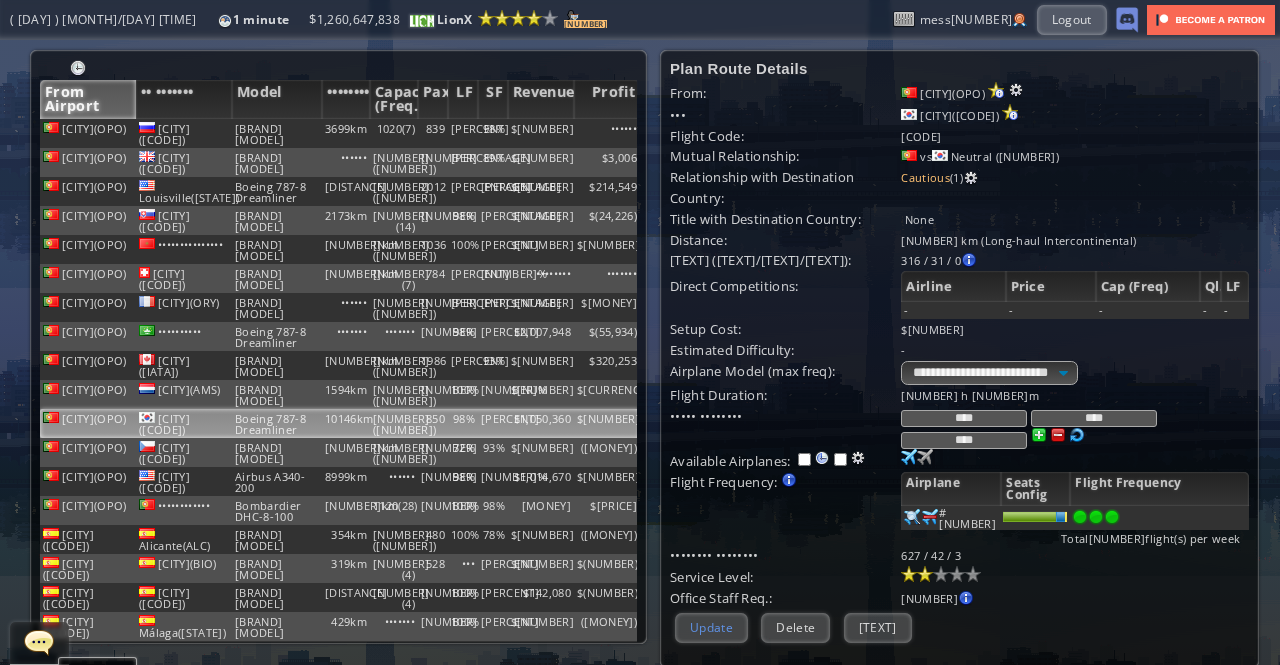 type on "****" 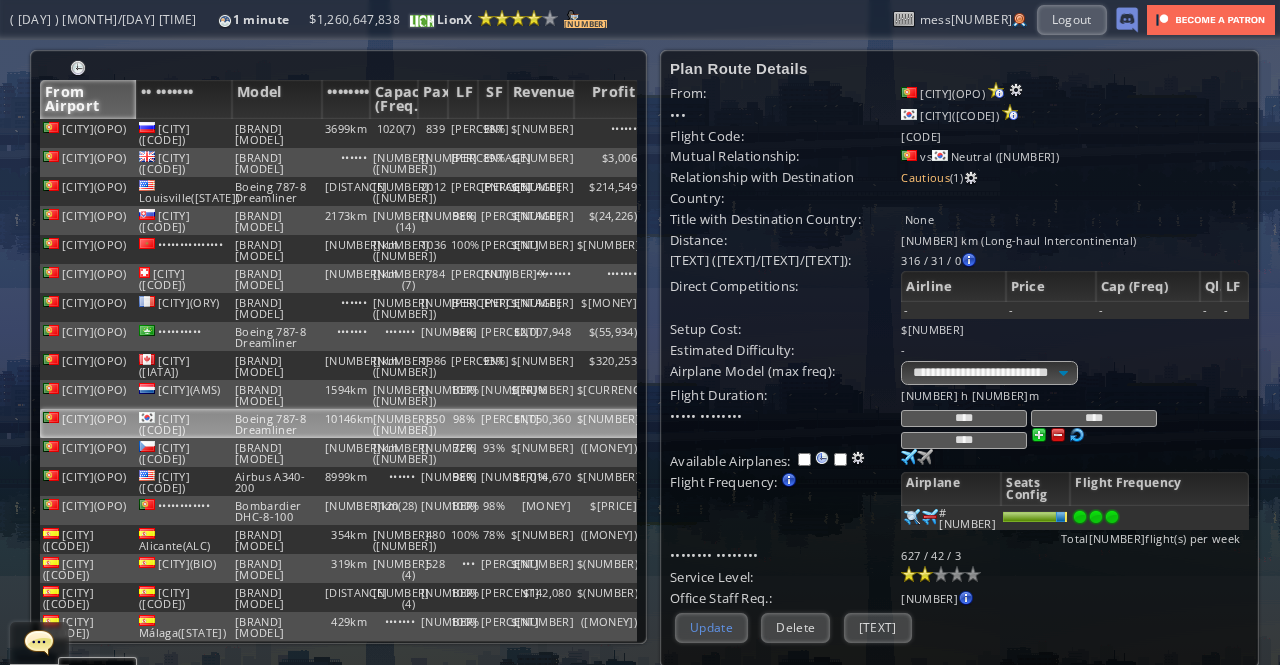 click on "Update" at bounding box center (711, 627) 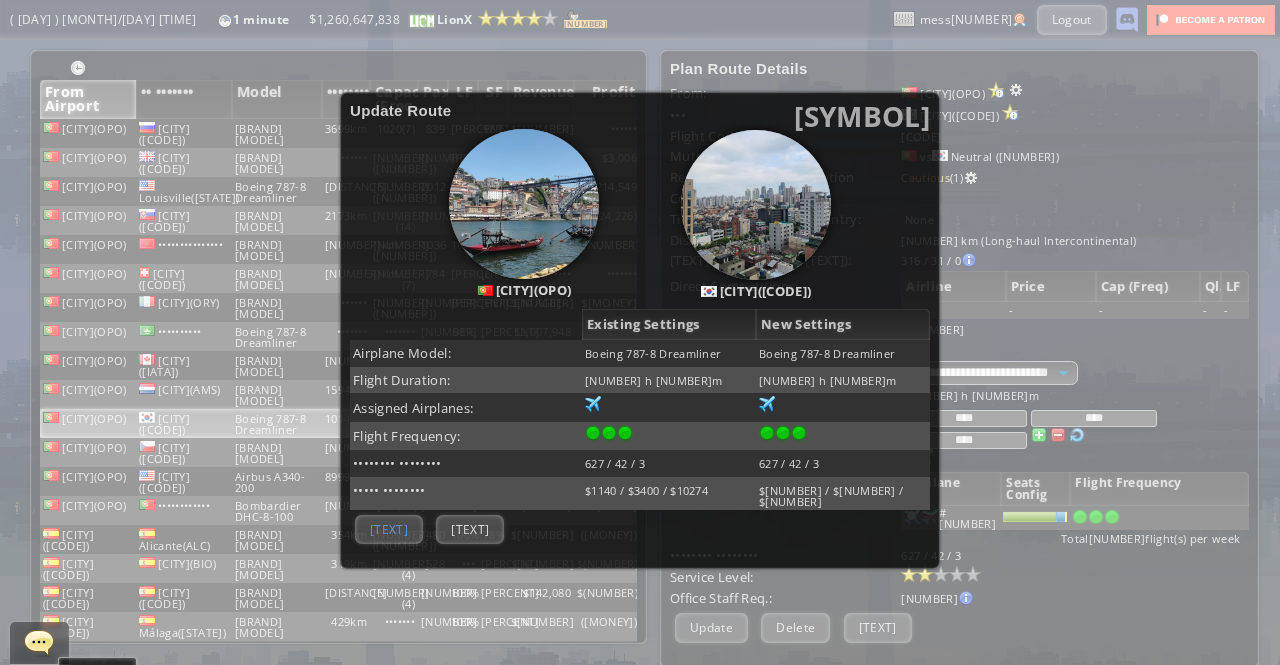 click on "[TEXT]" at bounding box center (389, 529) 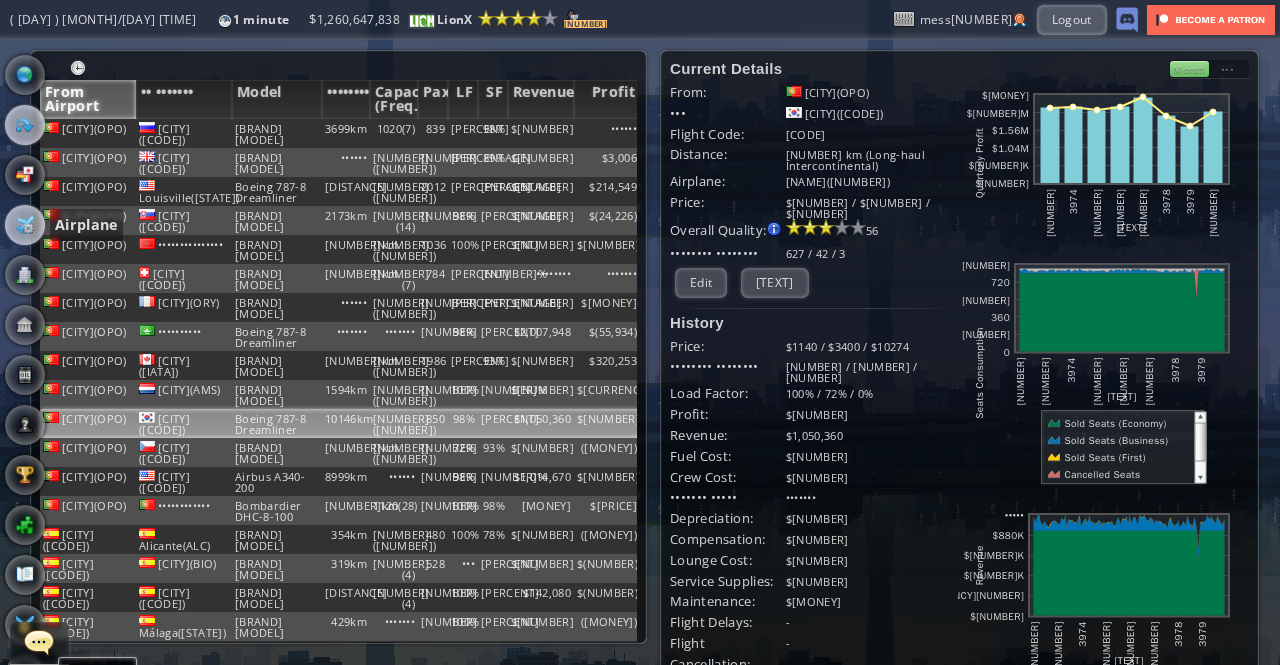click at bounding box center (25, 225) 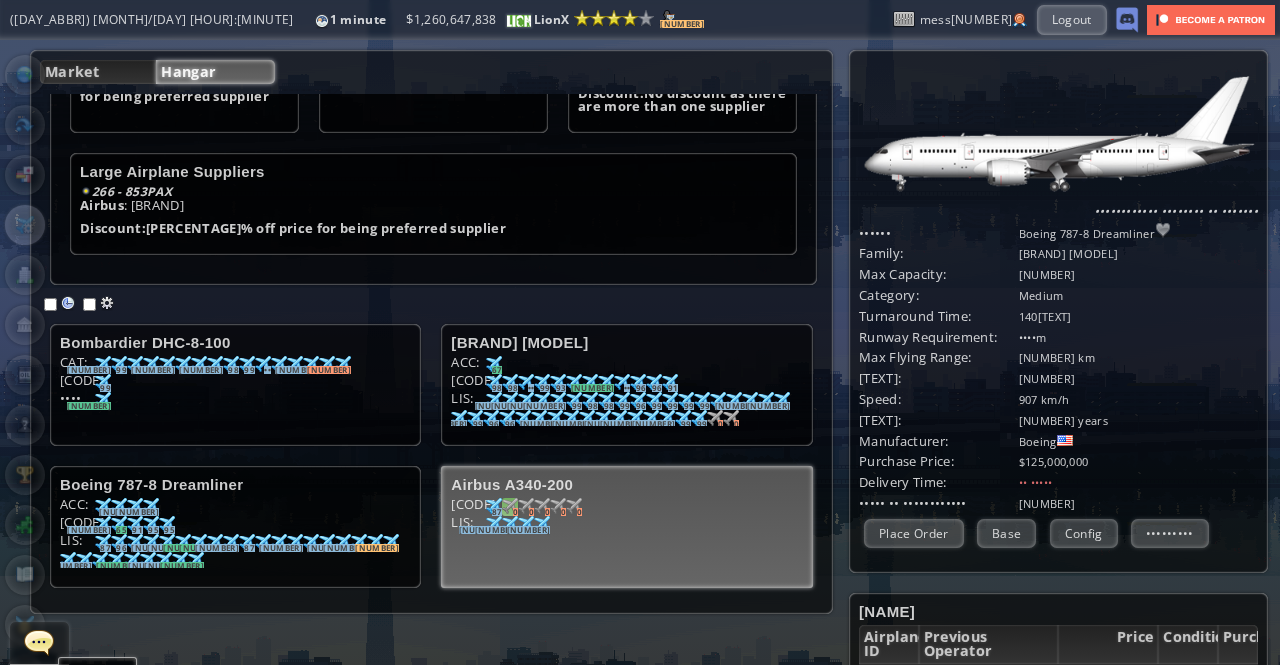 click at bounding box center (103, 364) 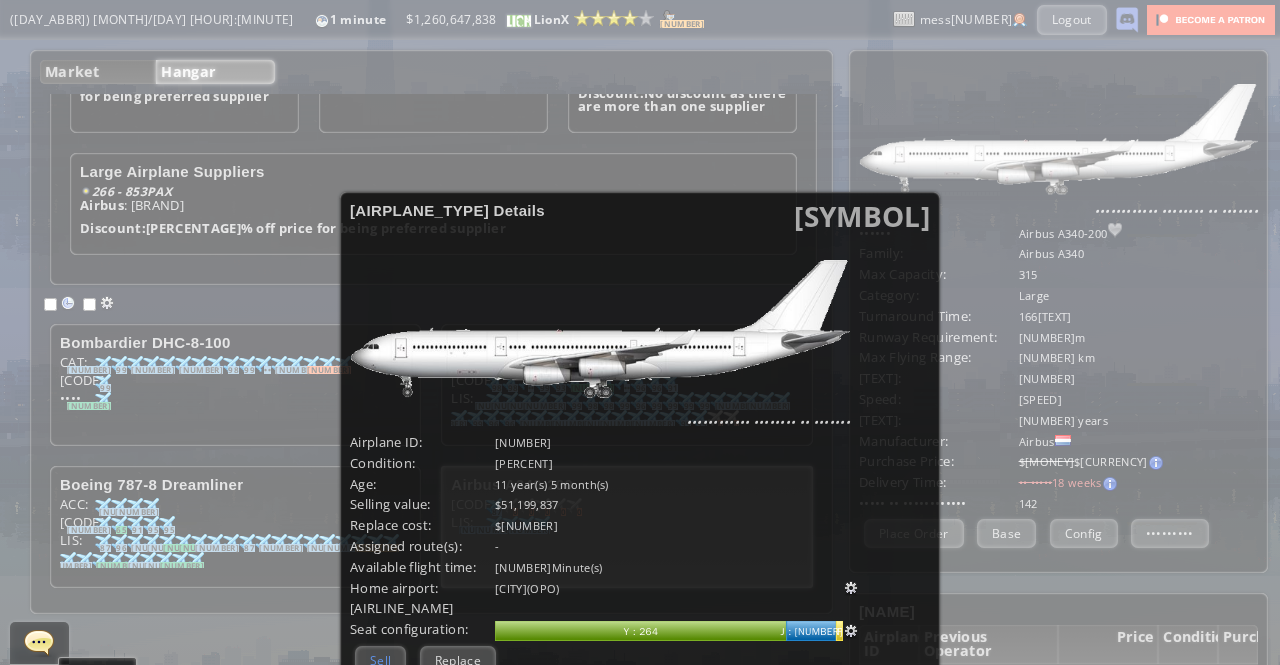 click on "Sell" at bounding box center (380, 660) 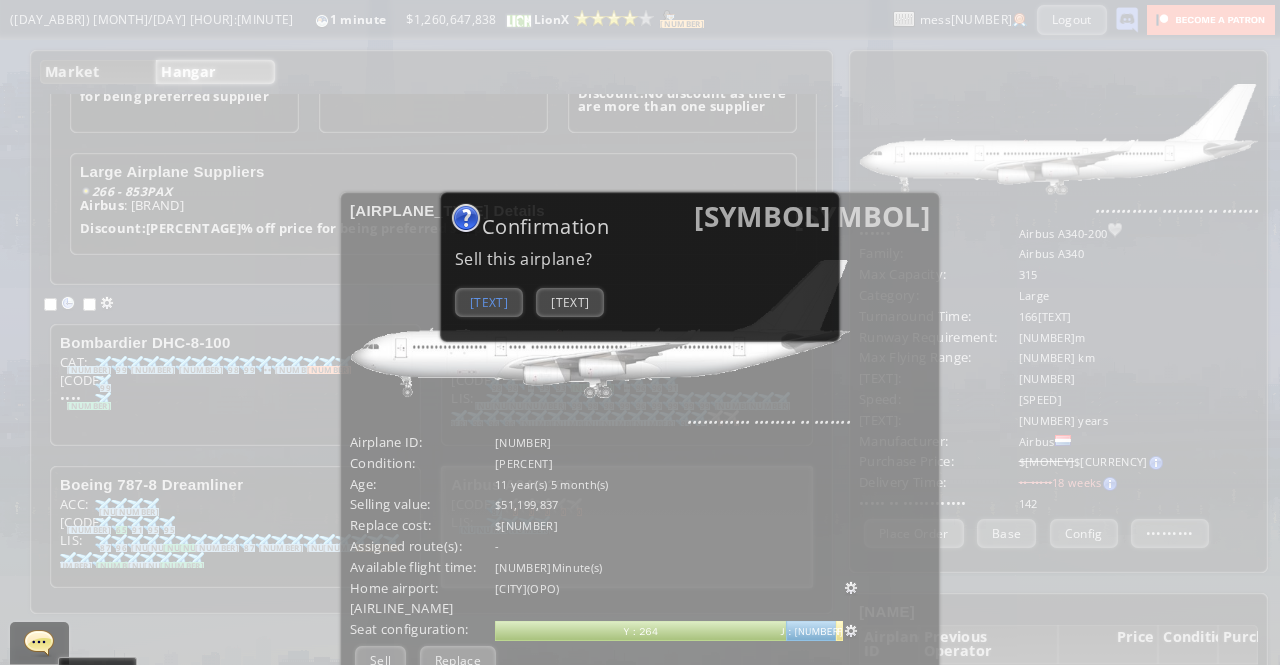 click on "[TEXT]" at bounding box center [489, 302] 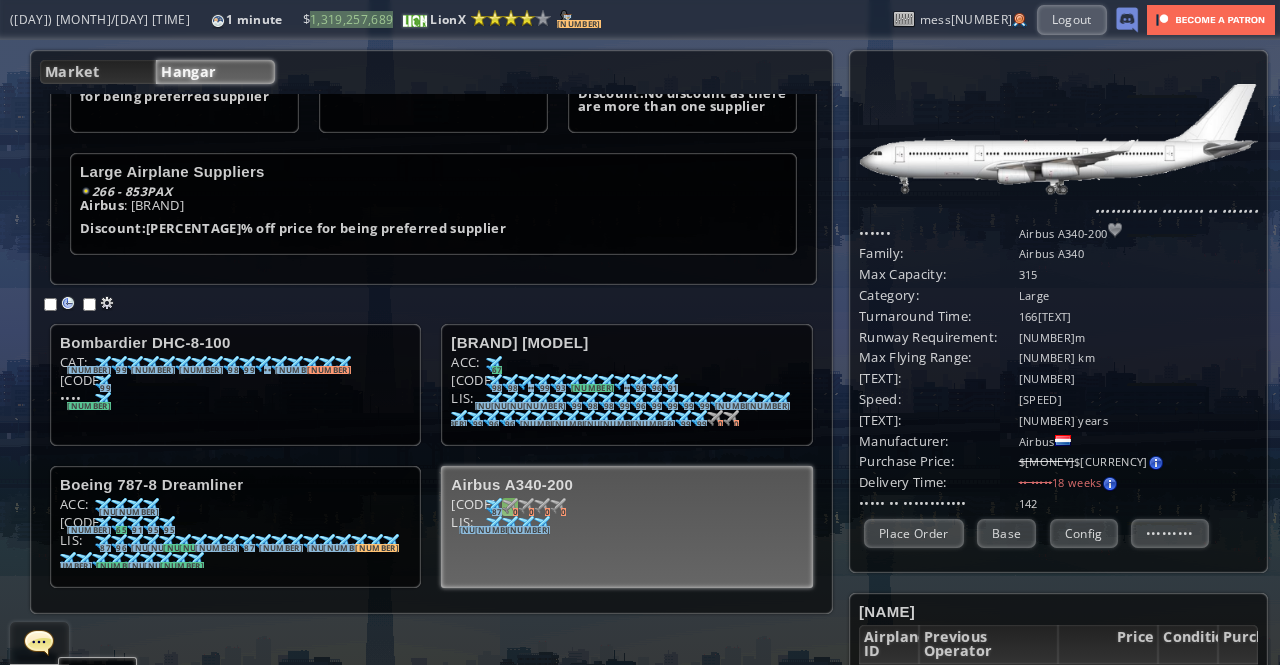 click at bounding box center [103, 364] 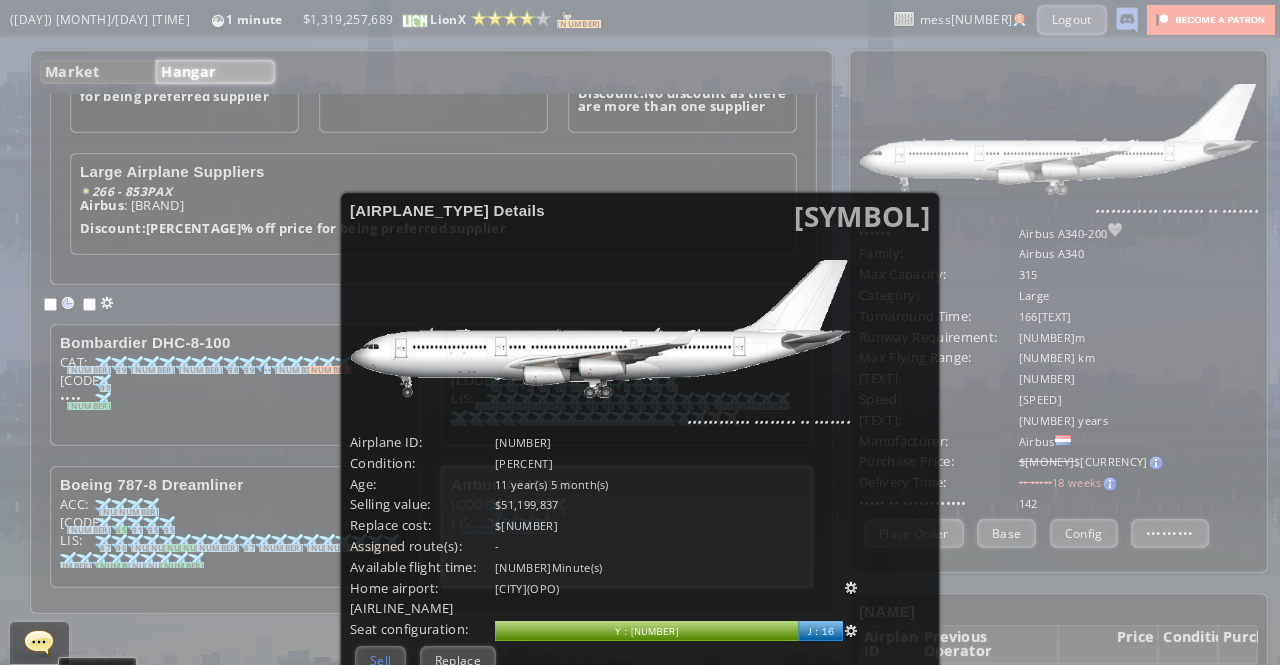 click on "Sell" at bounding box center [380, 660] 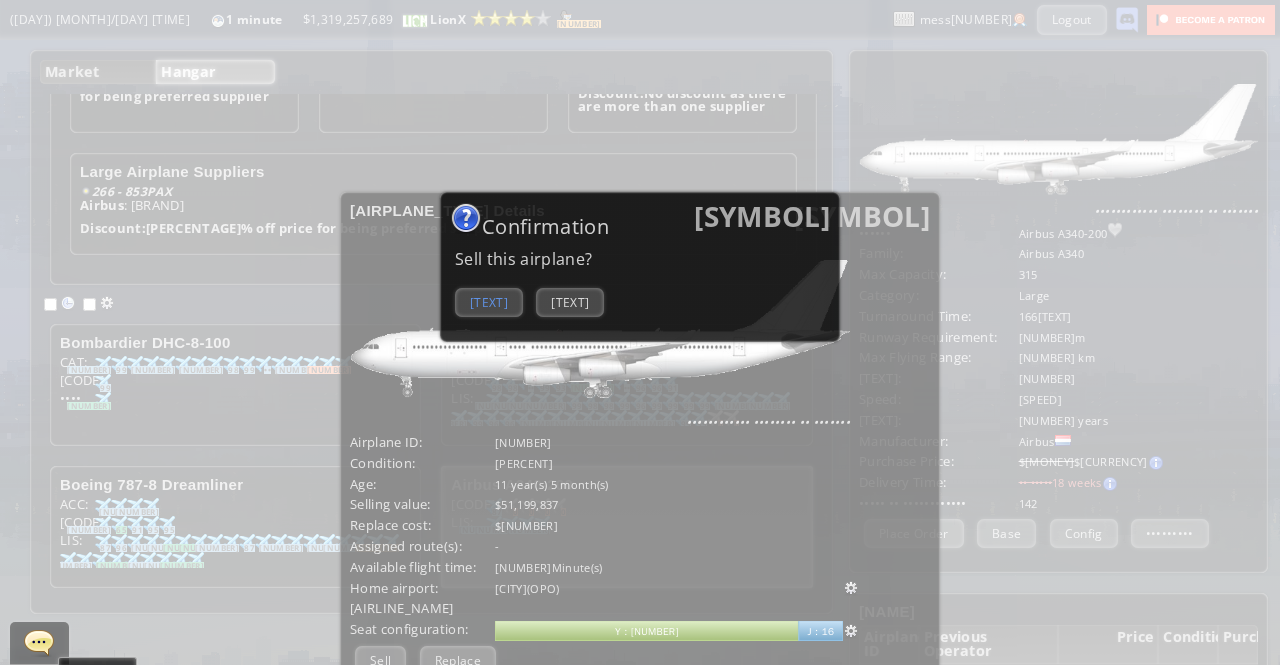 click on "[TEXT]" at bounding box center (489, 302) 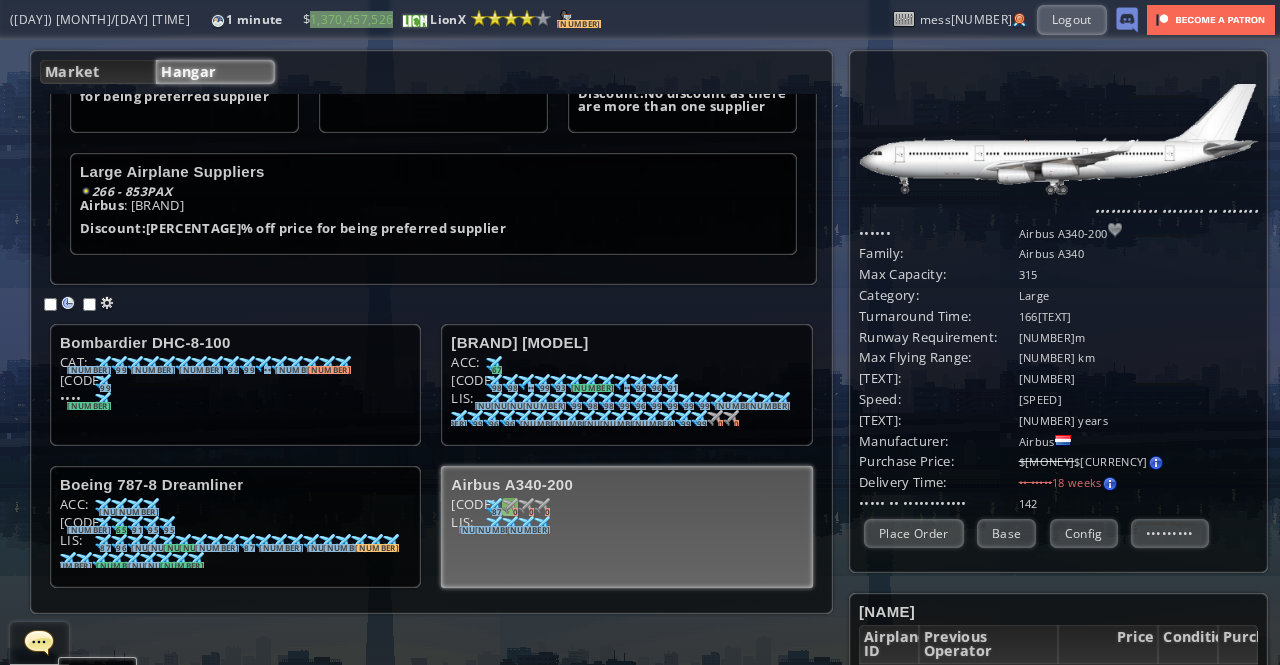 click on "0" at bounding box center [89, 370] 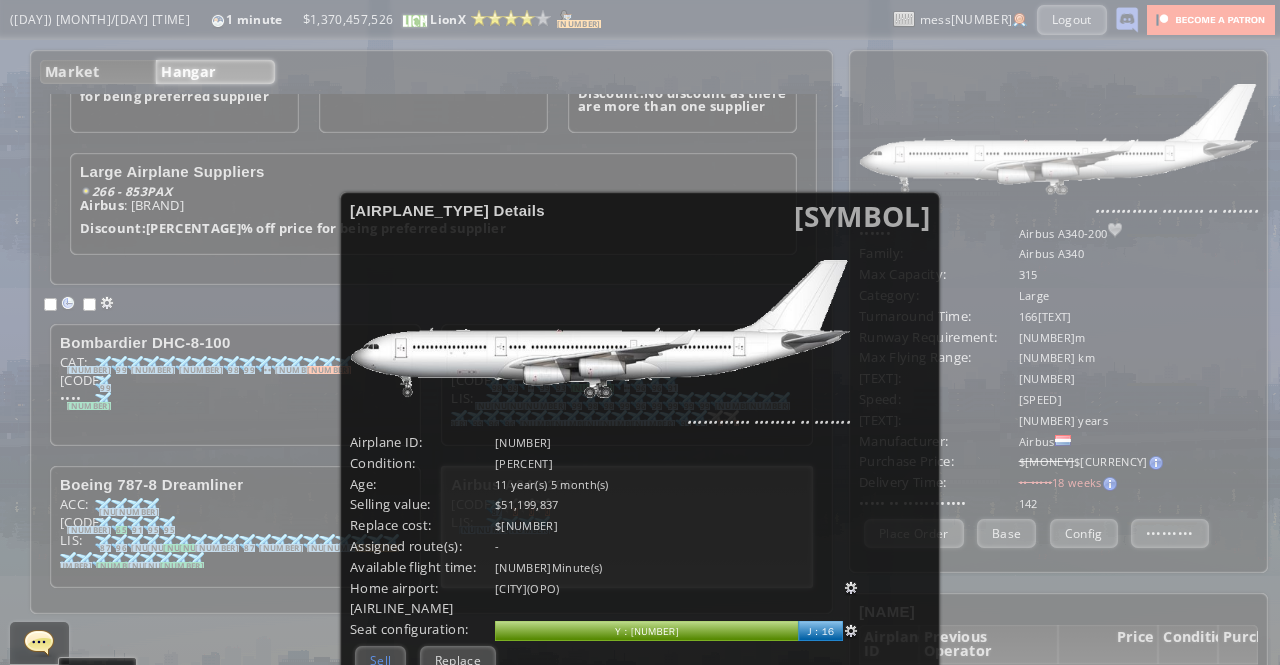 click on "Sell" at bounding box center (380, 660) 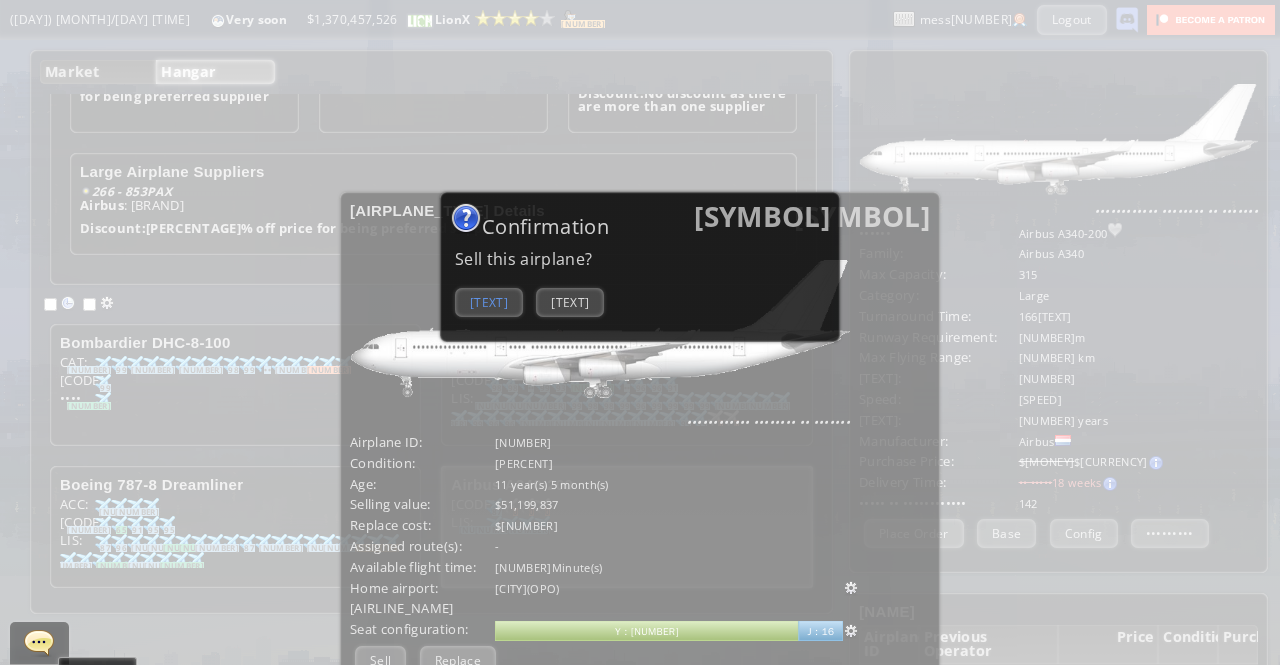click on "[TEXT]" at bounding box center [489, 302] 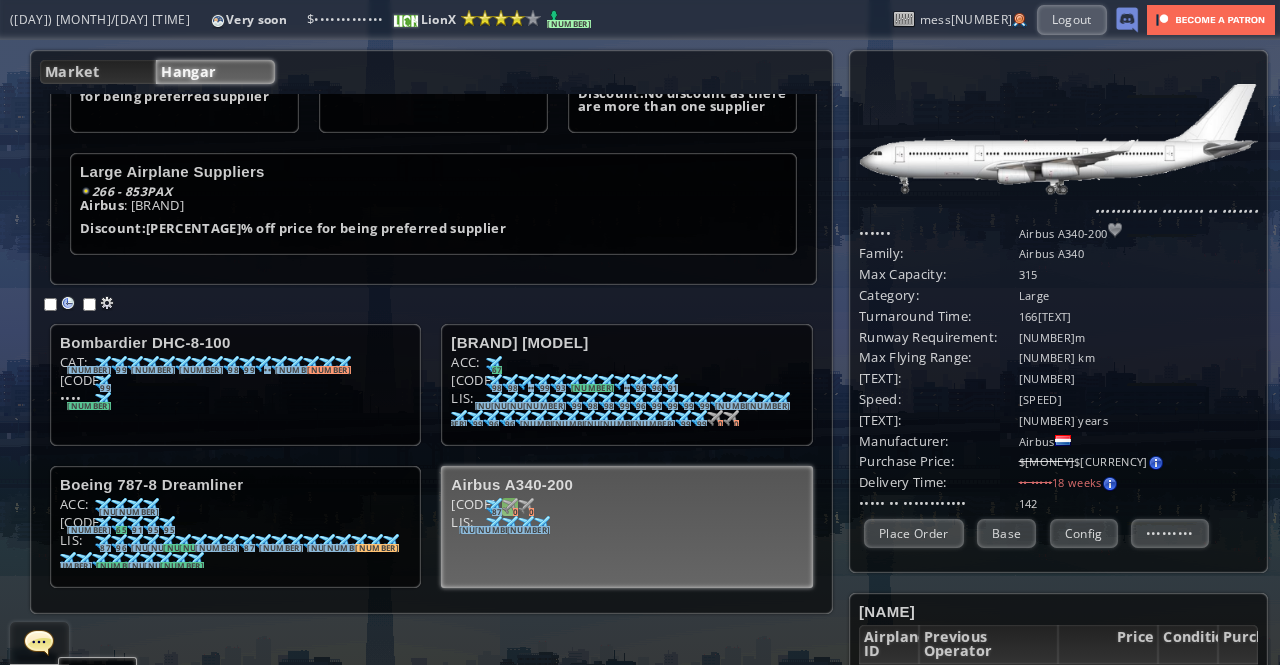 click at bounding box center [103, 364] 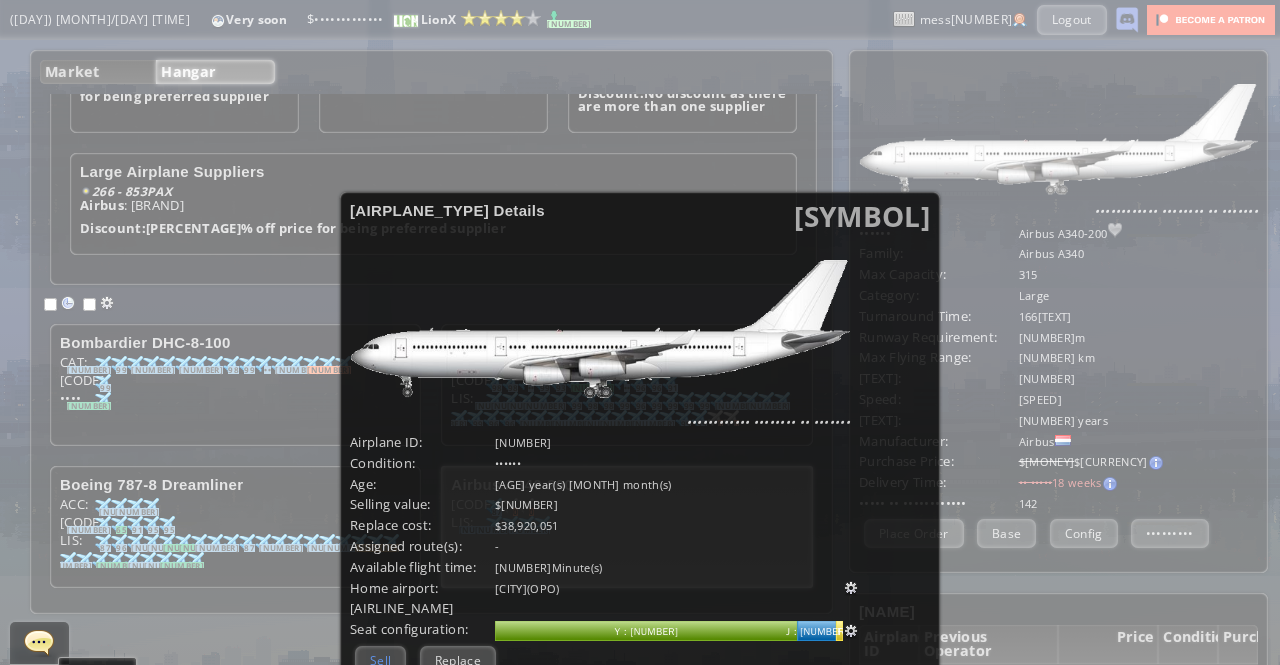 click on "Sell" at bounding box center [380, 660] 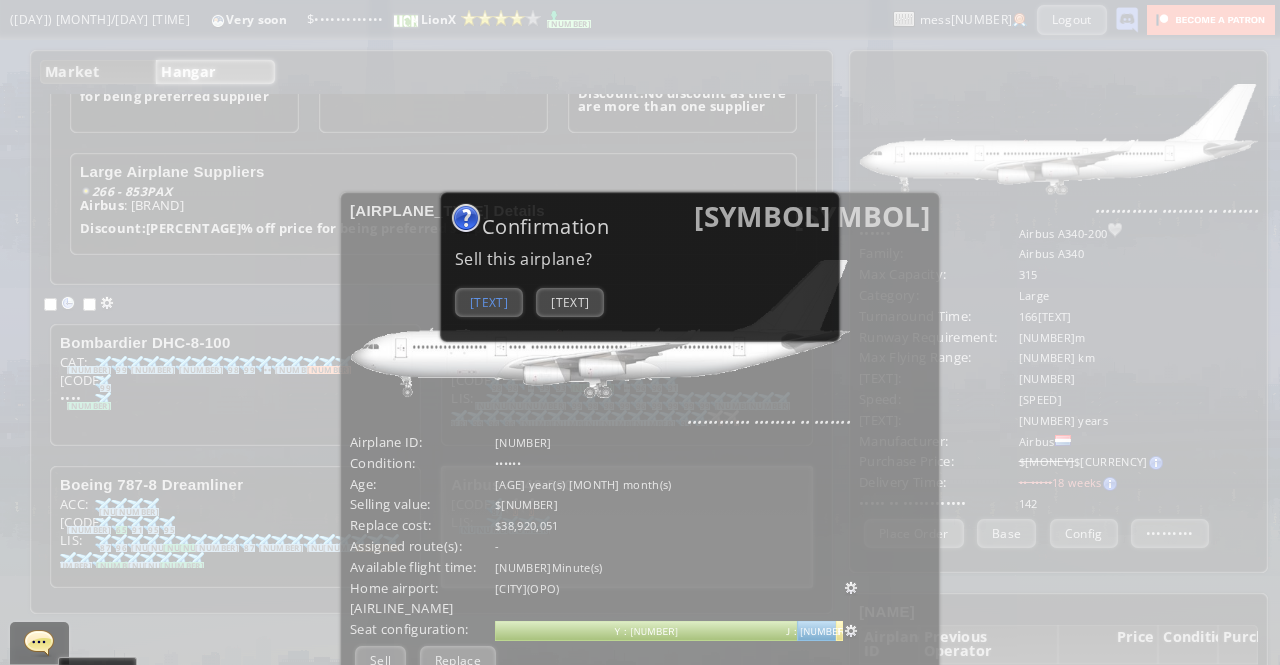 click on "[TEXT]" at bounding box center [489, 302] 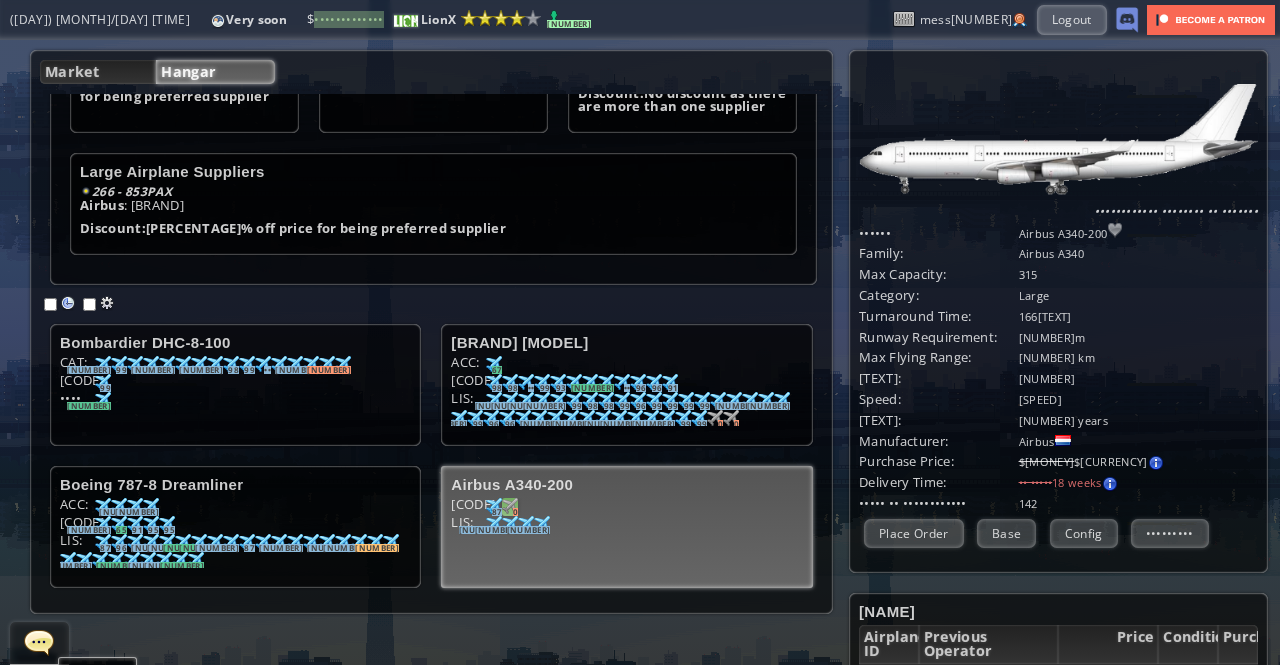 click on "0" at bounding box center [89, 370] 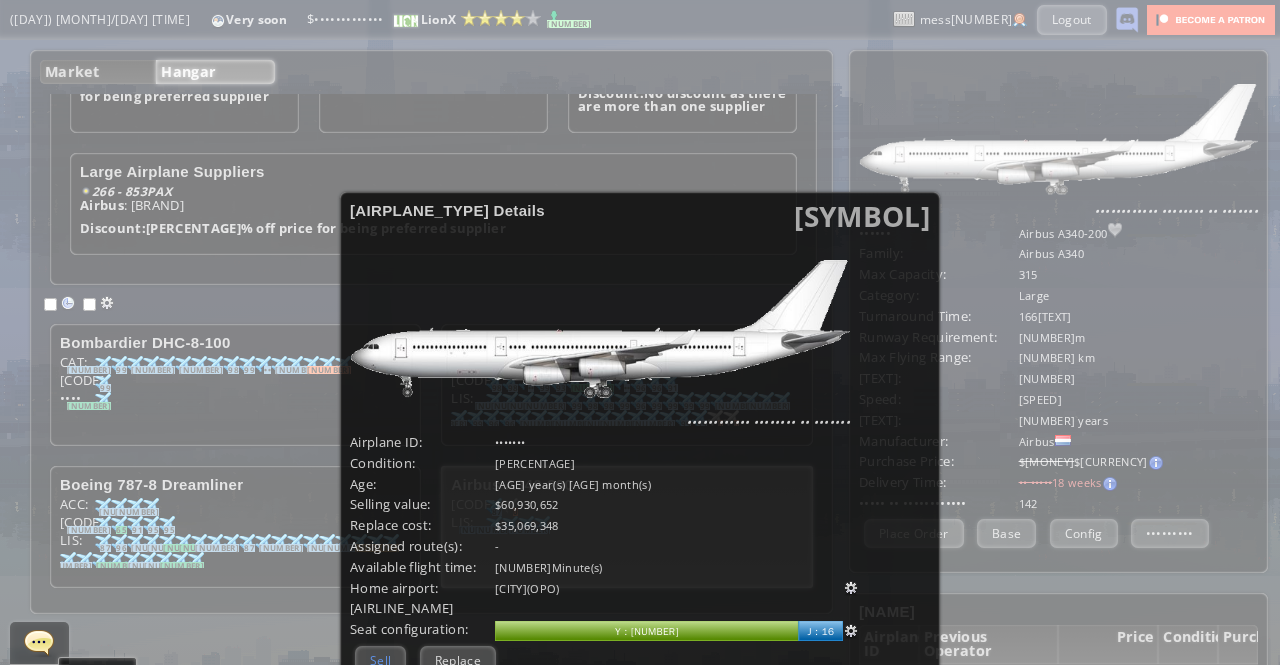 click on "Sell" at bounding box center [380, 660] 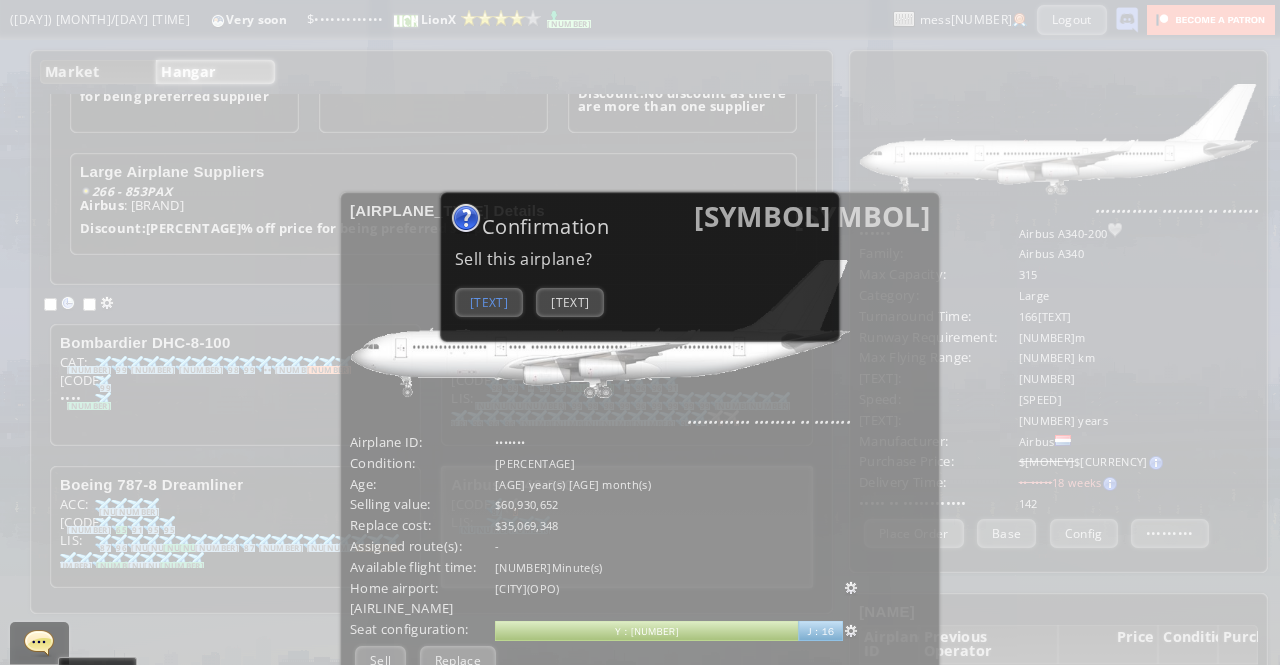 click on "[TEXT]" at bounding box center (489, 302) 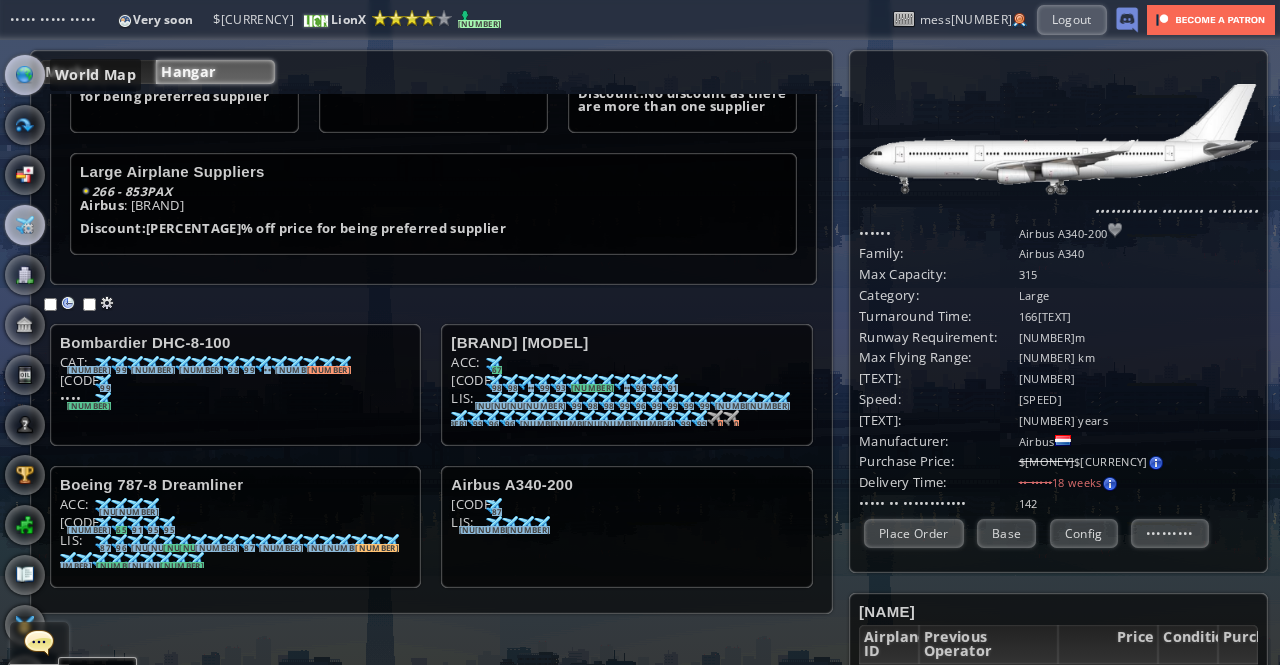 click at bounding box center [25, 75] 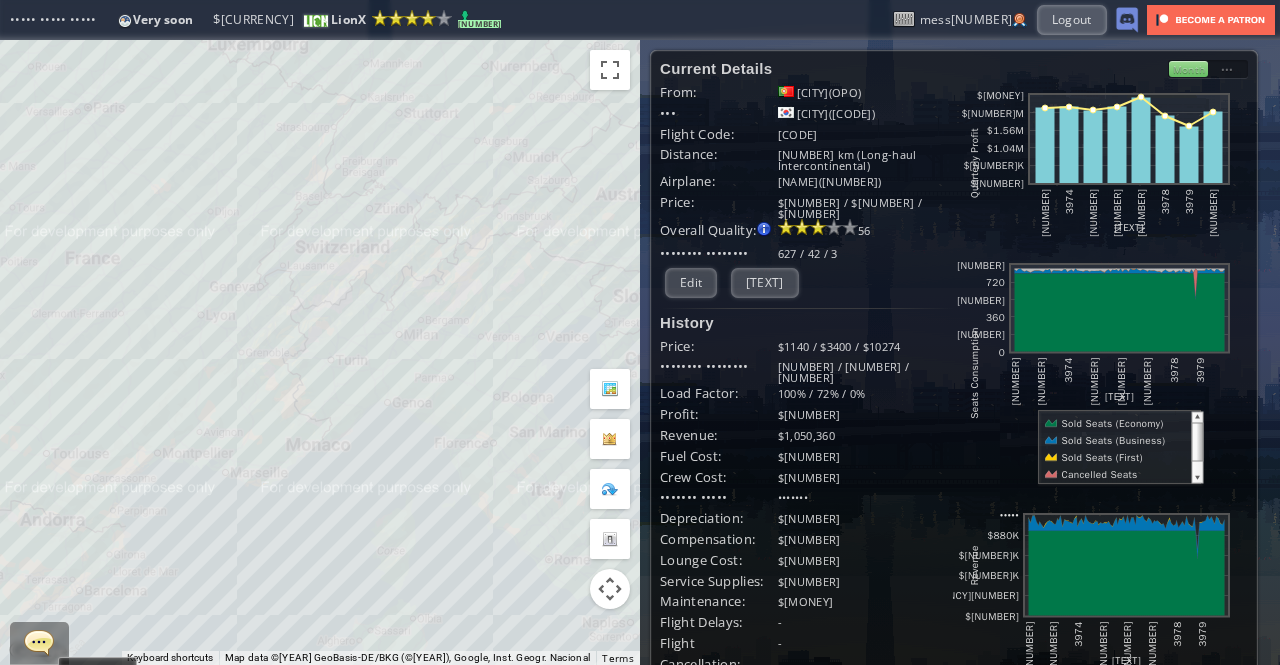 click on "To navigate, press the arrow keys." at bounding box center (320, 352) 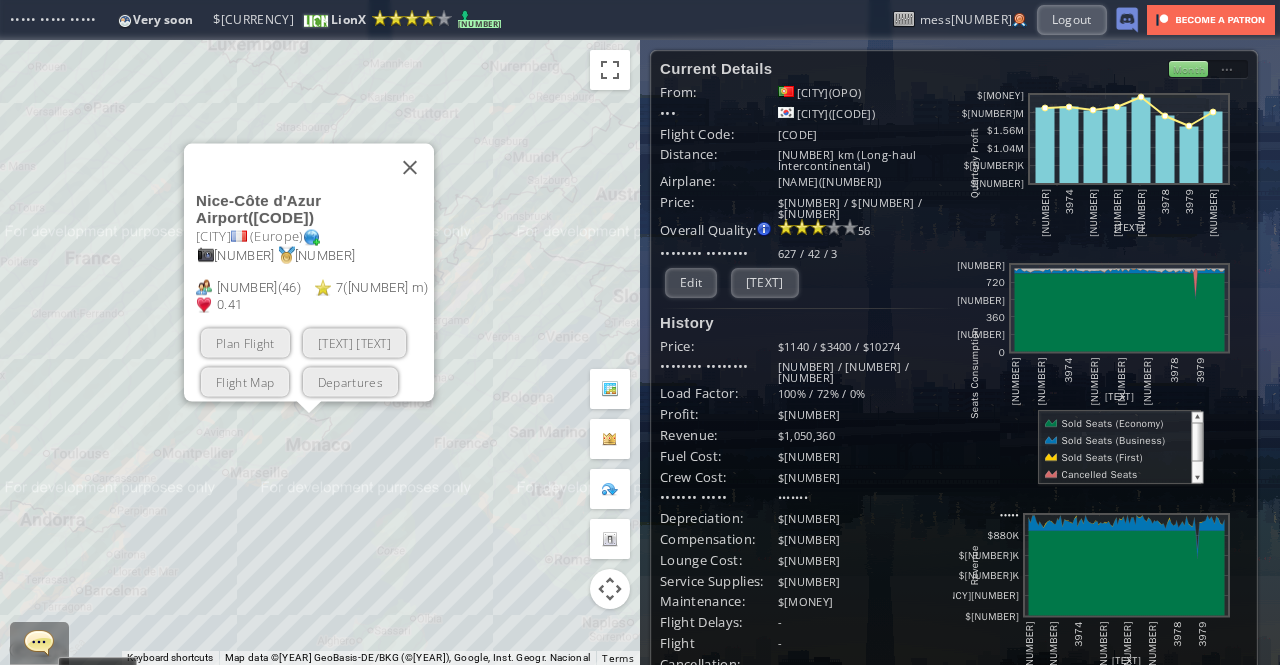 click on "Plan Flight" at bounding box center [245, 342] 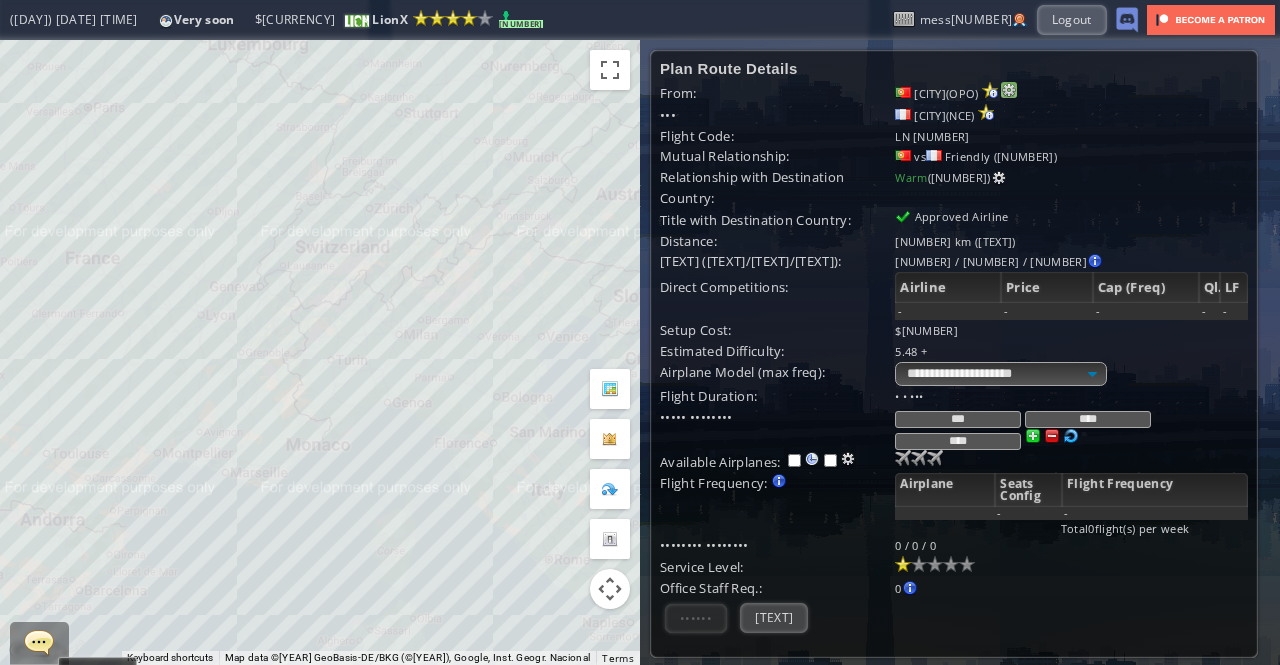 click at bounding box center (1009, 90) 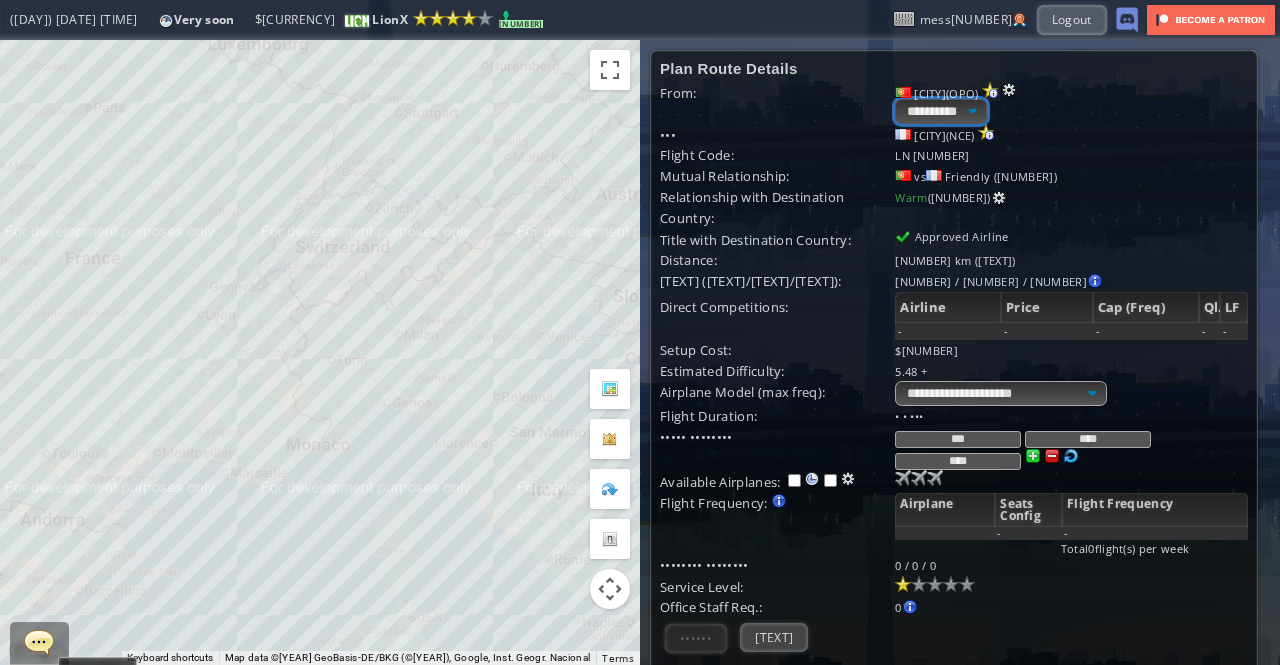click on "**********" at bounding box center [940, 111] 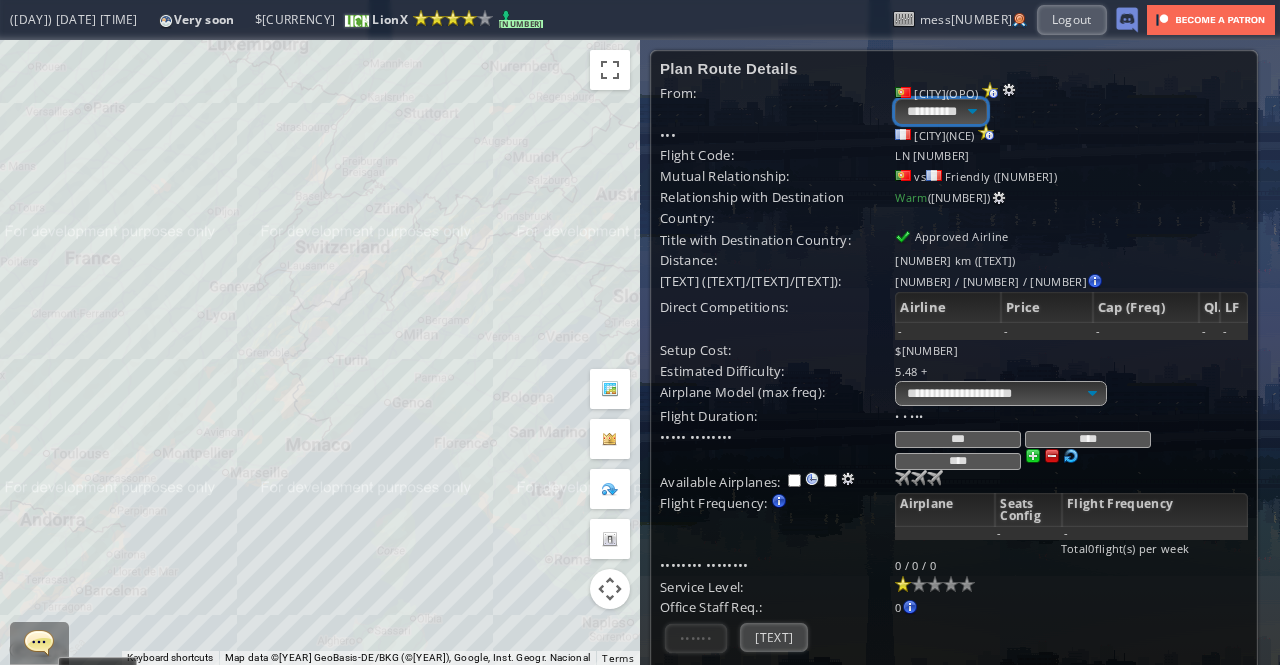 select on "****" 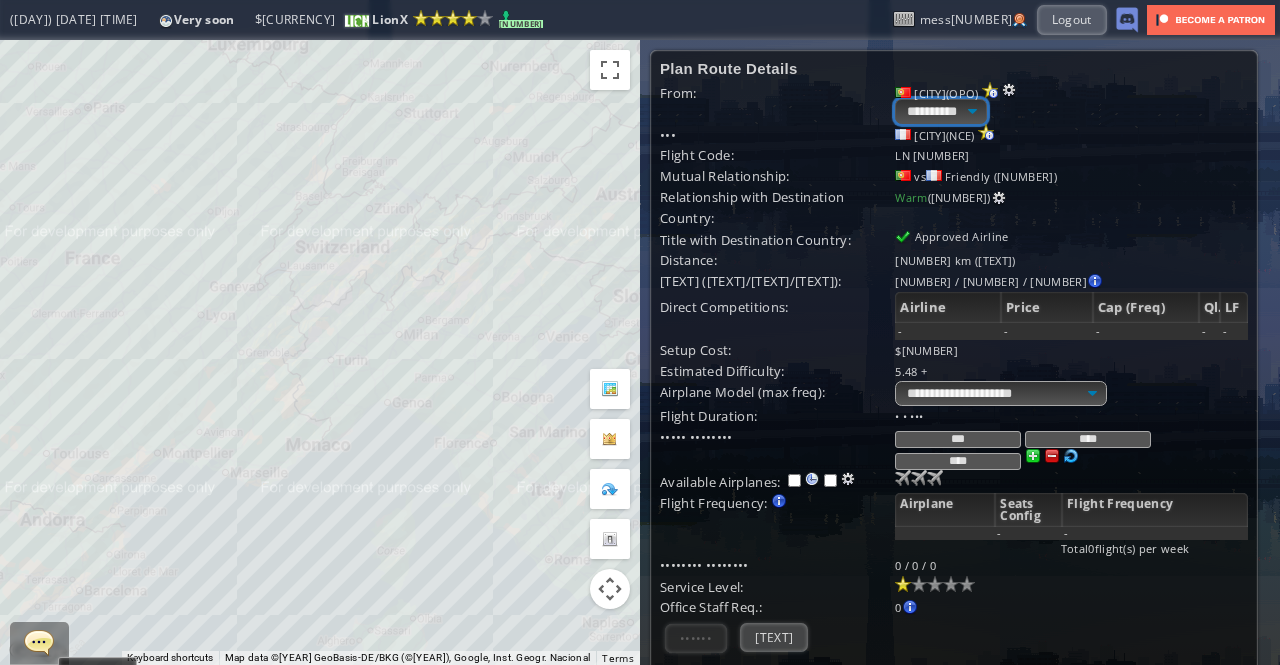 click on "**********" at bounding box center [940, 111] 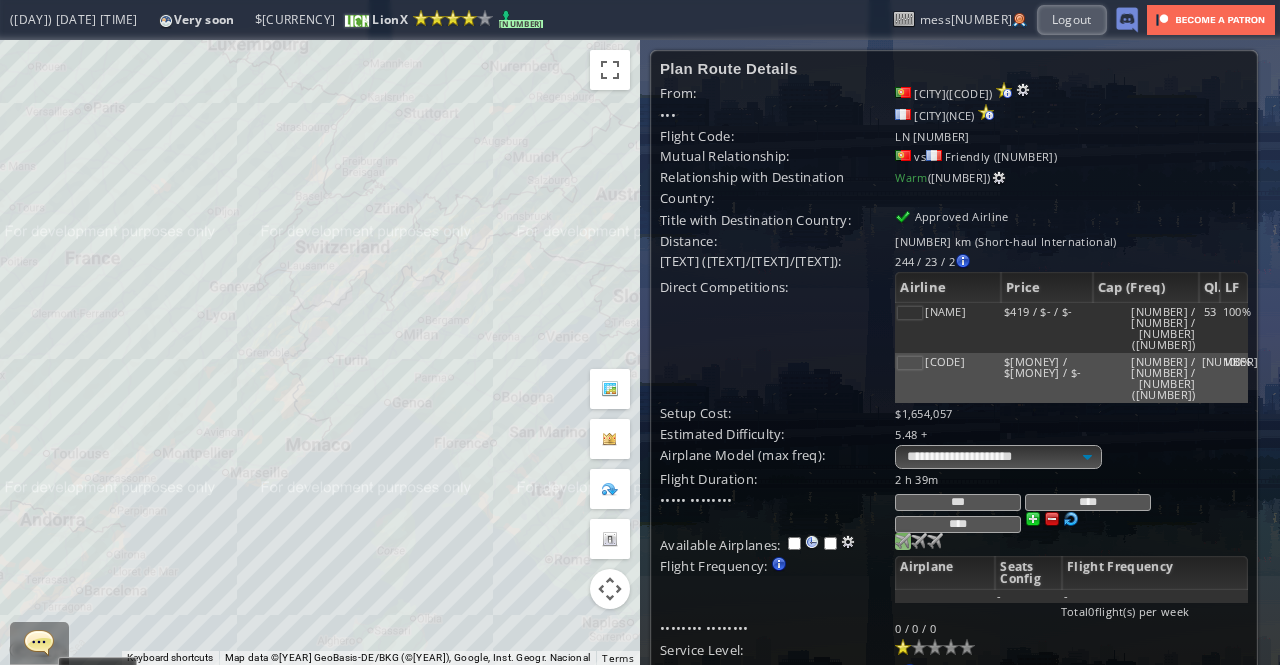 click at bounding box center (903, 541) 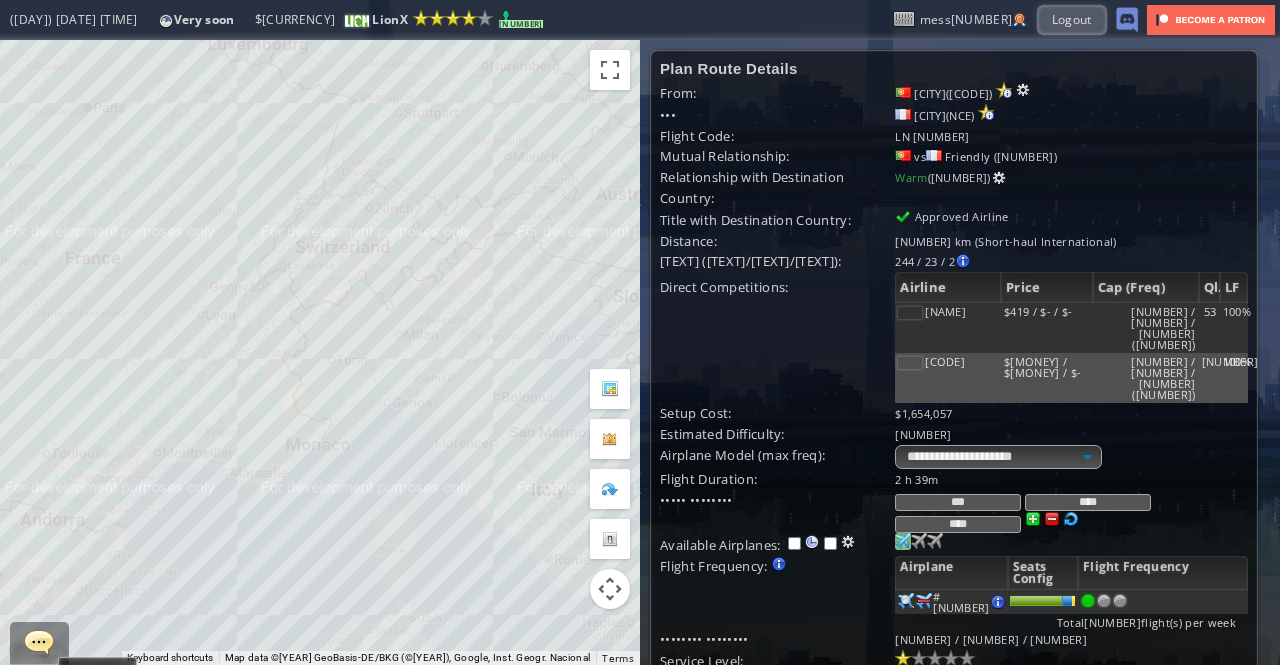 click on "••••••" at bounding box center (696, 711) 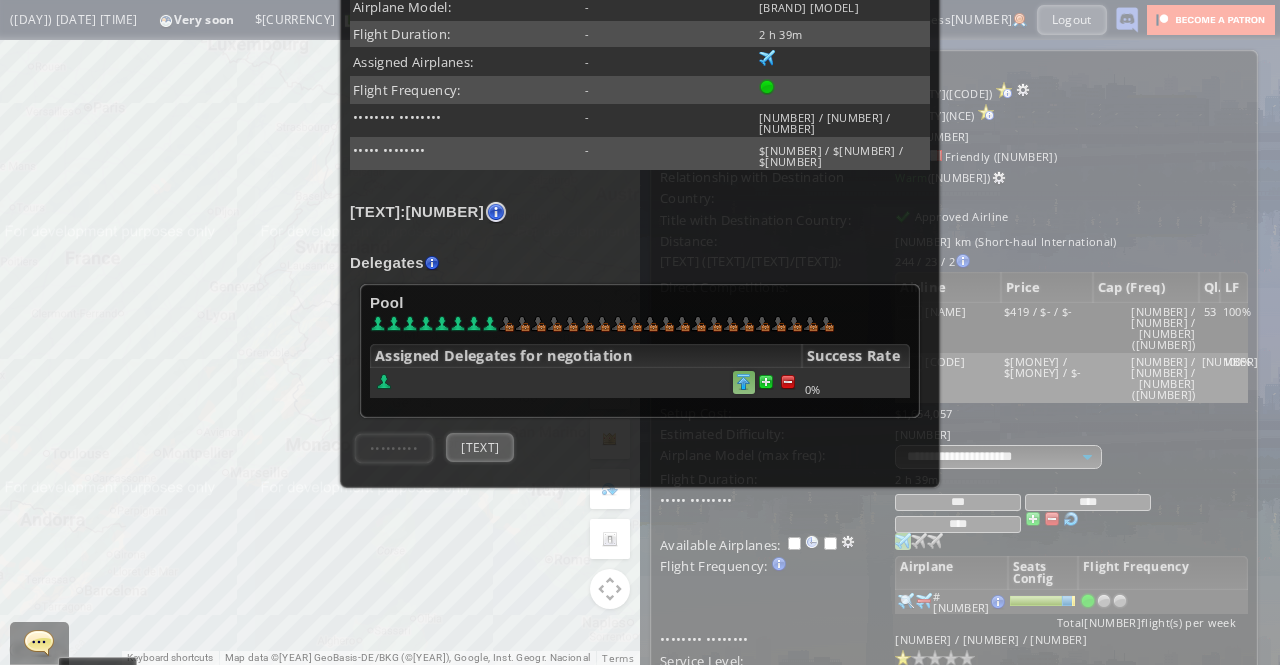 click at bounding box center (788, 382) 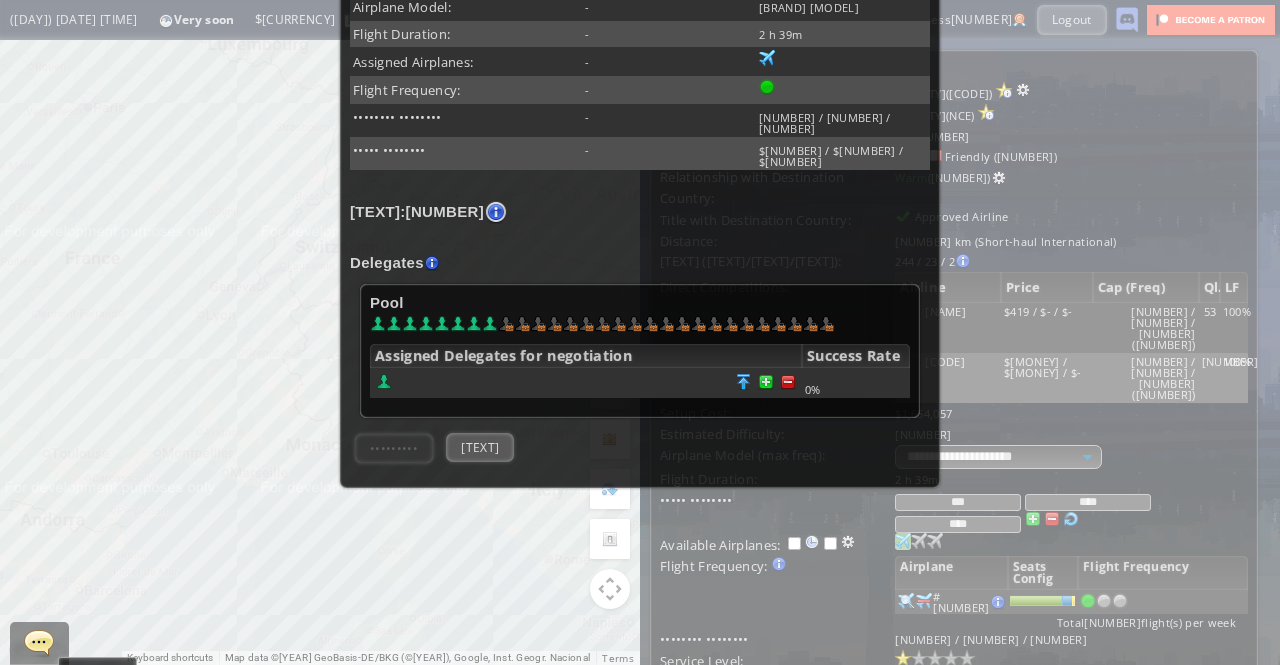scroll, scrollTop: 446, scrollLeft: 0, axis: vertical 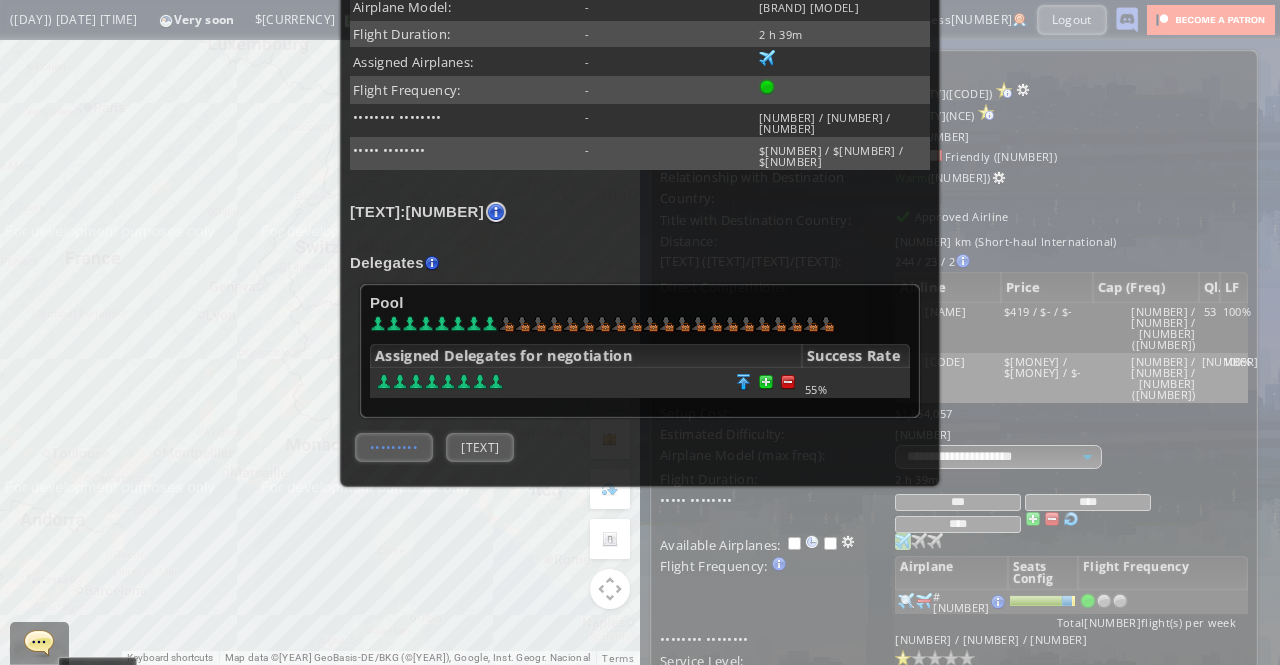 click on "•••••••••" at bounding box center (394, 447) 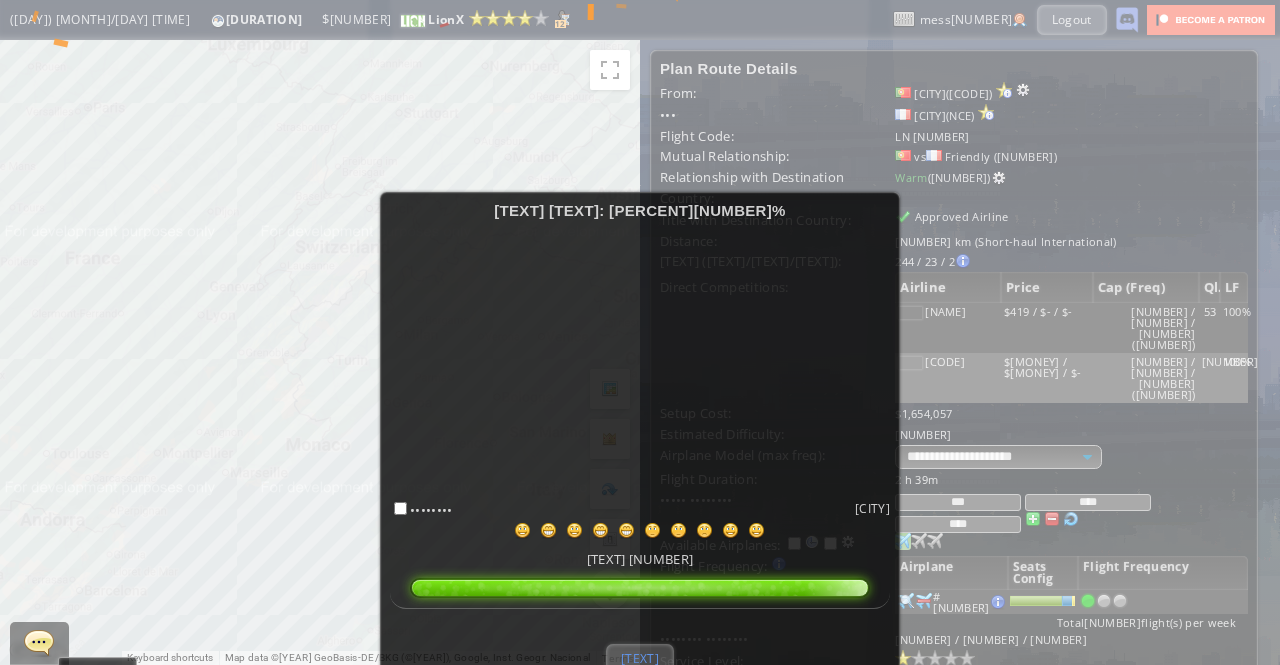 click on "[TEXT]" at bounding box center (640, 658) 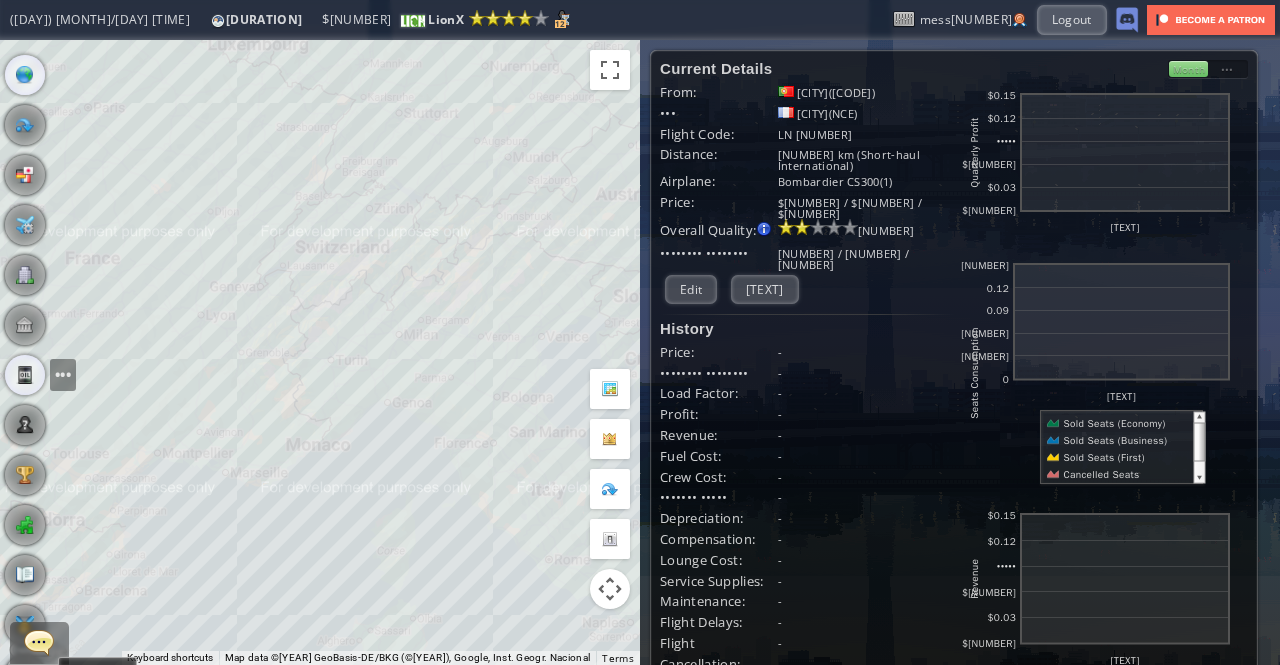 click at bounding box center [25, 375] 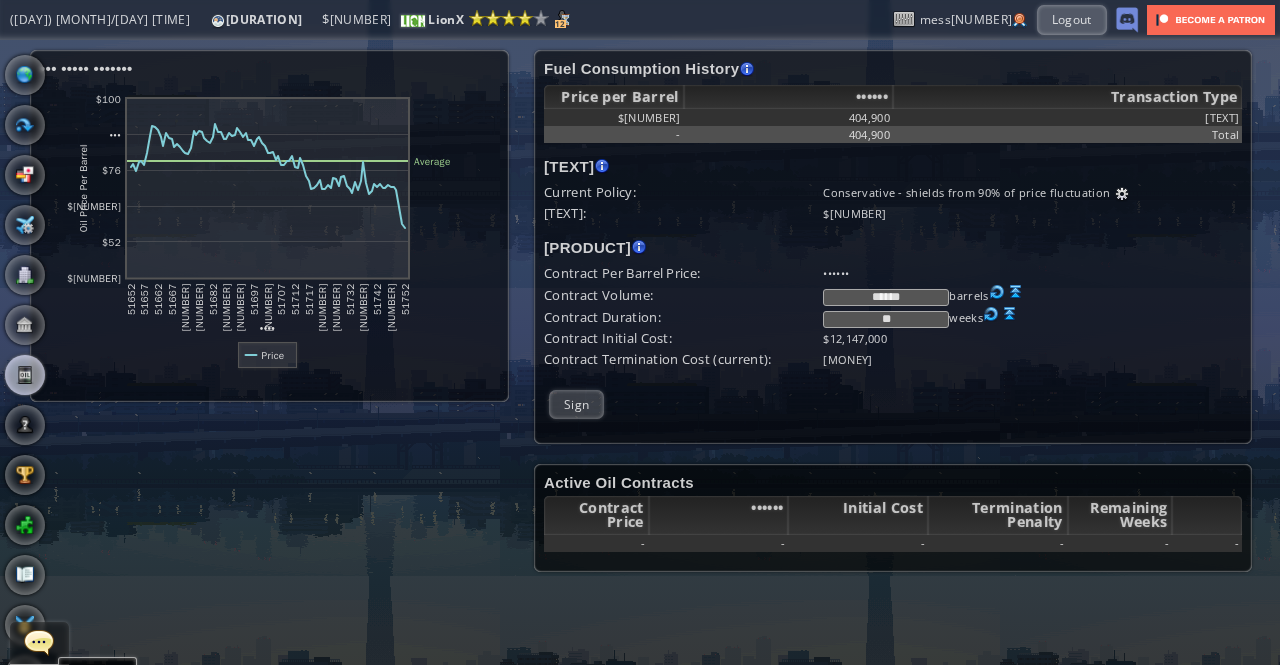click at bounding box center (1016, 292) 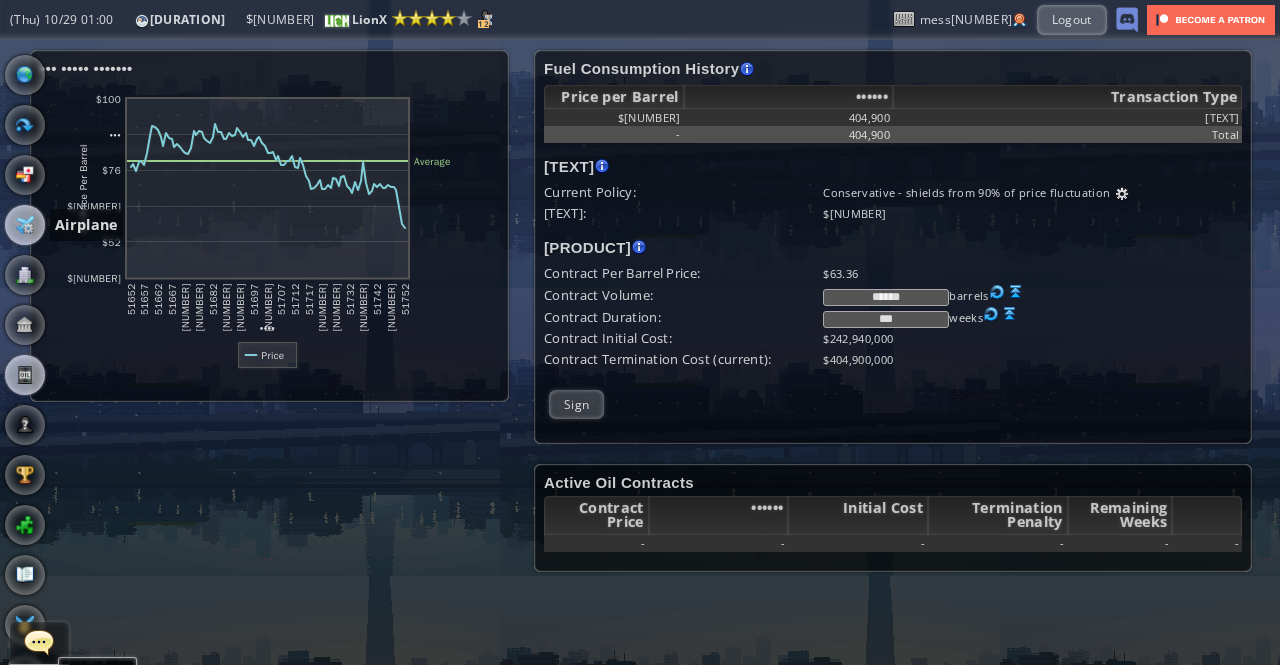 click at bounding box center [25, 225] 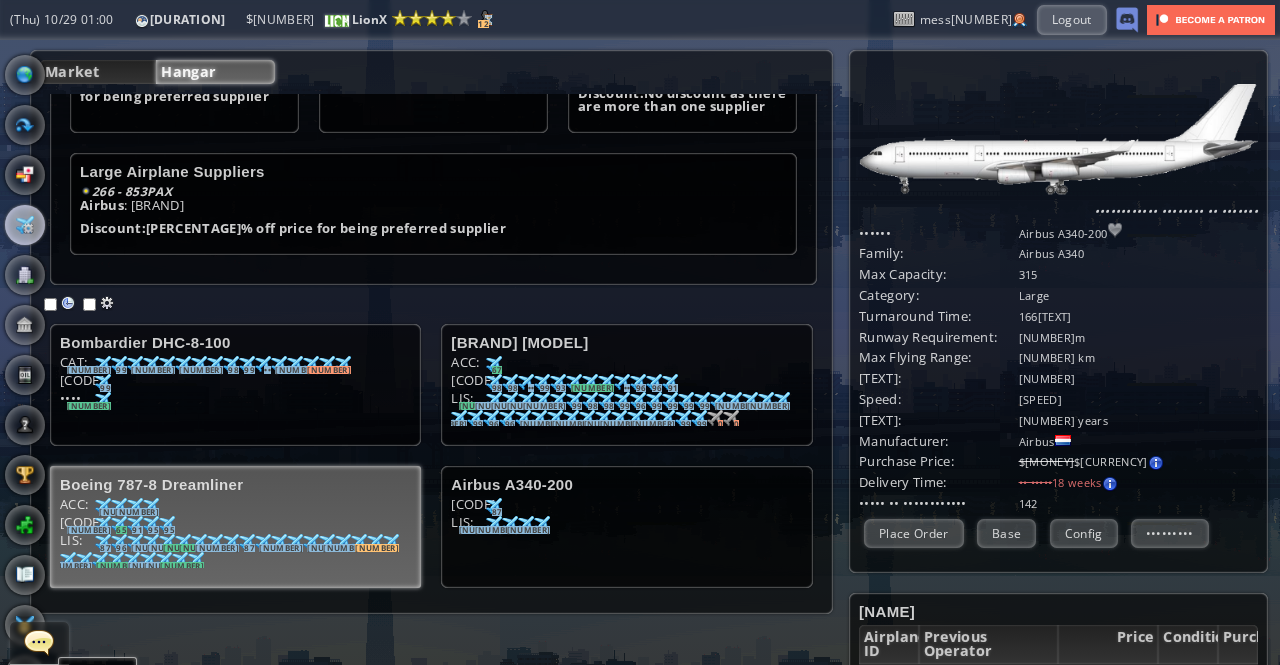 click on "ACC: [NUMBER] [NUMBER] [NUMBER] [NUMBER] [NUMBER] [NUMBER] [NUMBER] [NUMBER]" at bounding box center [235, 365] 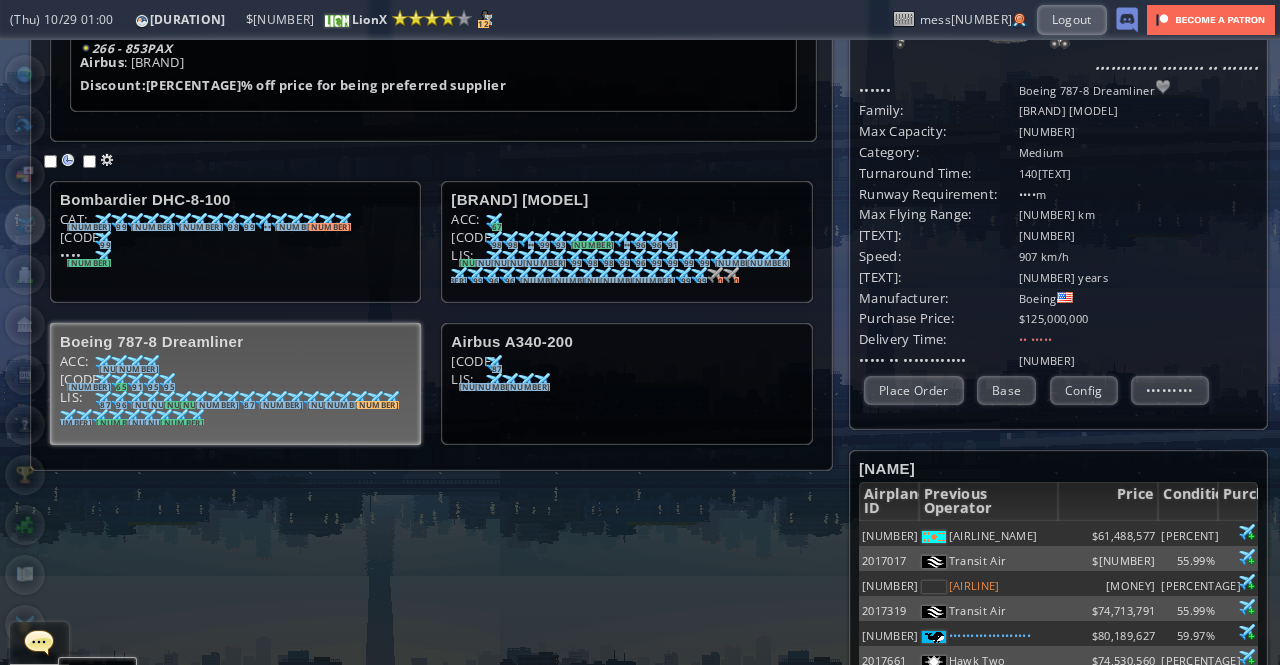 scroll, scrollTop: 398, scrollLeft: 0, axis: vertical 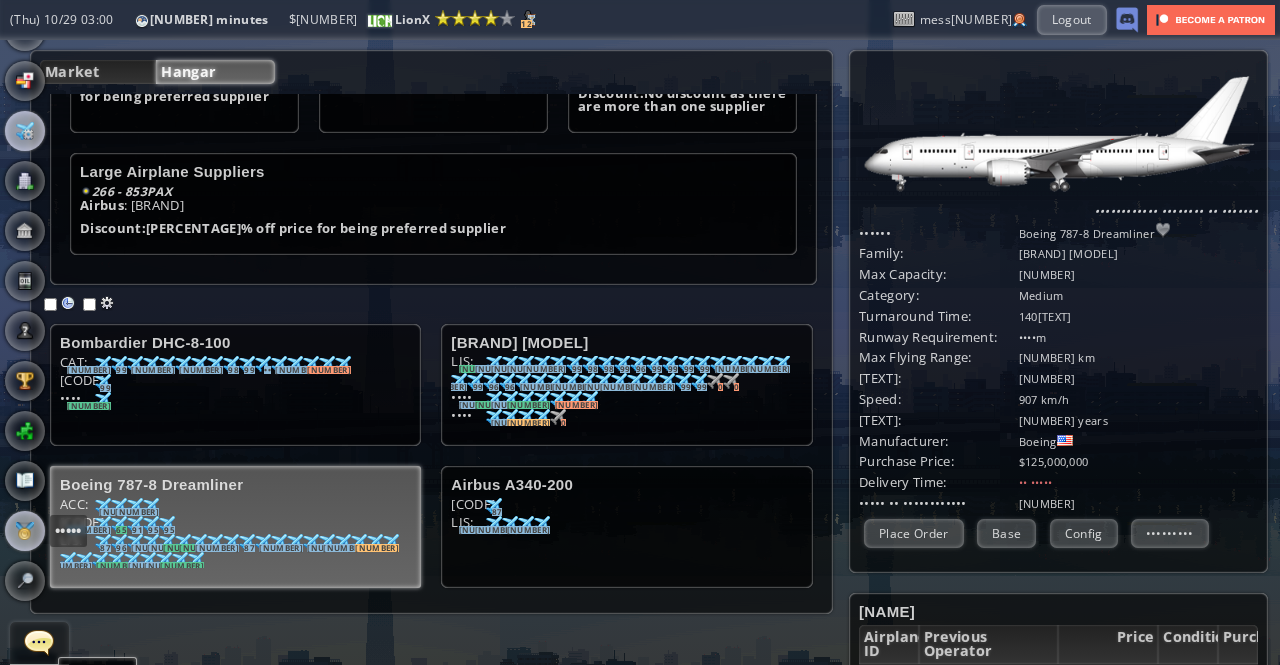 click at bounding box center [25, 531] 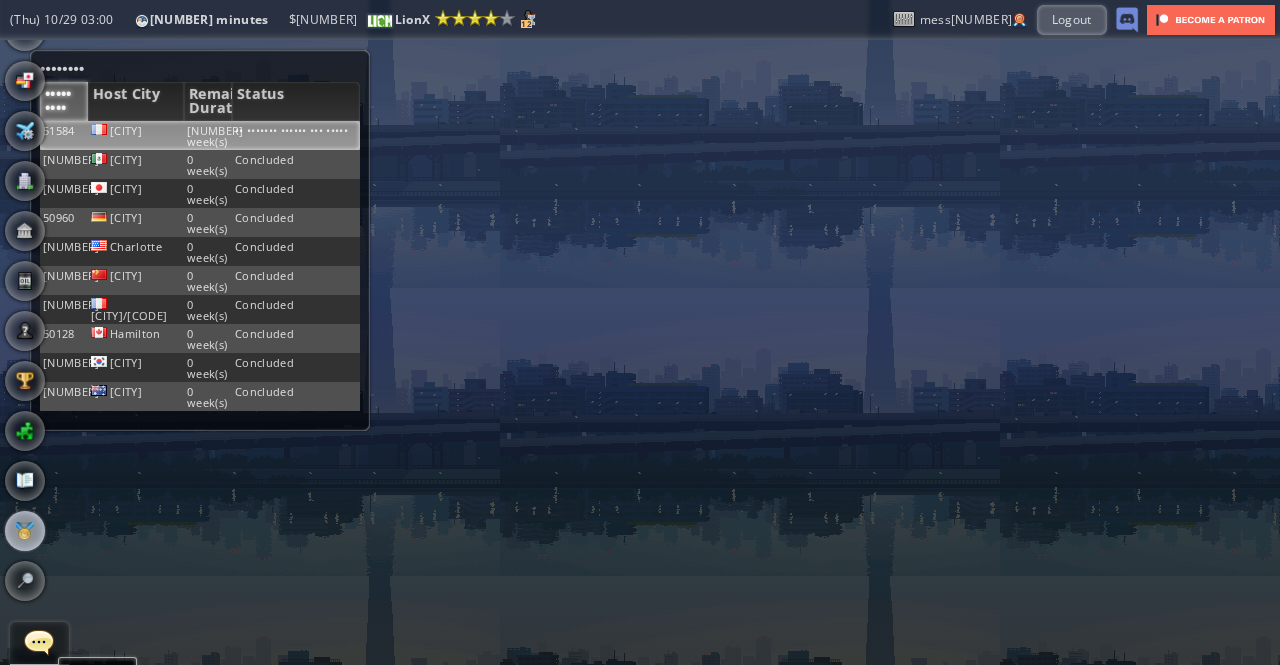 click on "•• ••••••• •••••• ••• •••••" at bounding box center [296, 135] 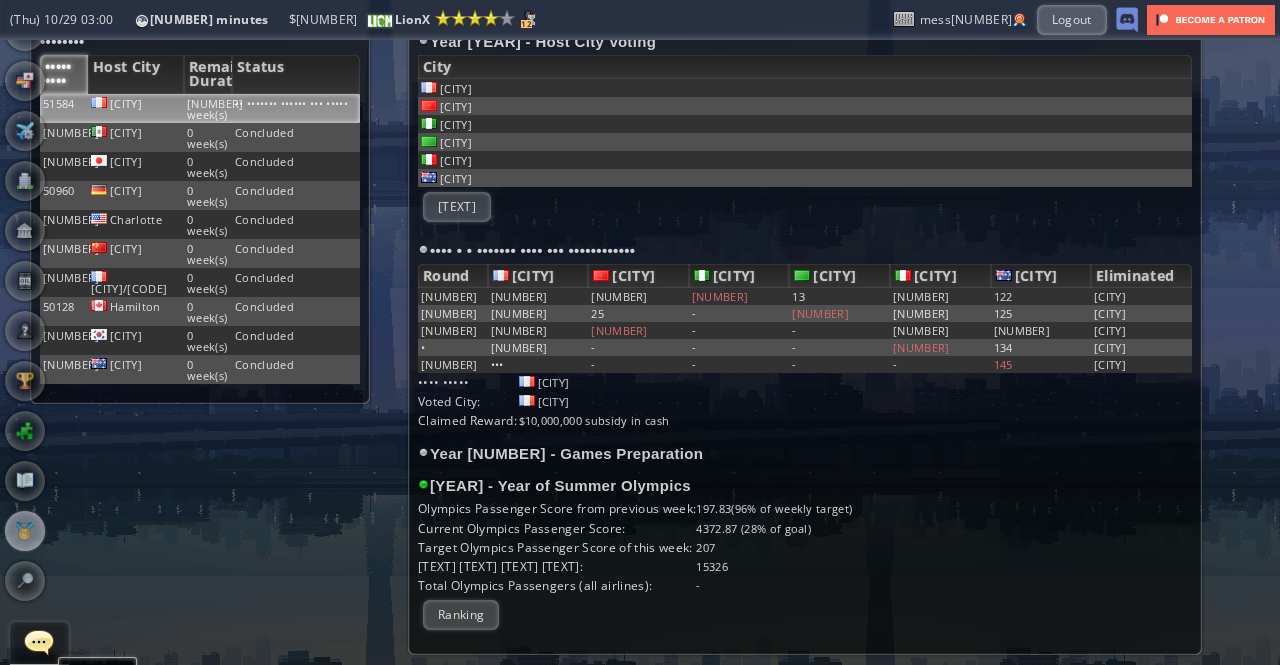 scroll, scrollTop: 46, scrollLeft: 0, axis: vertical 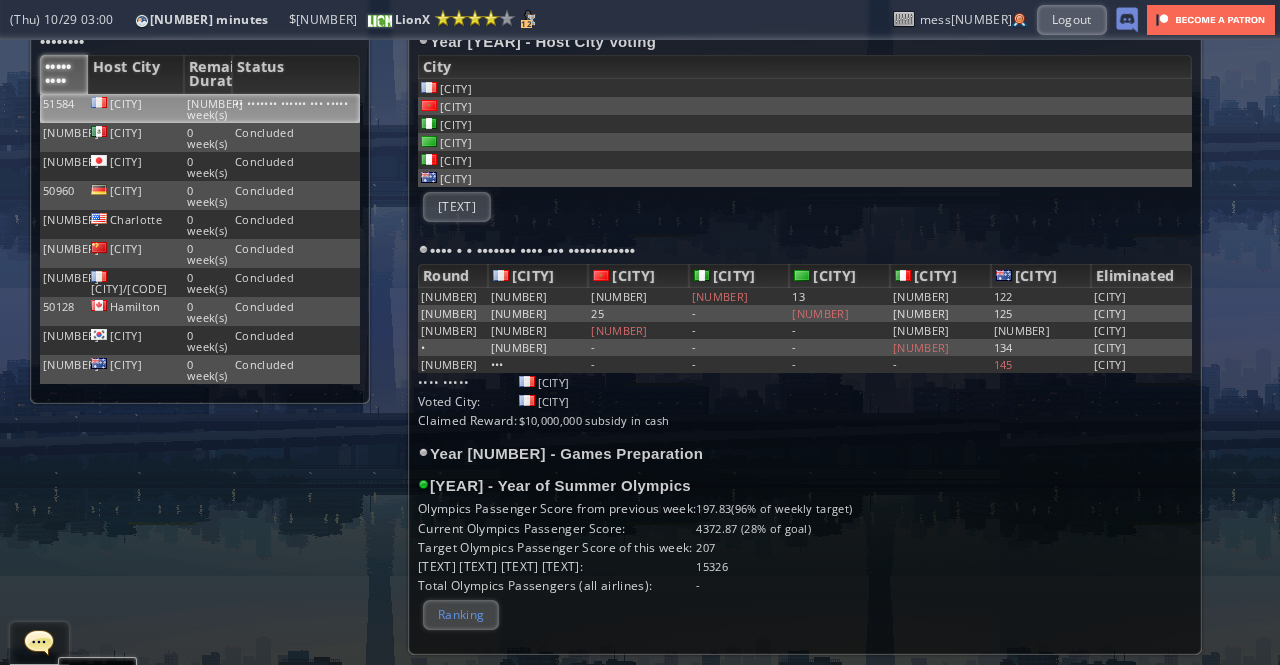 click on "Ranking" at bounding box center (461, 614) 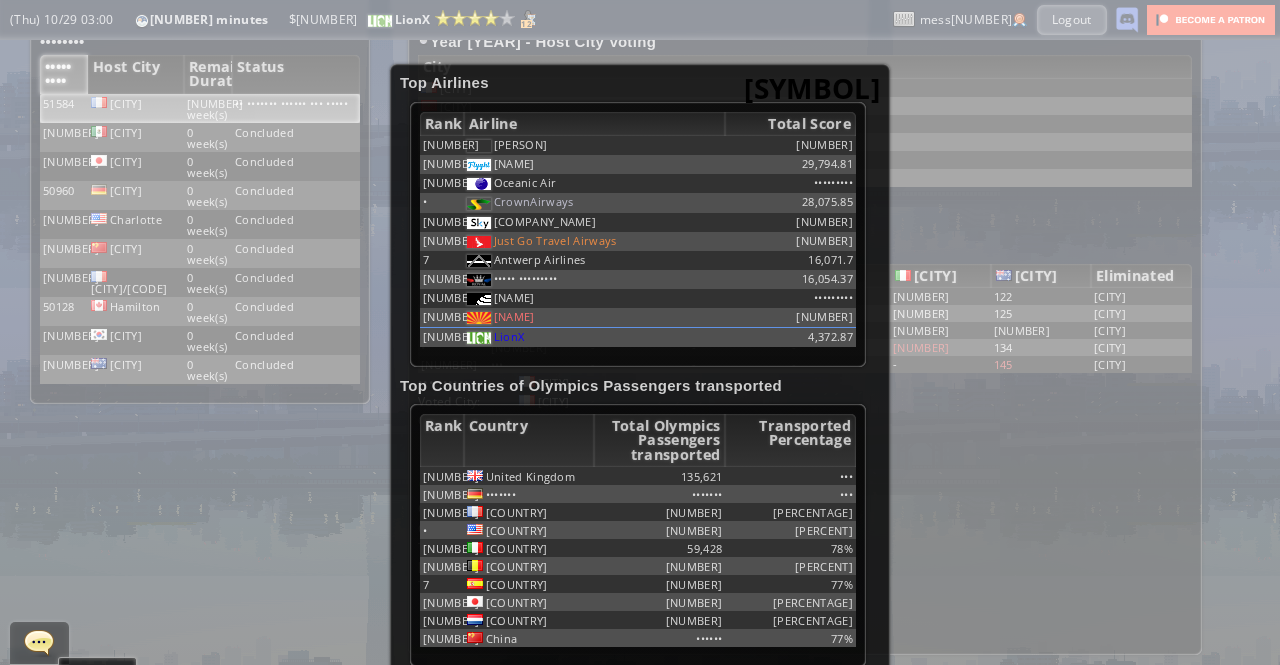 click on "[SYMBOL]" at bounding box center (812, 88) 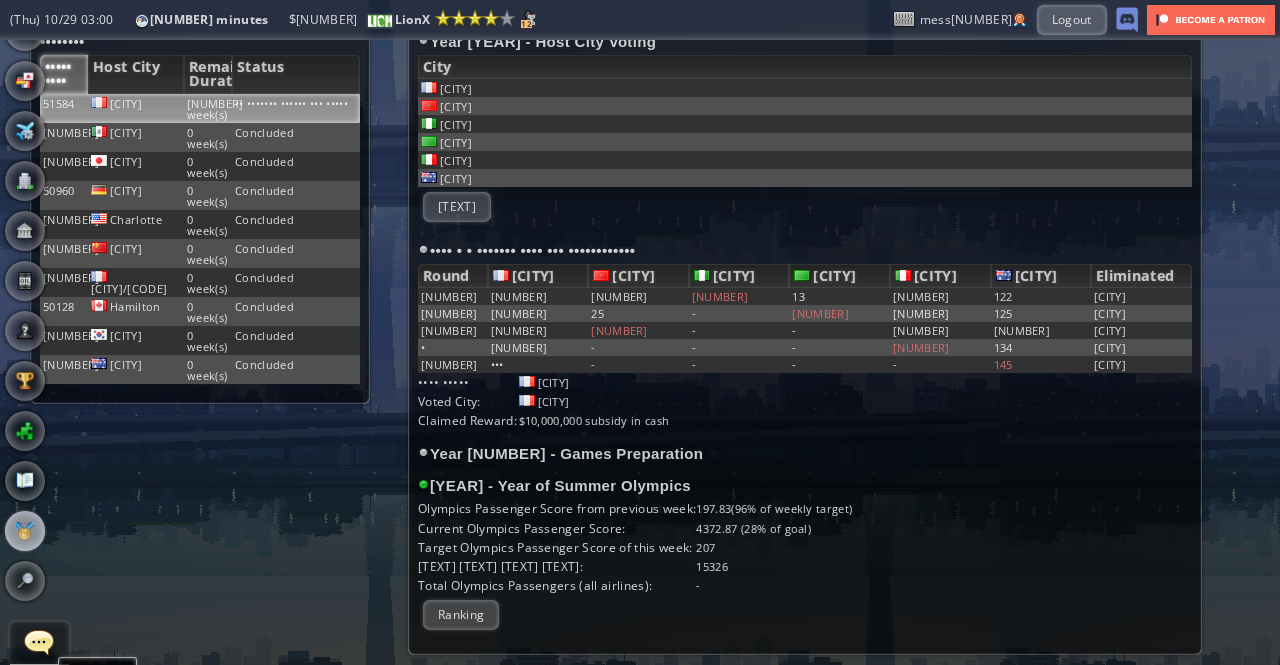 scroll, scrollTop: 0, scrollLeft: 0, axis: both 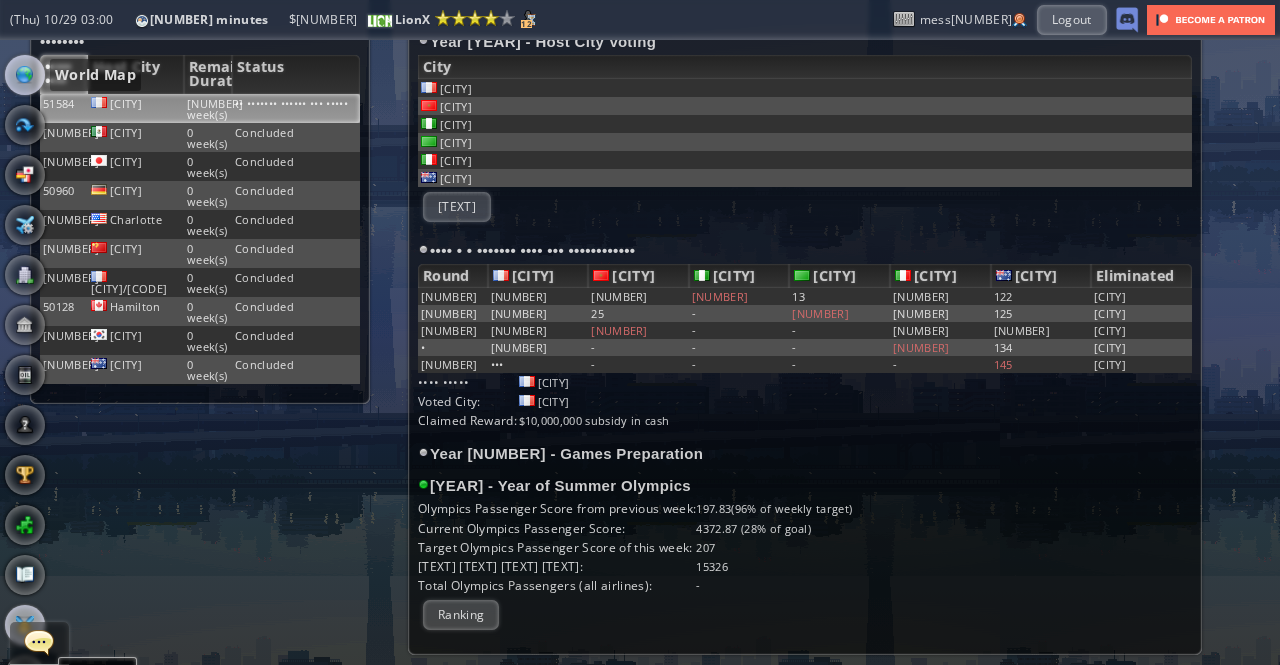 click at bounding box center [25, 75] 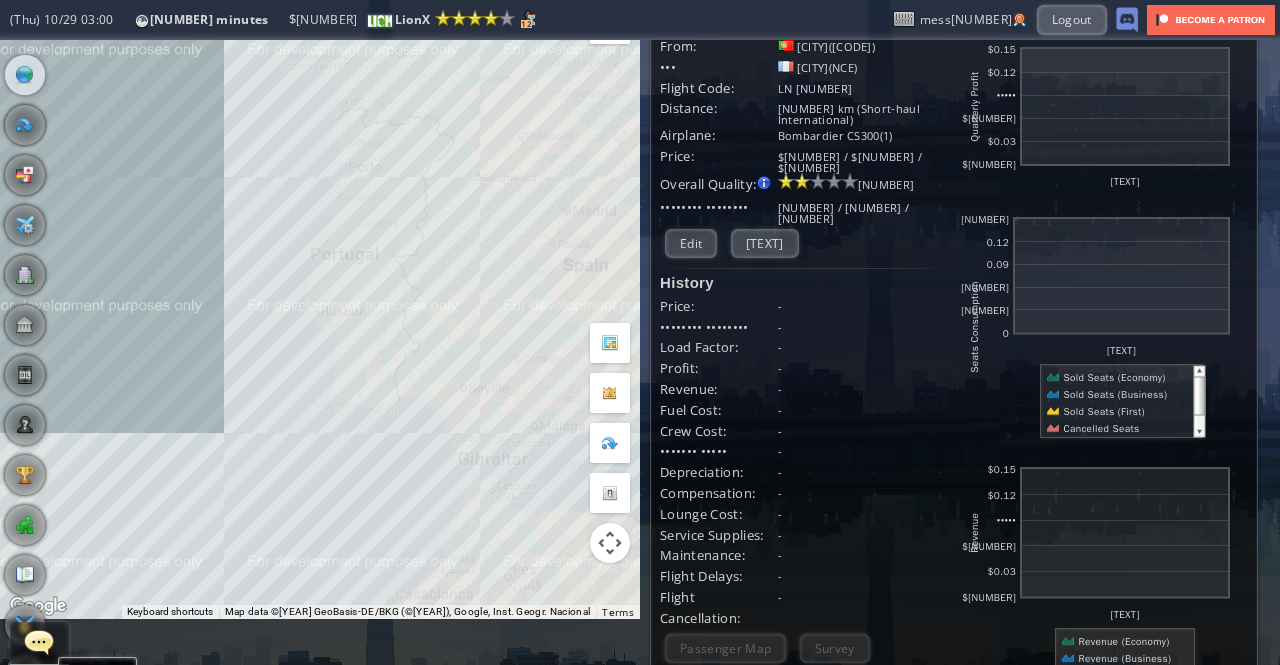 click on "To navigate, press the arrow keys." at bounding box center (320, 306) 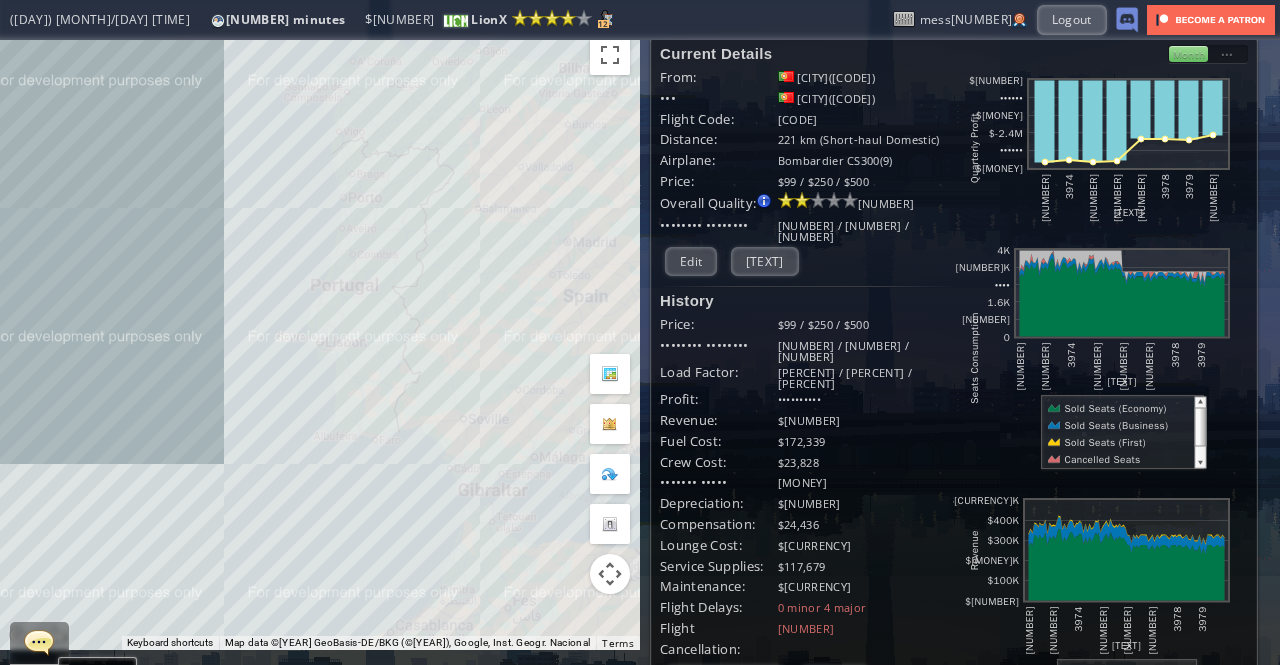 scroll, scrollTop: 0, scrollLeft: 0, axis: both 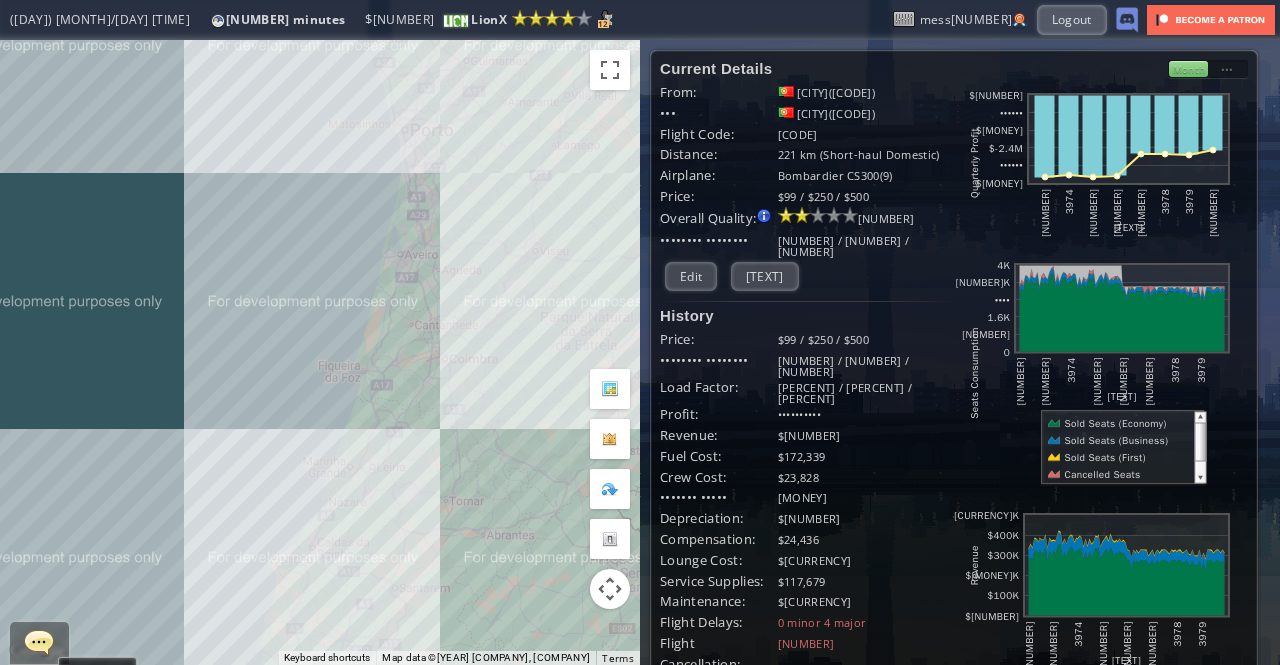click on "To navigate, press the arrow keys." at bounding box center (320, 352) 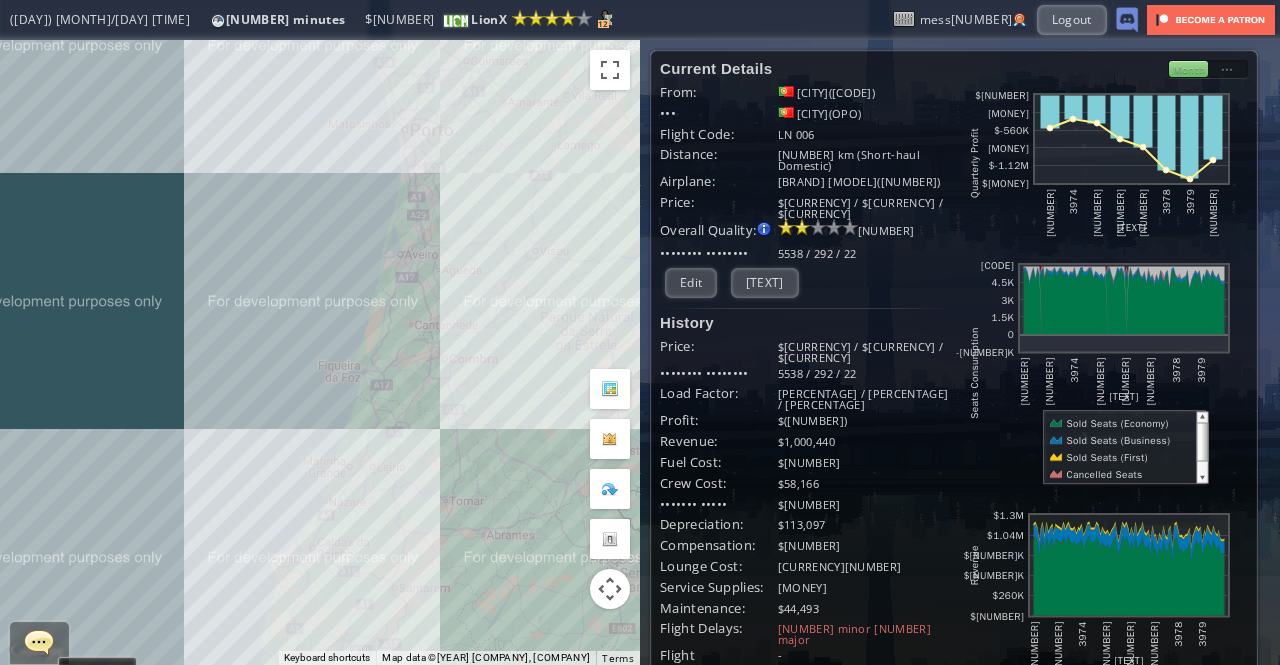 scroll, scrollTop: 100, scrollLeft: 0, axis: vertical 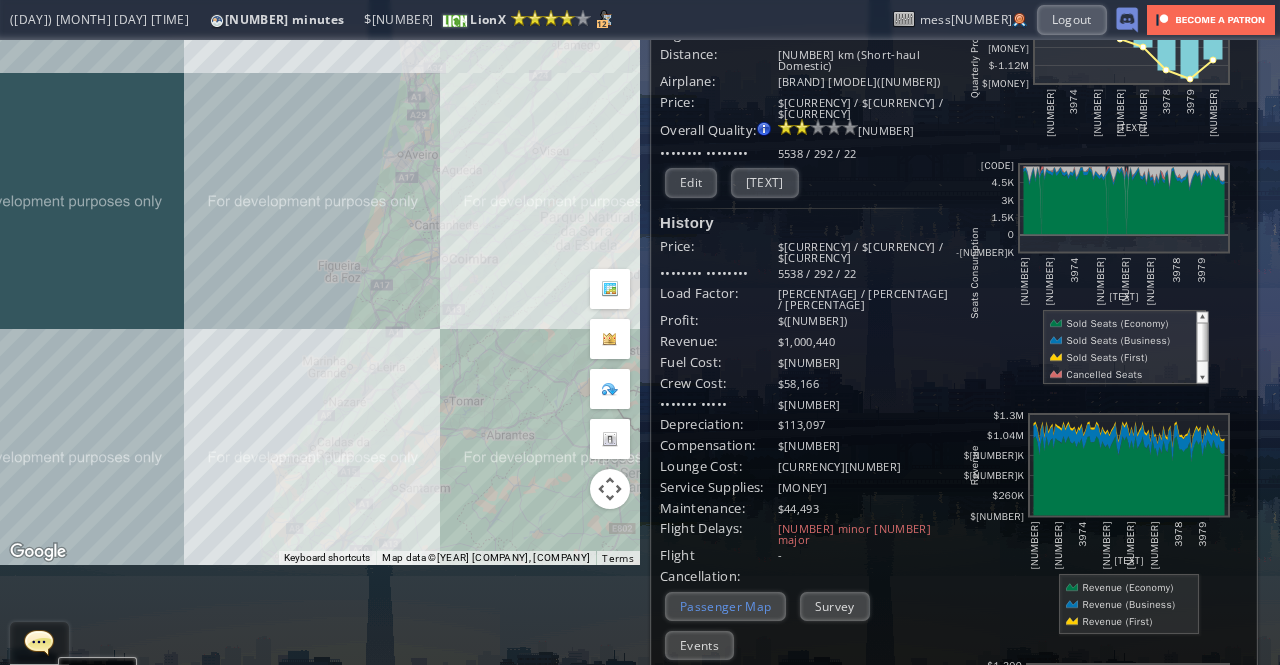 click on "Passenger Map" at bounding box center (725, 606) 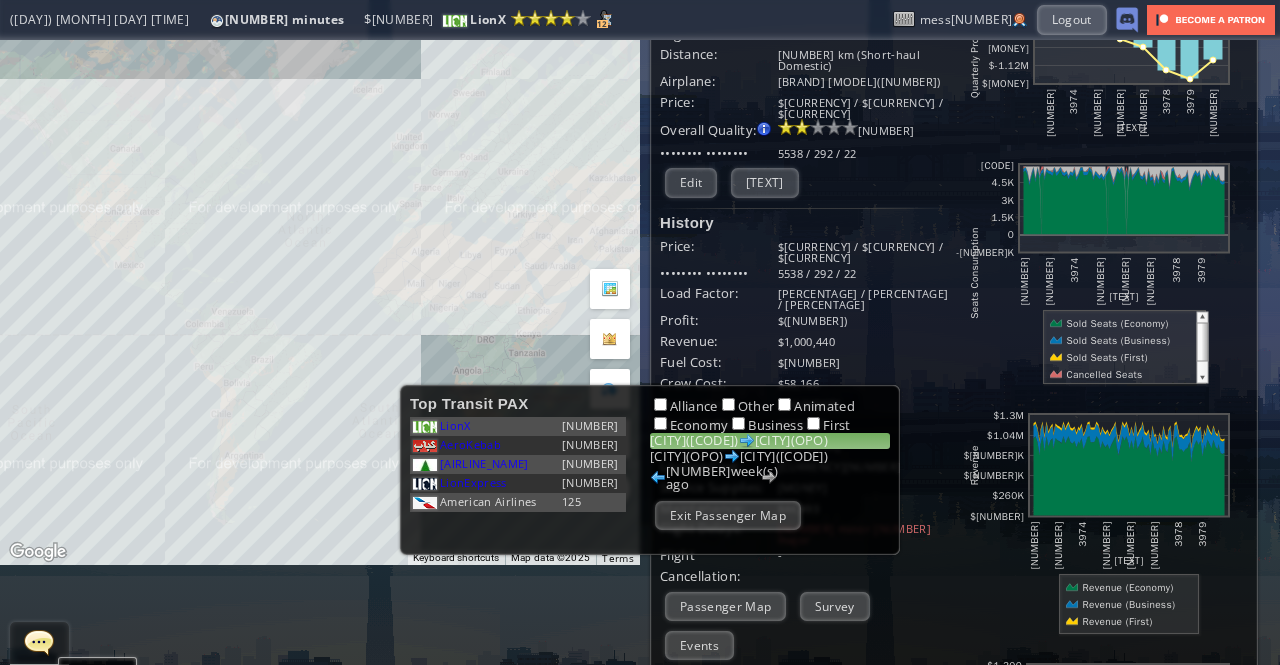 drag, startPoint x: 174, startPoint y: 472, endPoint x: 396, endPoint y: 360, distance: 248.65237 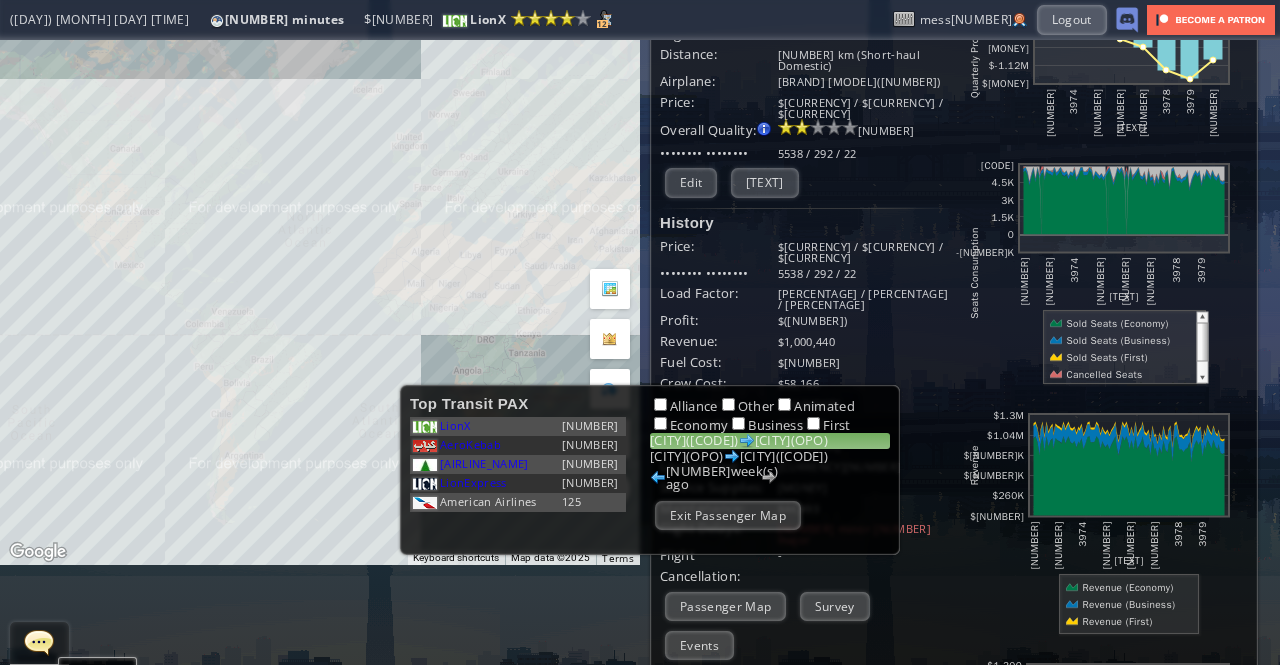 click on "To navigate, press the arrow keys." at bounding box center [320, 252] 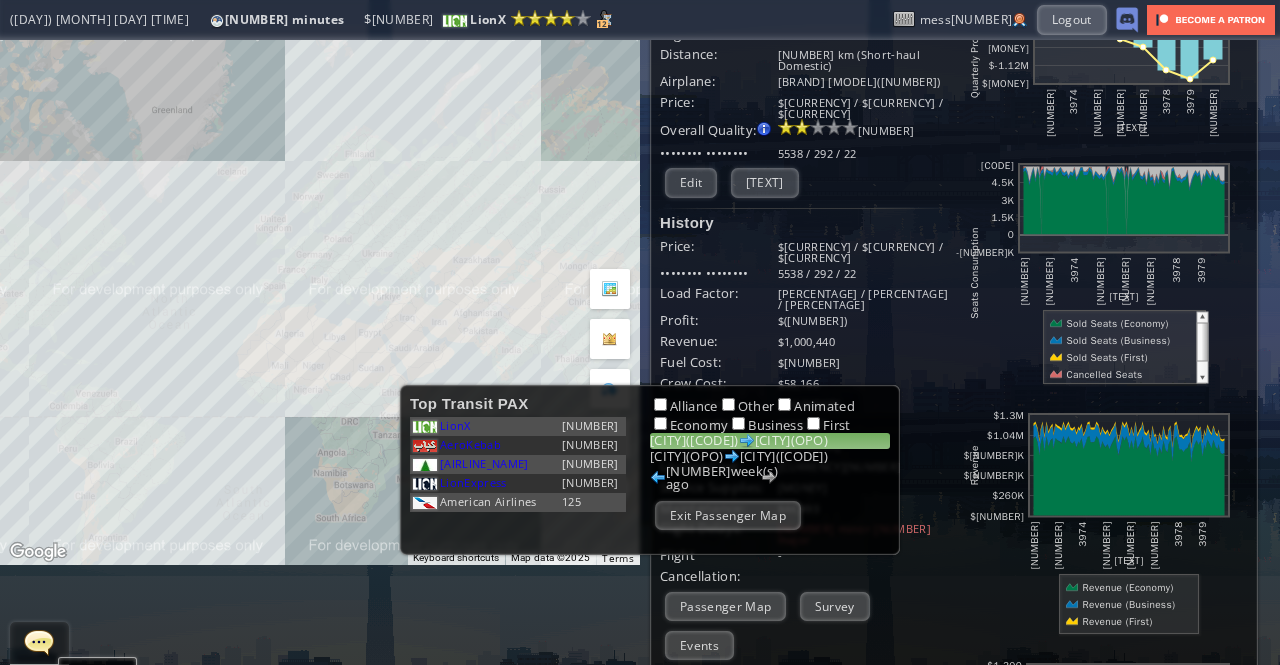 drag, startPoint x: 520, startPoint y: 363, endPoint x: 278, endPoint y: 447, distance: 256.164 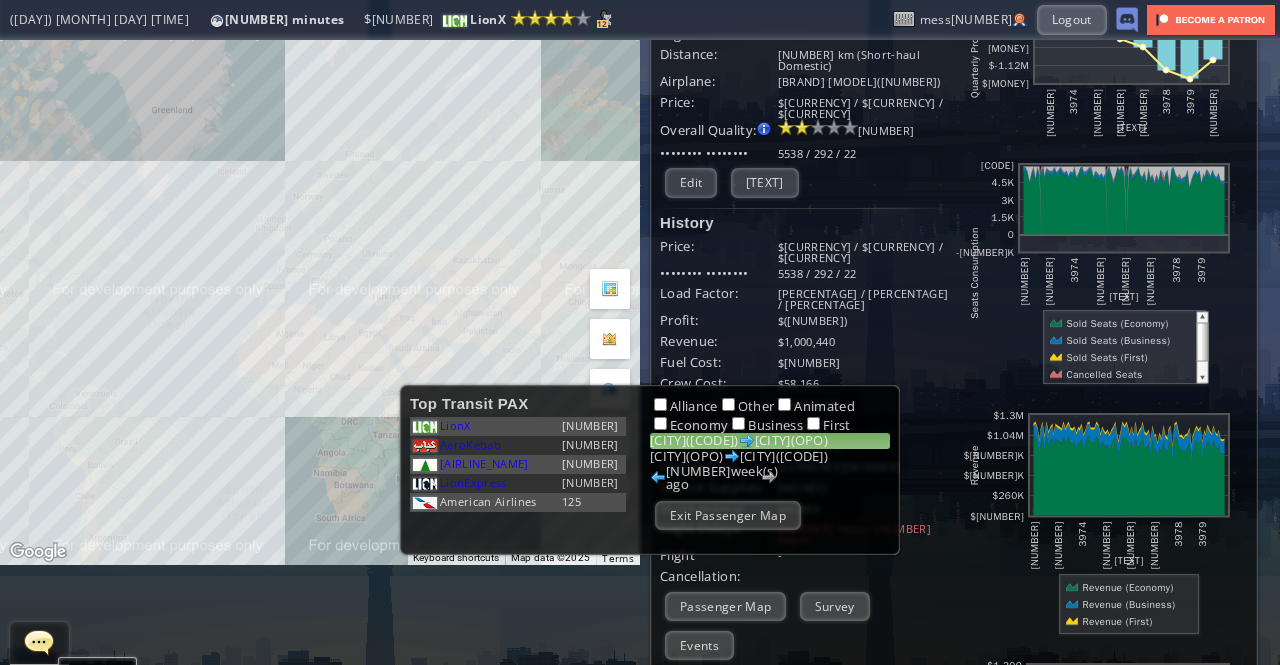 click on "To navigate, press the arrow keys." at bounding box center (320, 252) 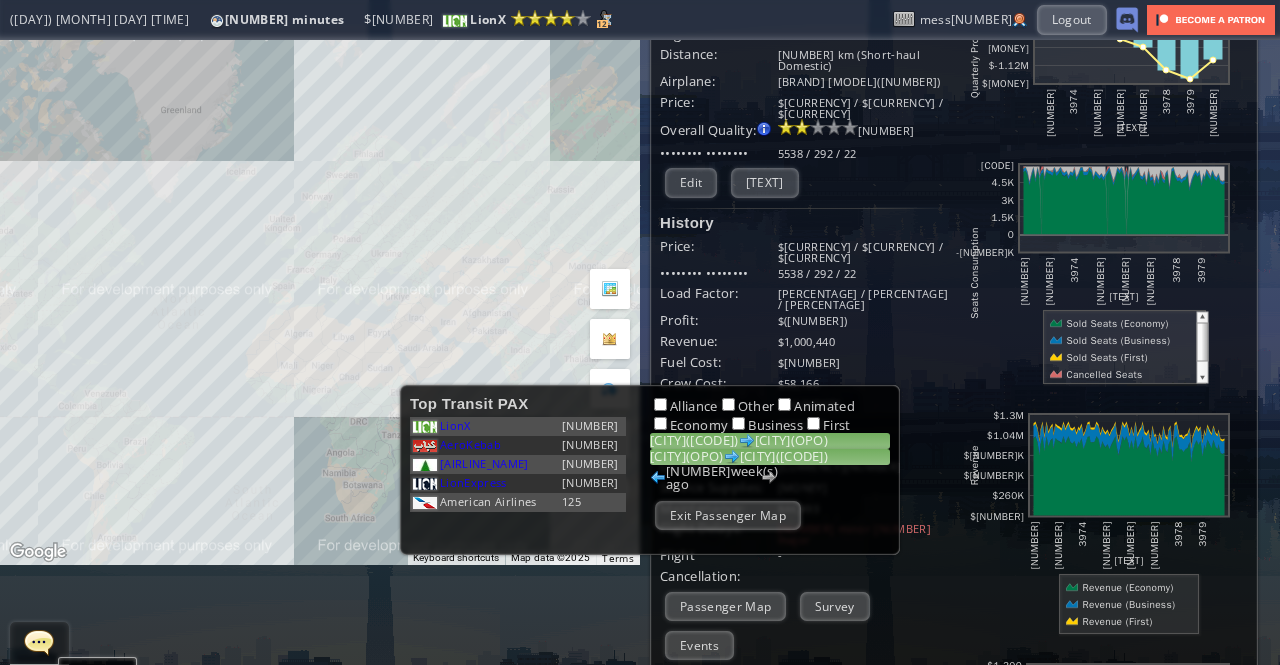 click on "[CITY]([IATA]) [CITY]([IATA])" at bounding box center (770, 457) 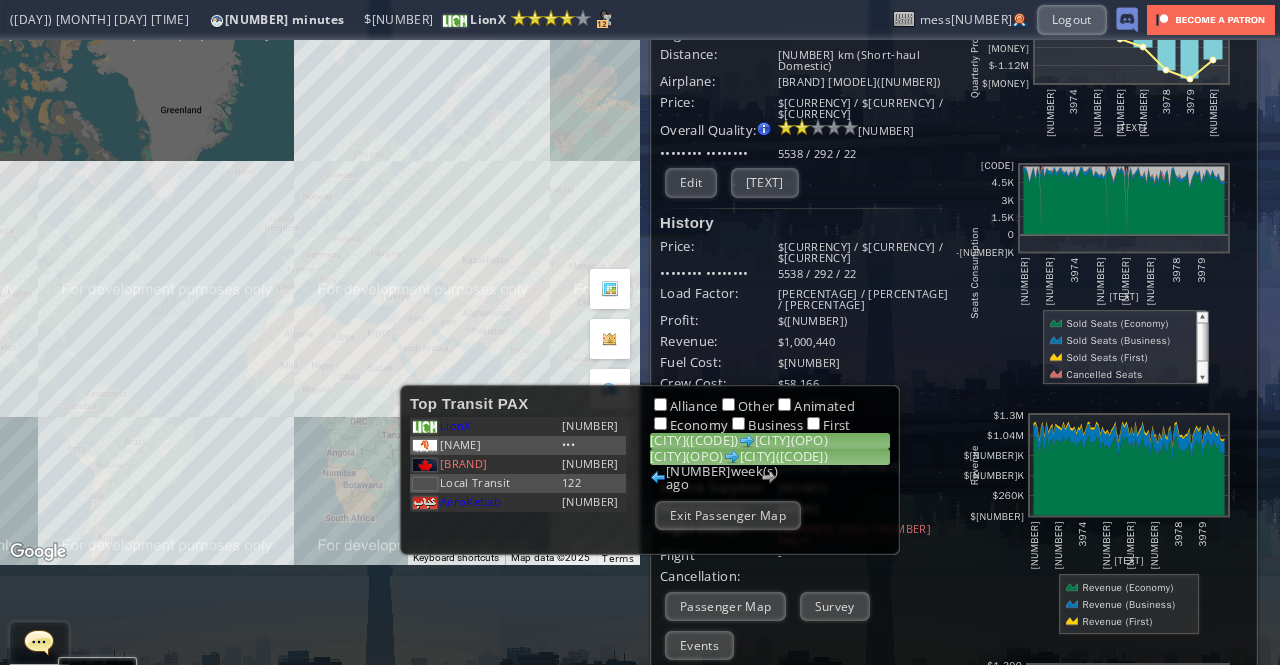 click on "[CITY]([CODE]) [CITY]([CODE])" at bounding box center (770, 441) 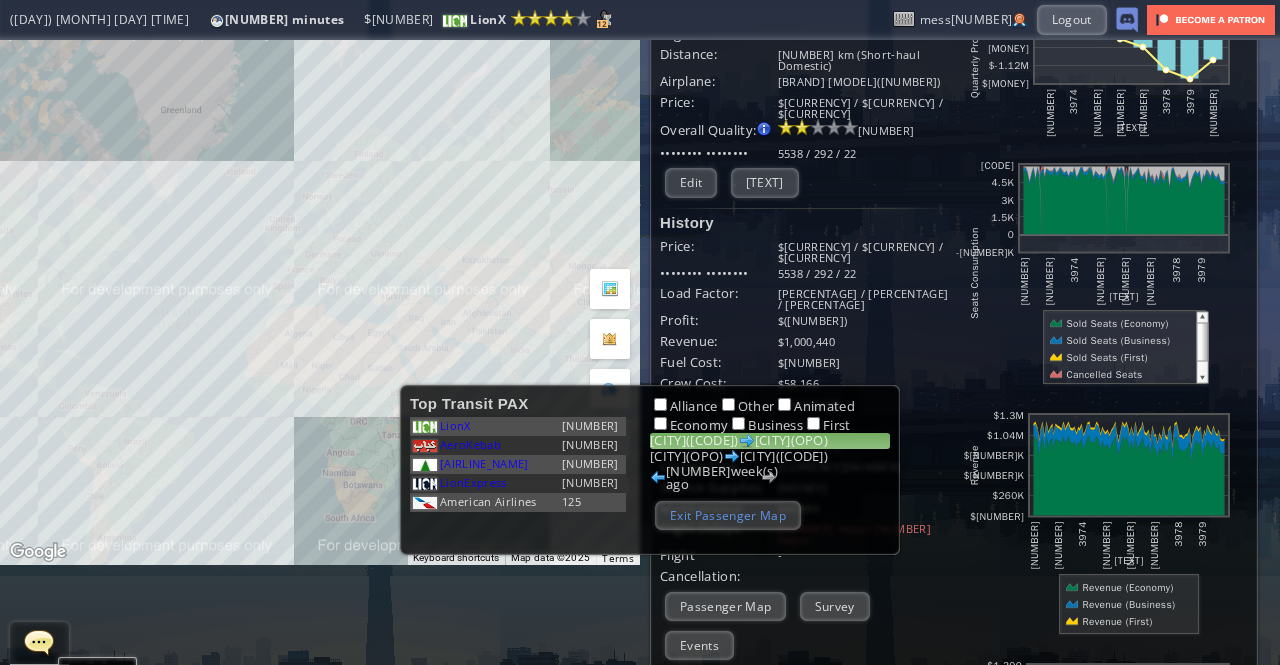click on "Exit Passenger Map" at bounding box center [728, 515] 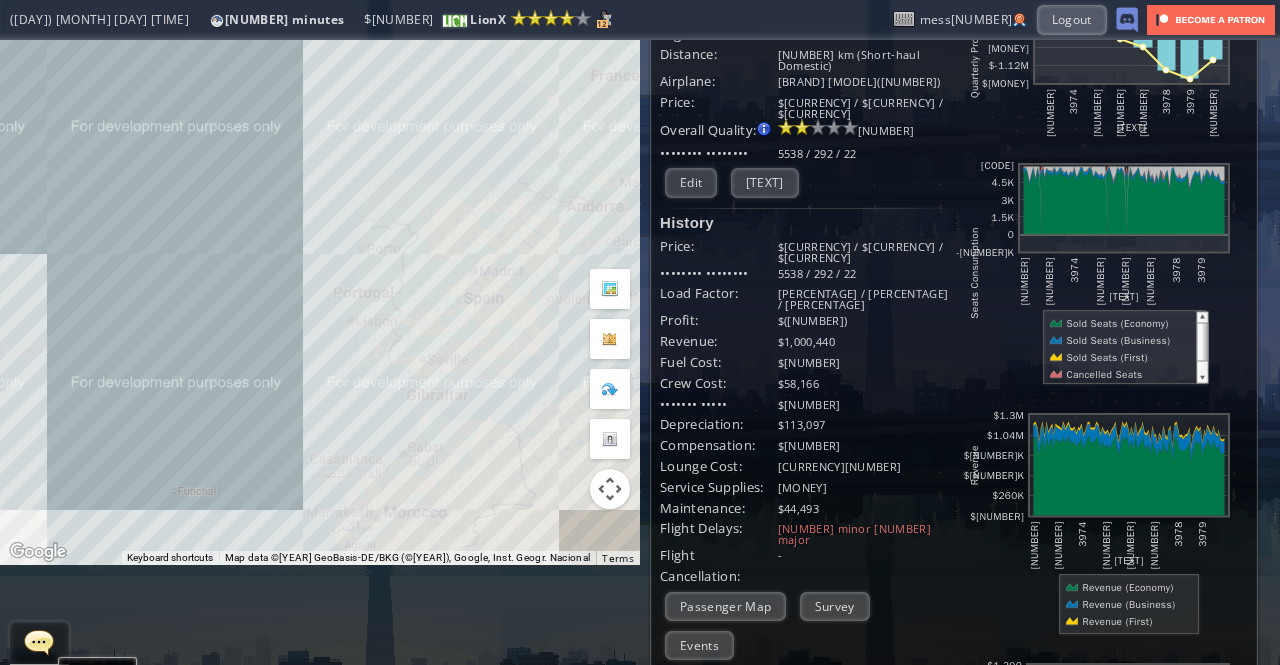 drag, startPoint x: 287, startPoint y: 459, endPoint x: 202, endPoint y: 337, distance: 148.69095 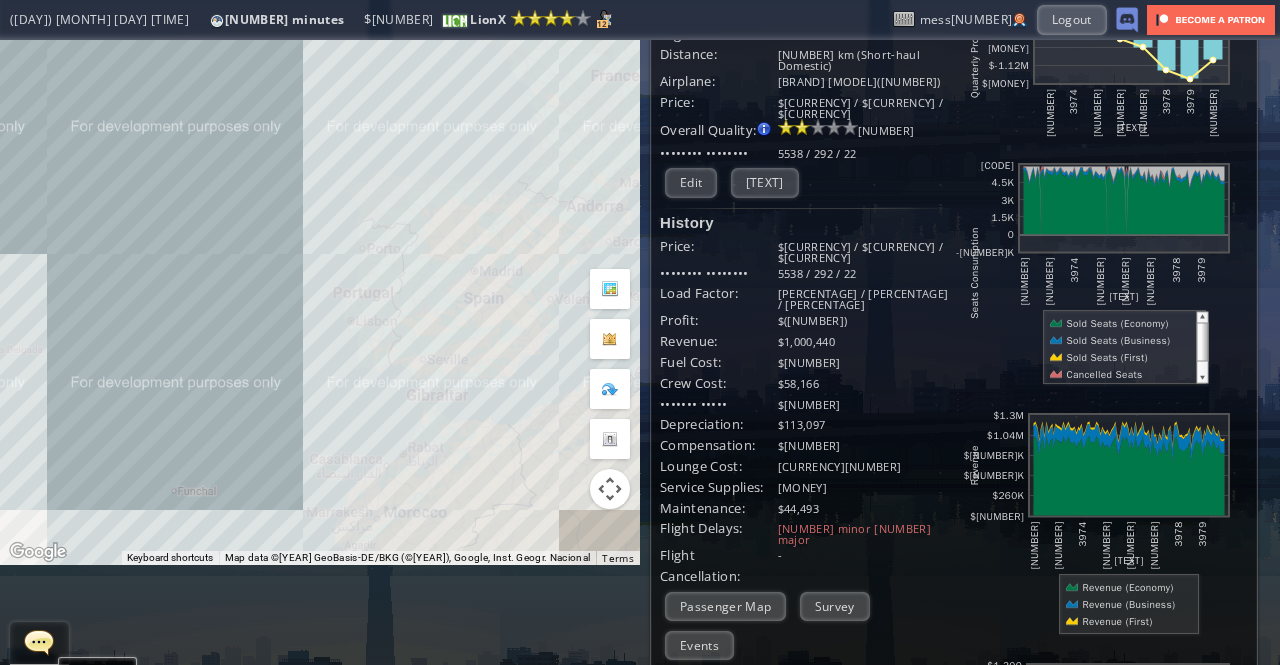click on "To navigate, press the arrow keys." at bounding box center (320, 252) 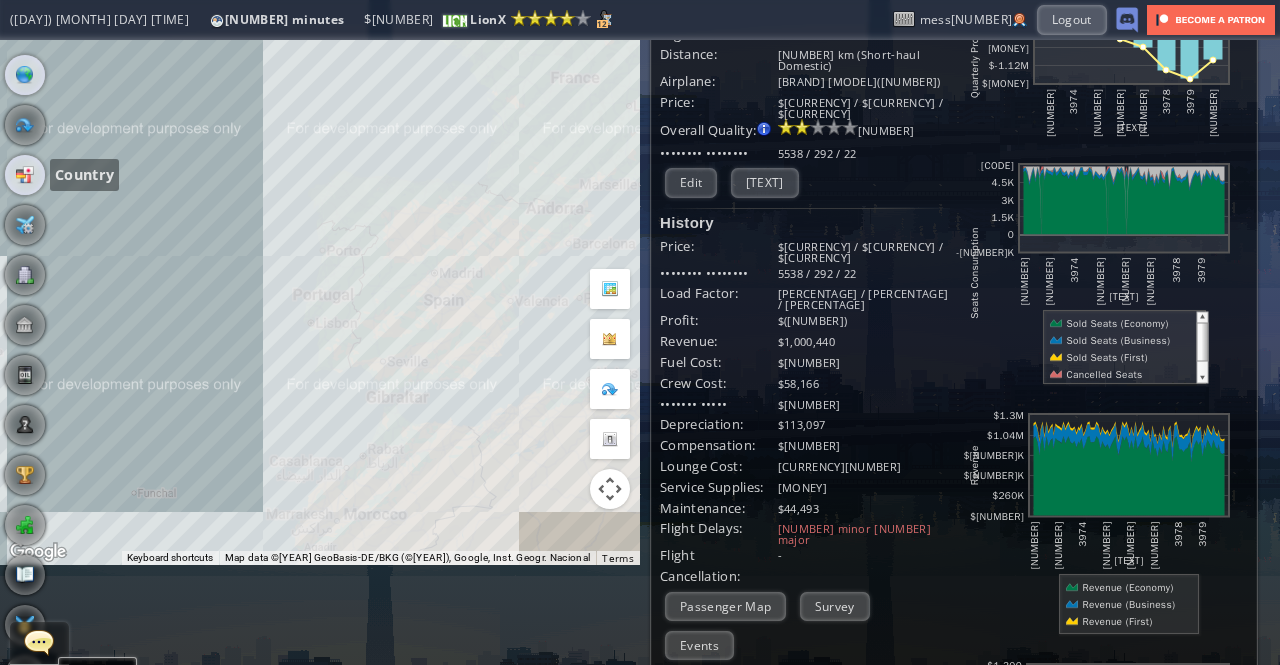 click at bounding box center (25, 175) 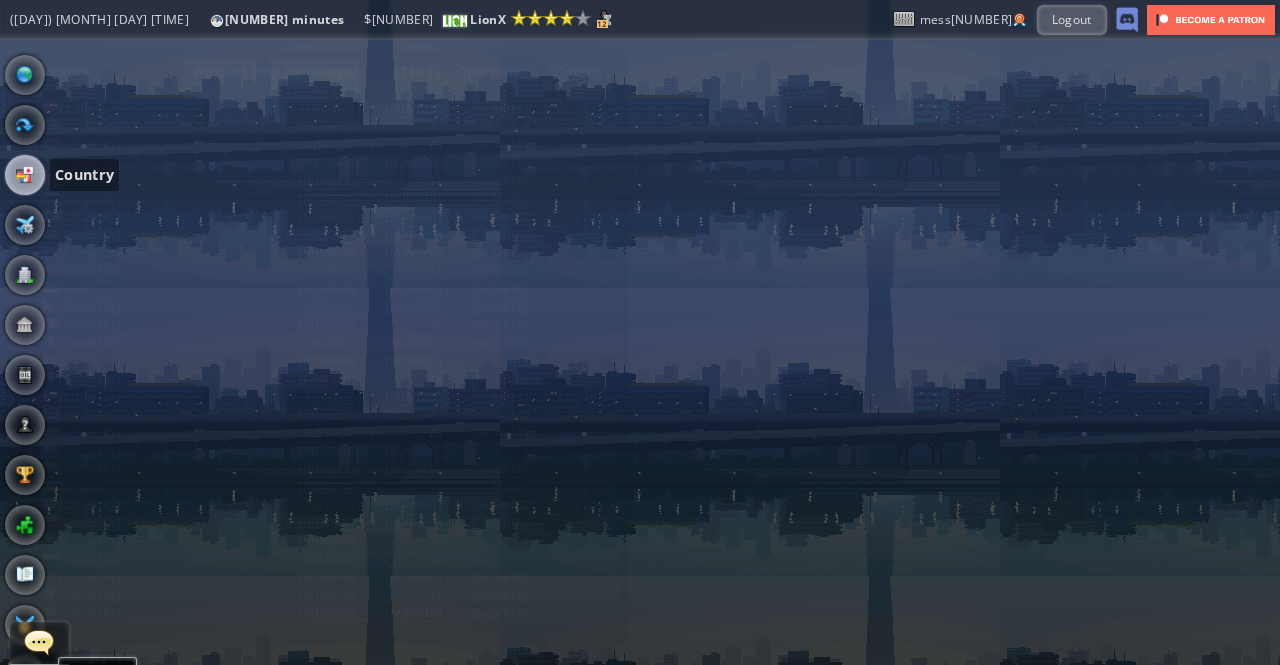 scroll, scrollTop: 0, scrollLeft: 0, axis: both 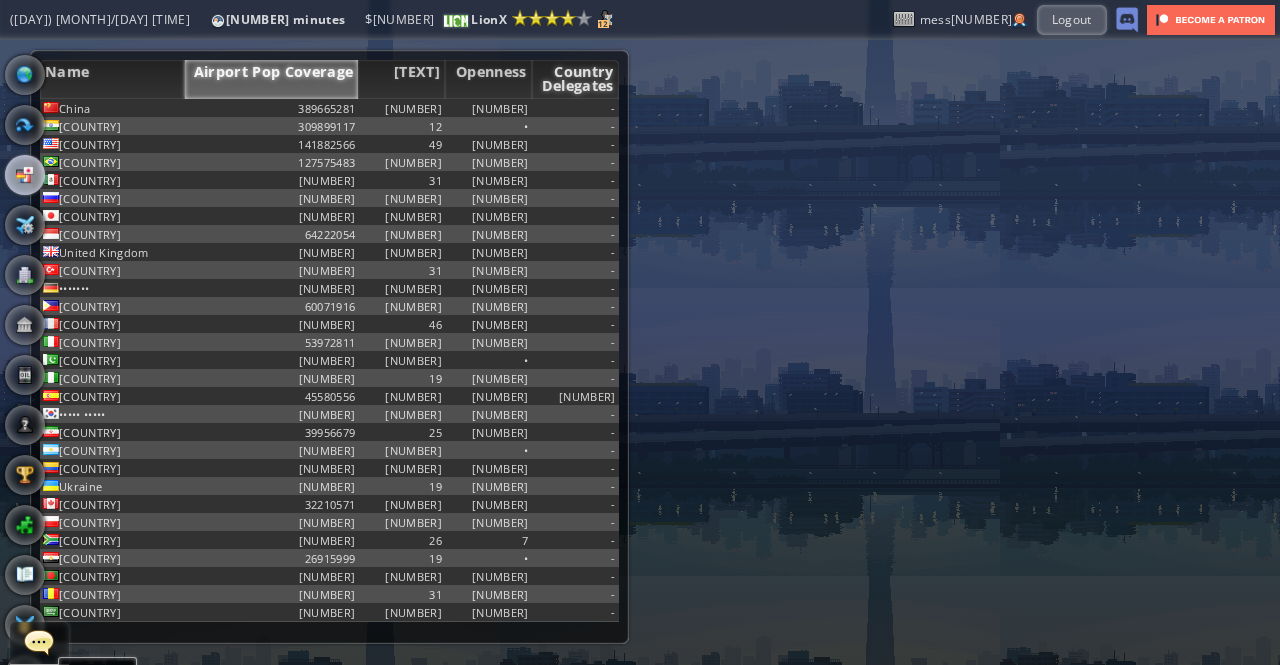 click on "Country Delegates" at bounding box center [575, 79] 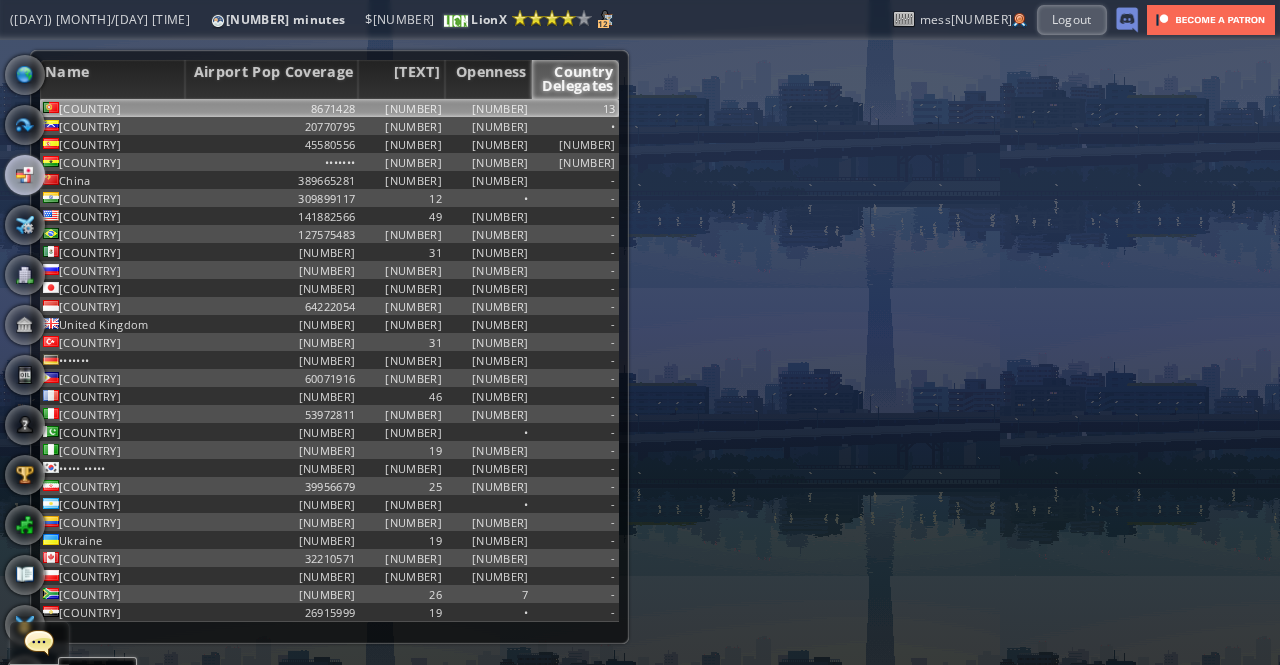 click on "13" at bounding box center (575, 108) 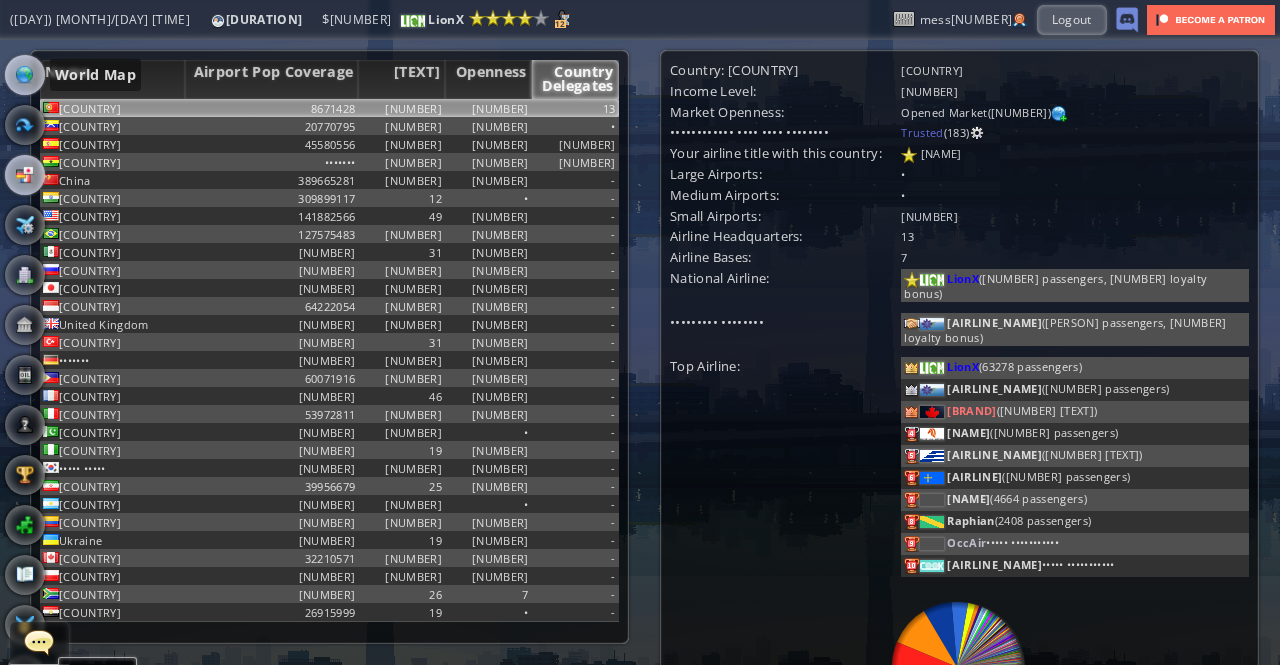 click at bounding box center [25, 75] 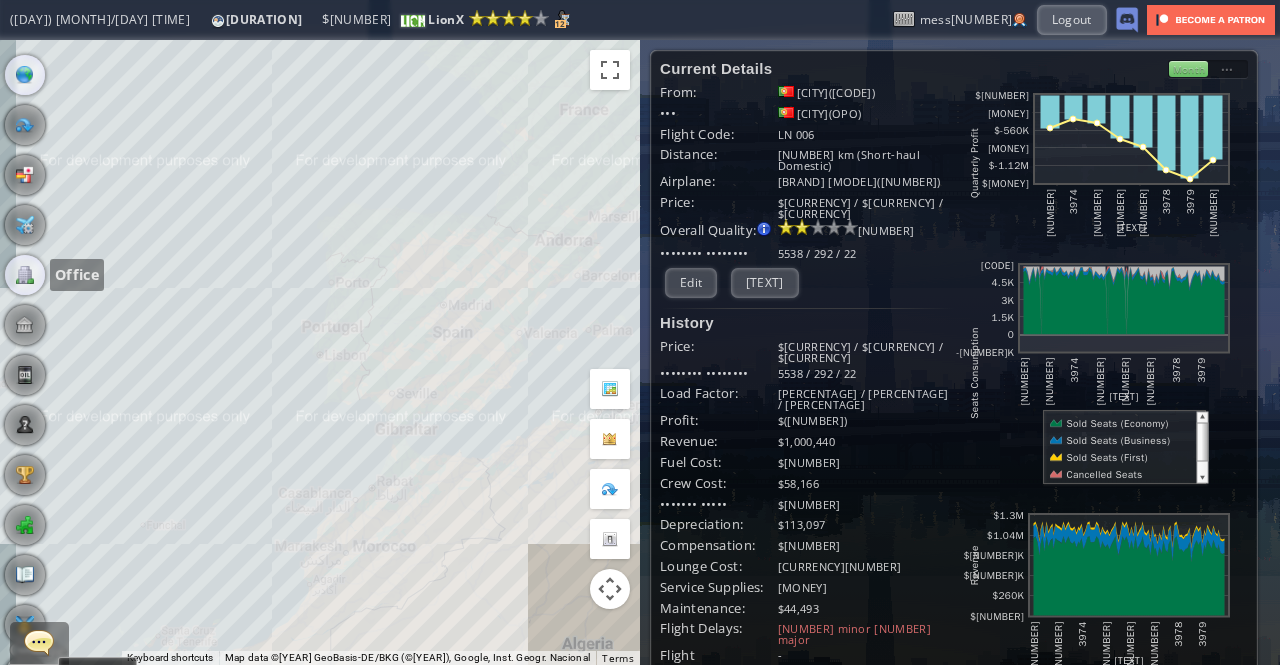 click at bounding box center (25, 275) 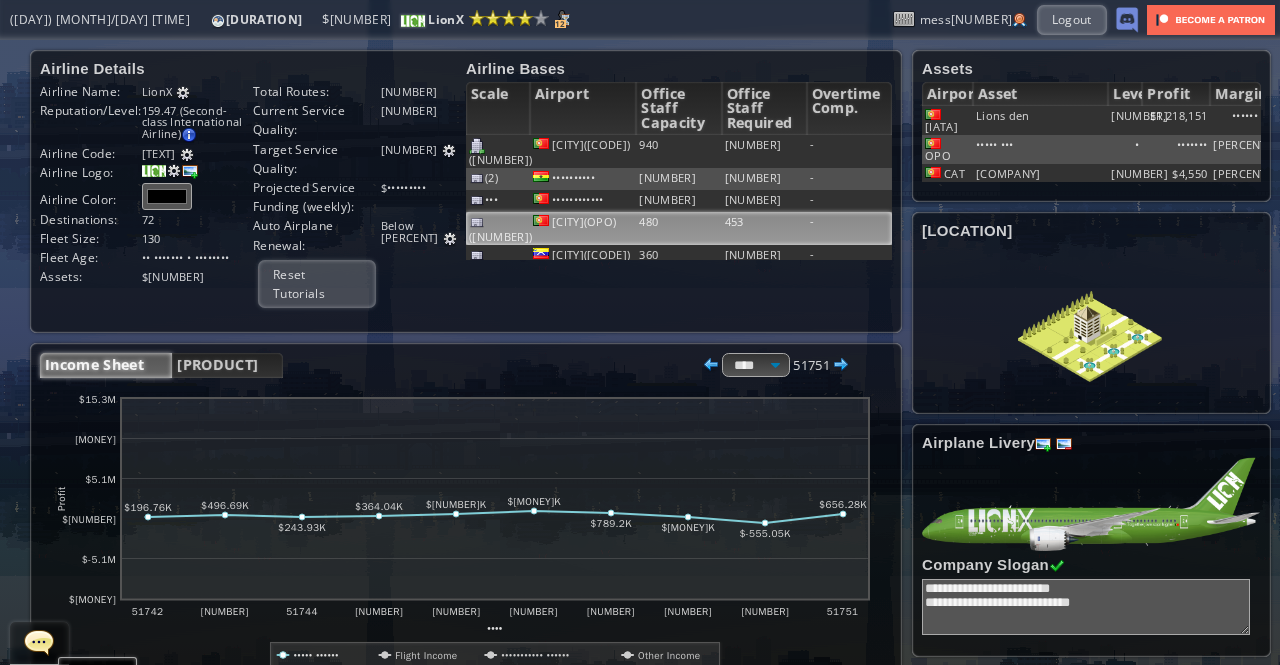 click on "480" at bounding box center [678, 151] 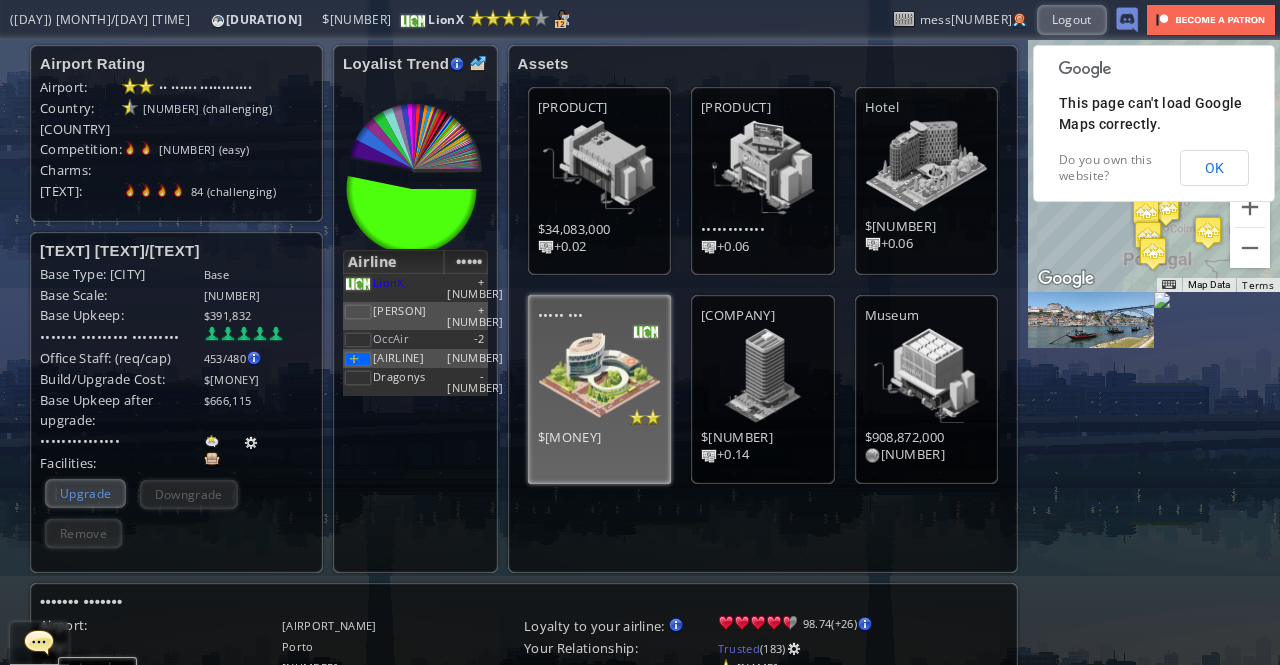 click on "Upgrade" at bounding box center [85, 493] 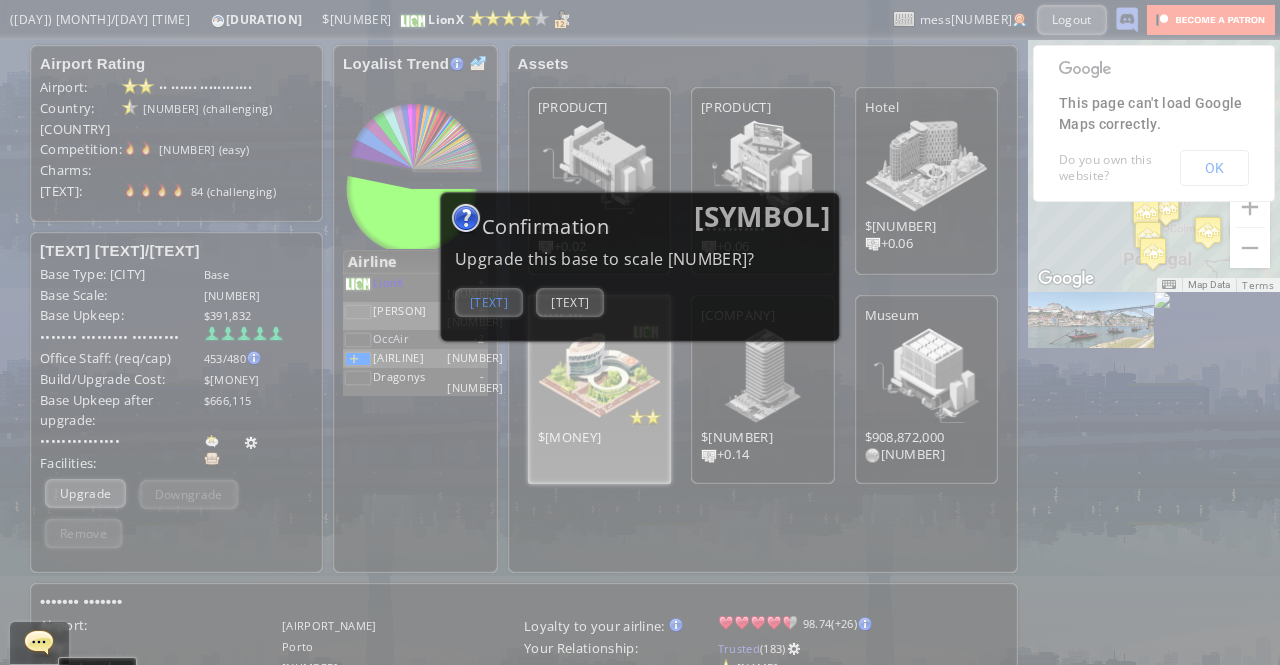 click on "[TEXT]" at bounding box center [489, 302] 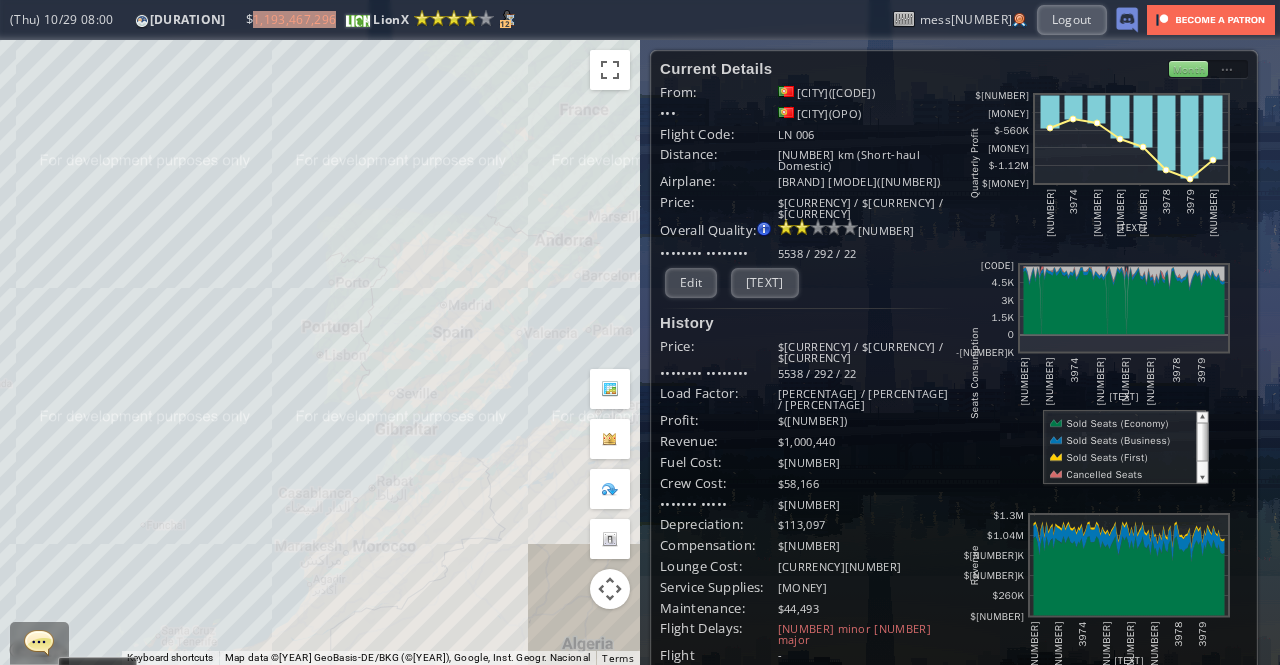 click on "To navigate, press the arrow keys." at bounding box center [320, 352] 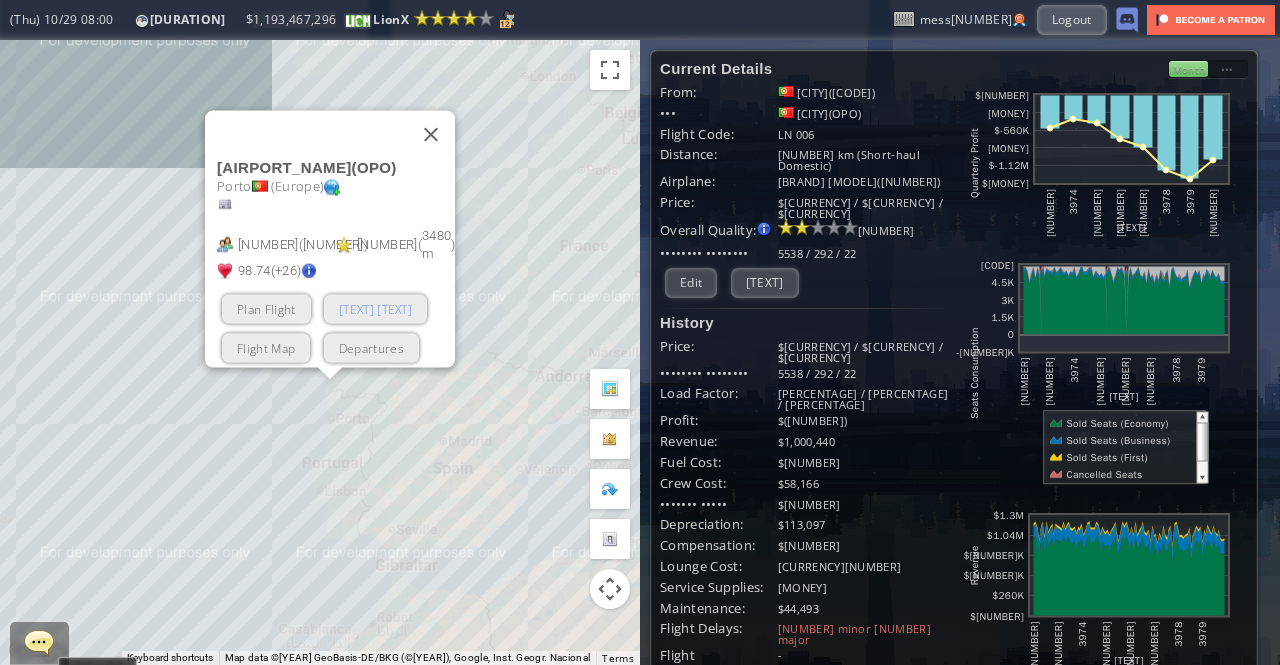 click on "[TEXT] [TEXT]" at bounding box center [375, 308] 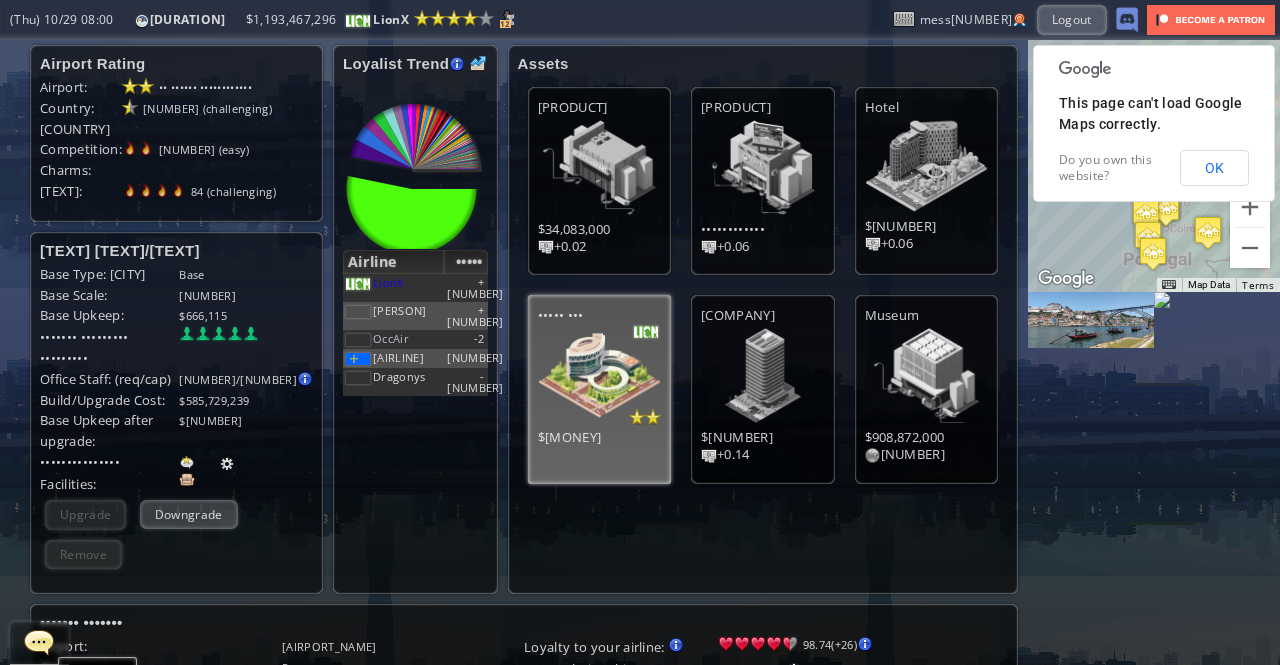 click at bounding box center [227, 464] 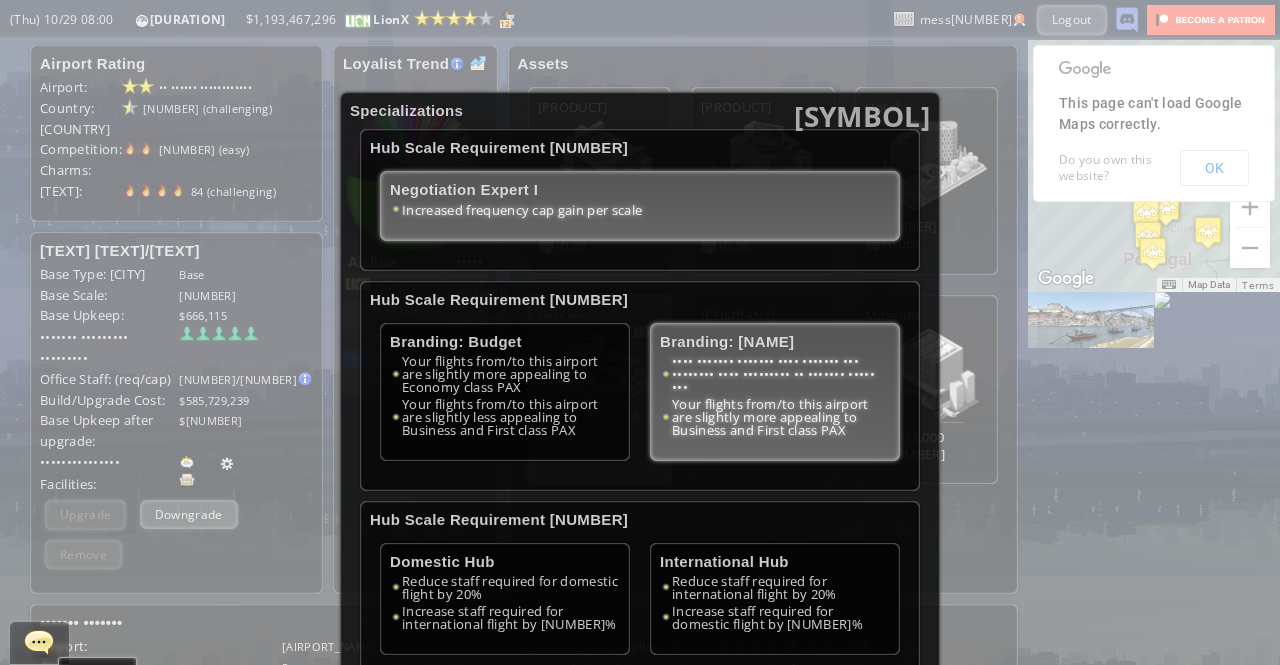 scroll, scrollTop: 200, scrollLeft: 0, axis: vertical 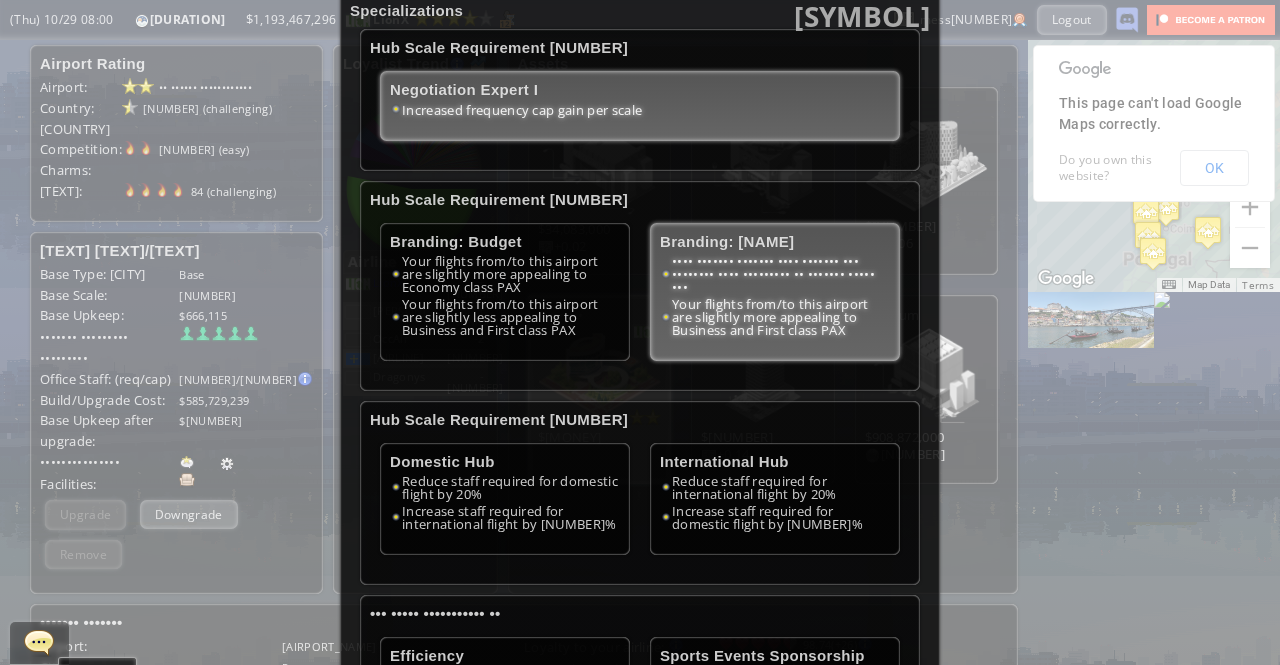 click on "Your flights from/to this airport are slightly more appealing to Business and First class PAX" at bounding box center (505, 317) 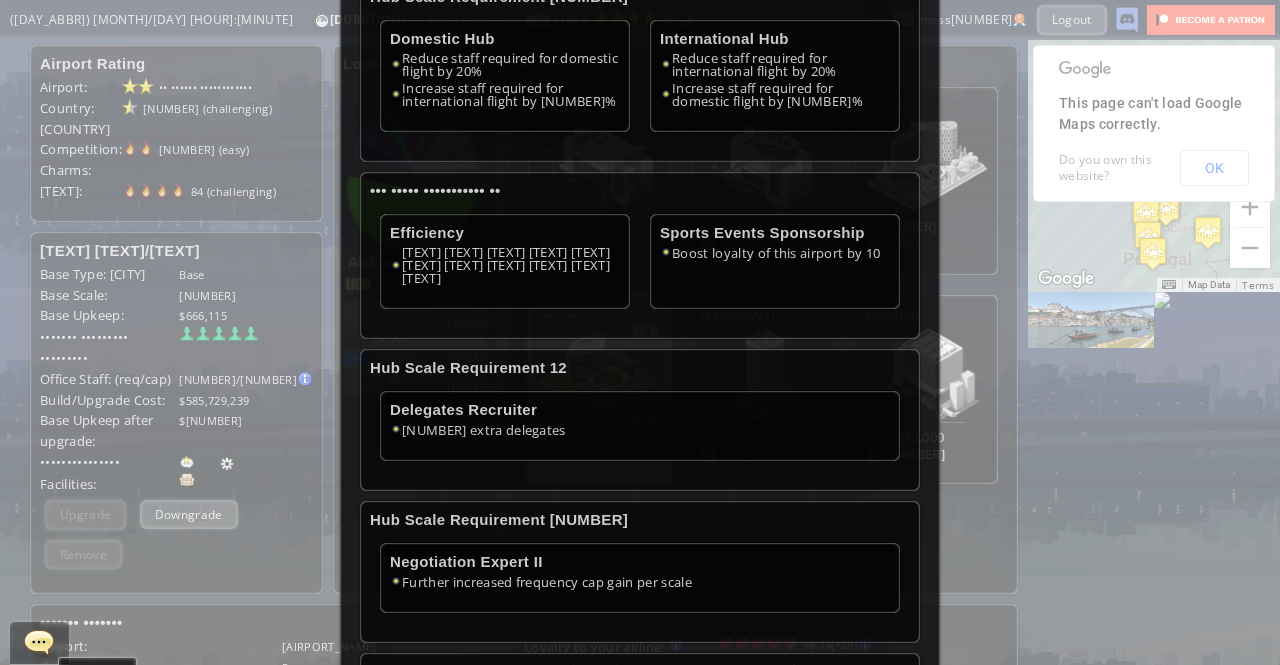 scroll, scrollTop: 900, scrollLeft: 0, axis: vertical 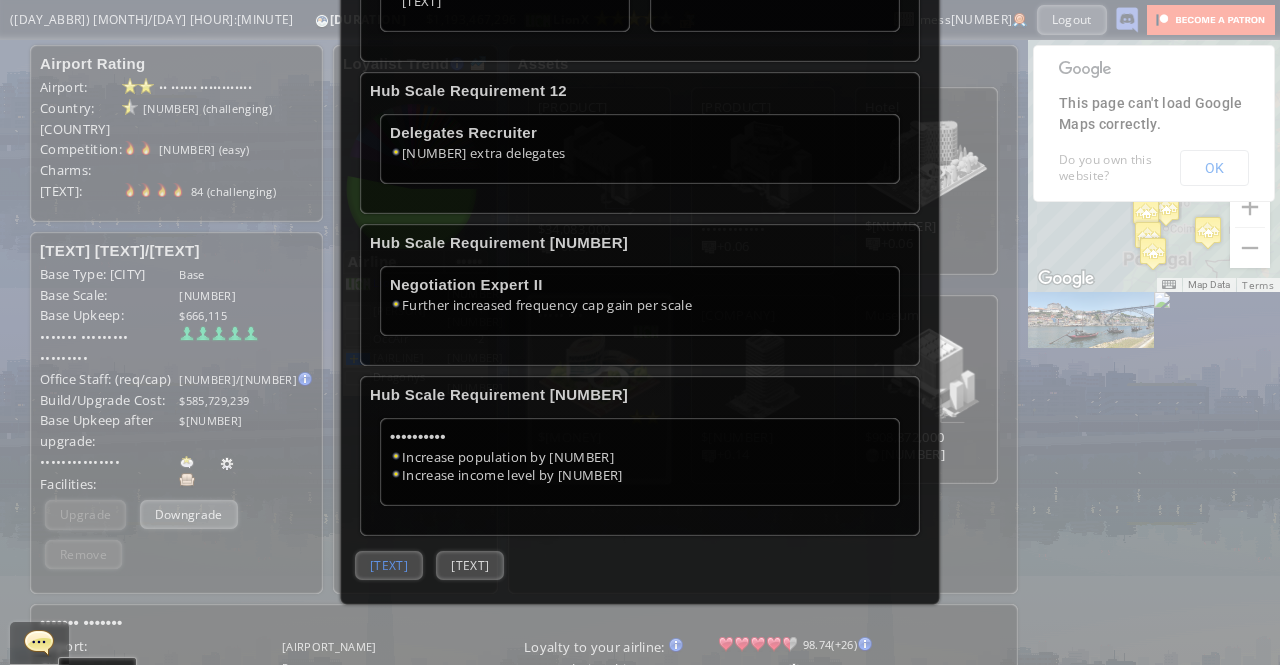 click on "[TEXT]" at bounding box center [389, 565] 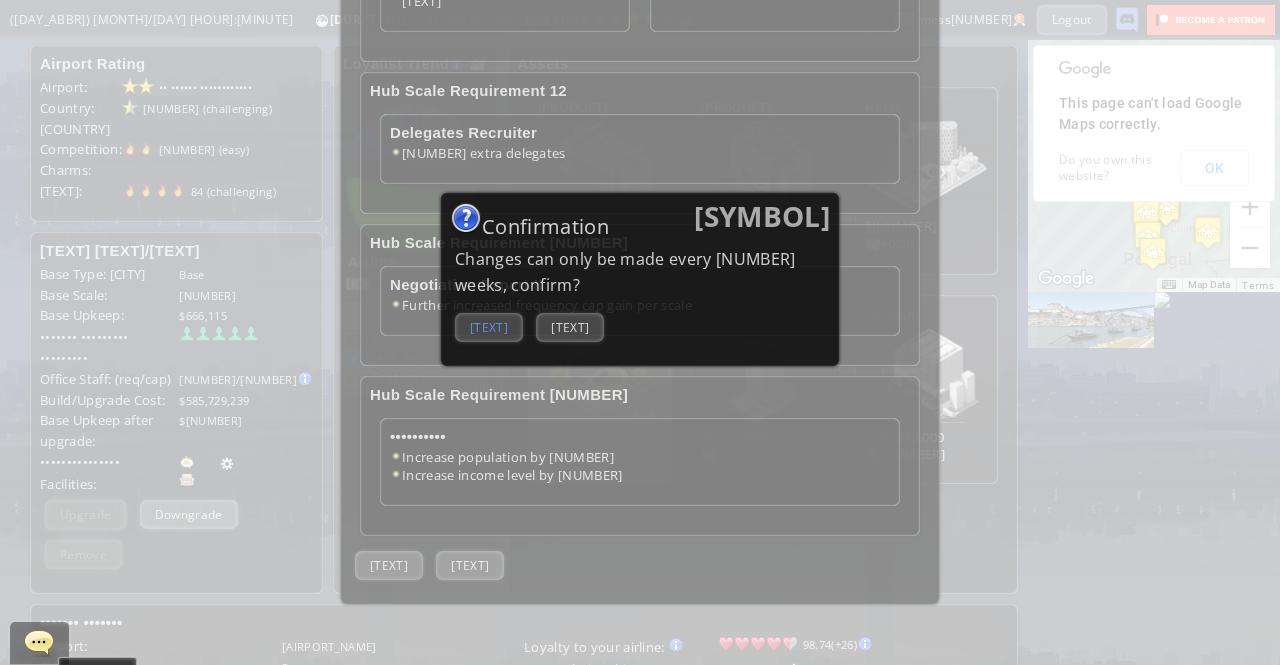 click on "[TEXT]" at bounding box center [489, 327] 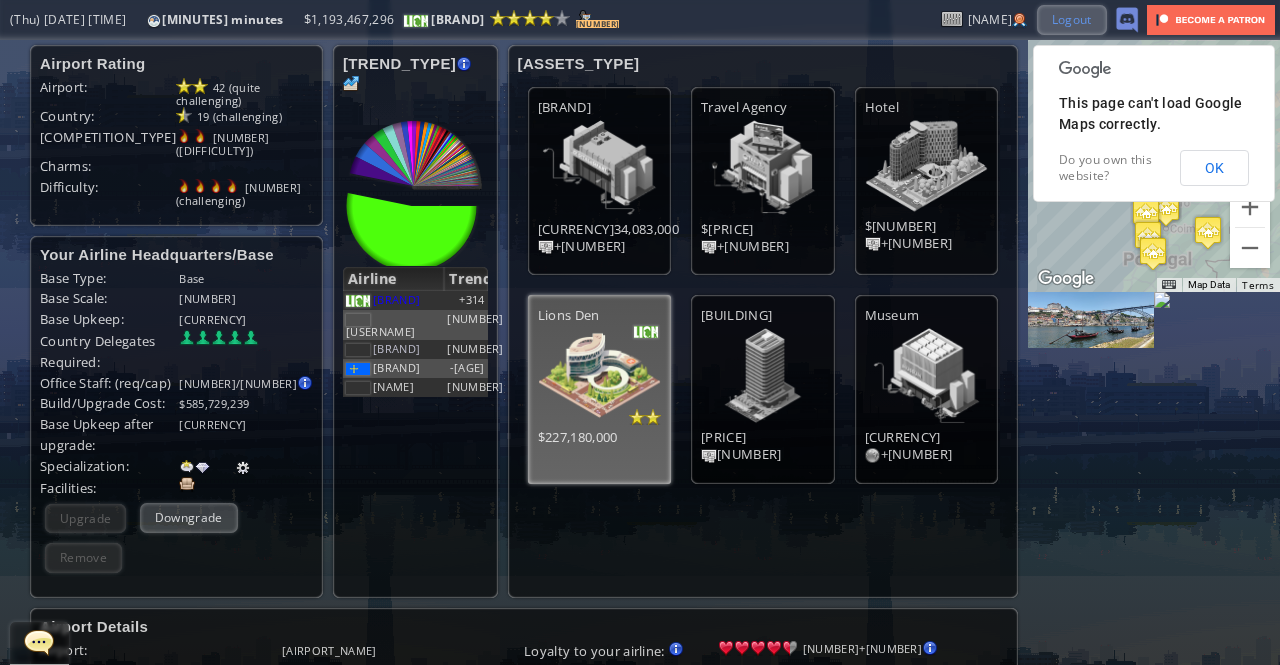 scroll, scrollTop: 0, scrollLeft: 0, axis: both 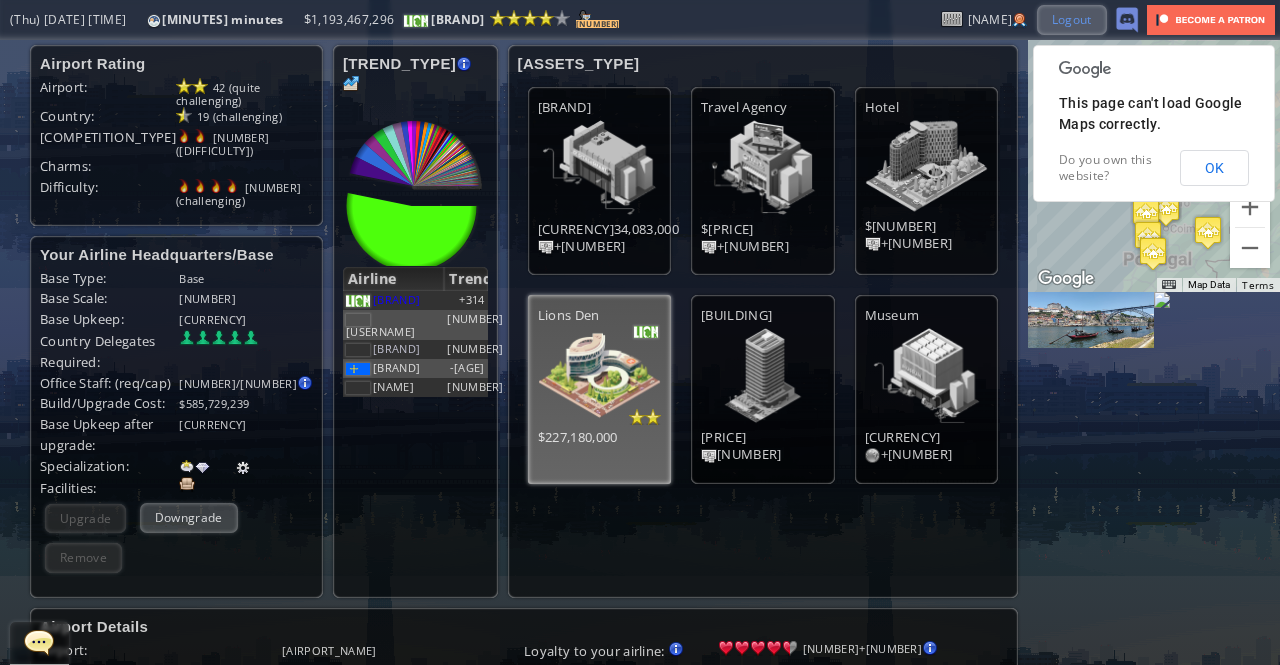 click on "Logout" at bounding box center (1072, 19) 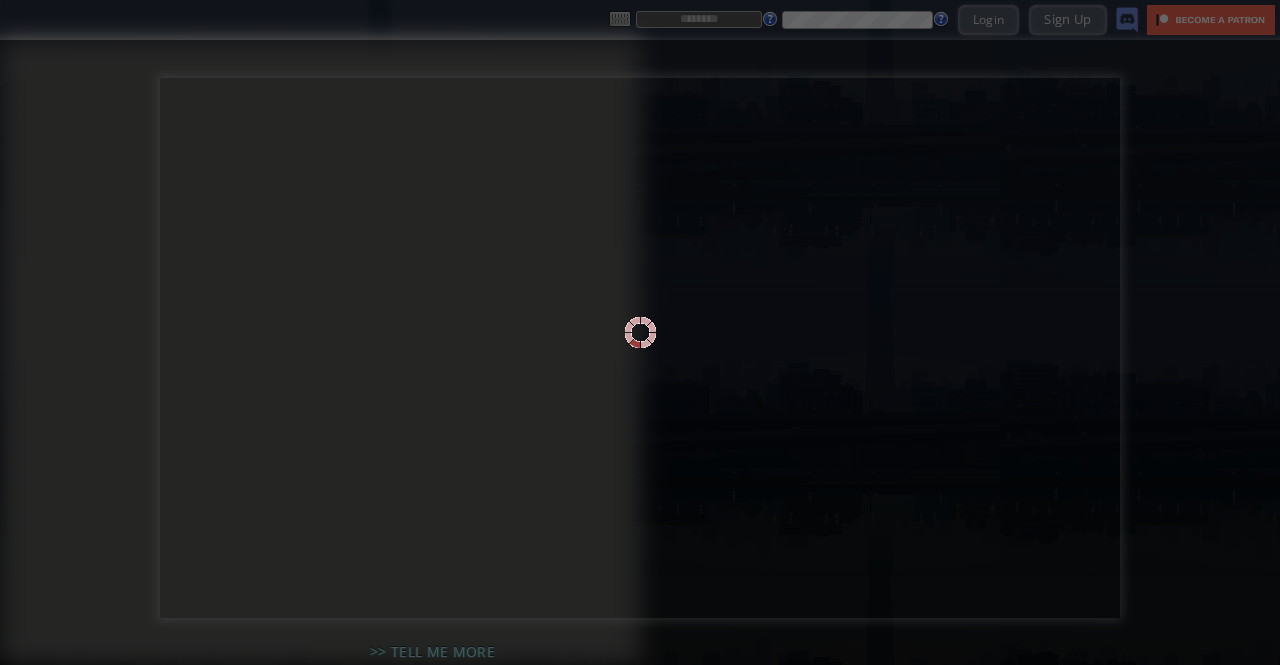 scroll, scrollTop: 0, scrollLeft: 0, axis: both 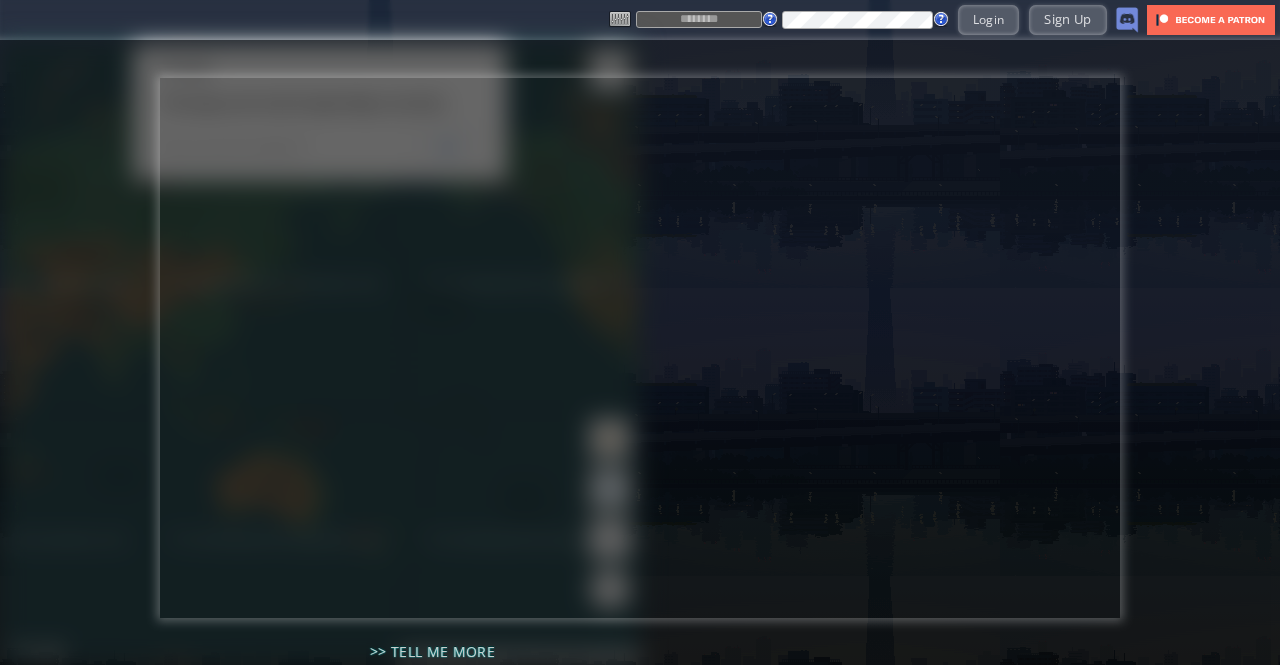 click at bounding box center (699, 19) 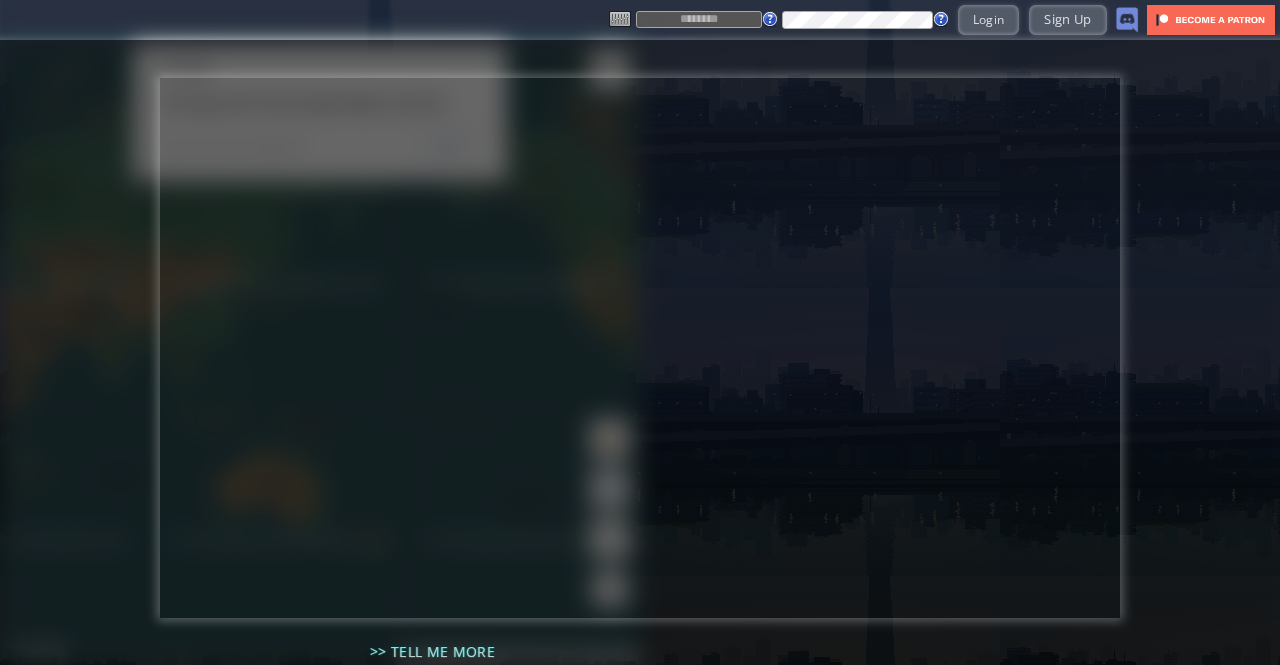 click at bounding box center (699, 19) 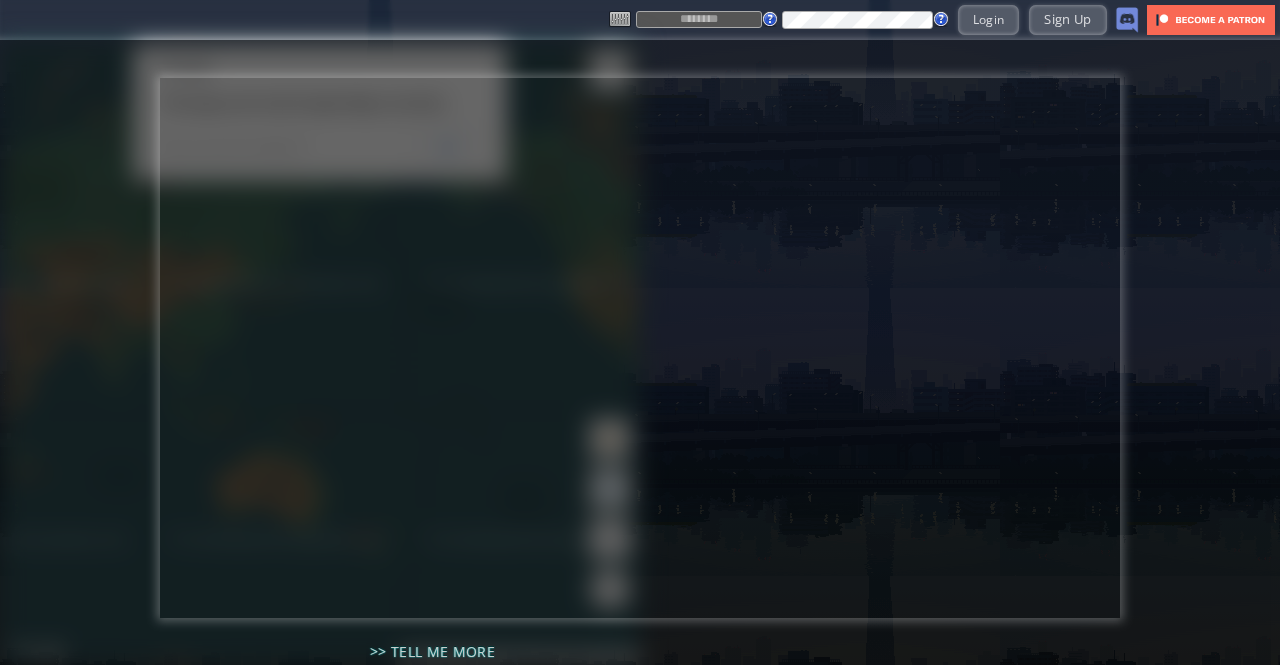 click at bounding box center (699, 19) 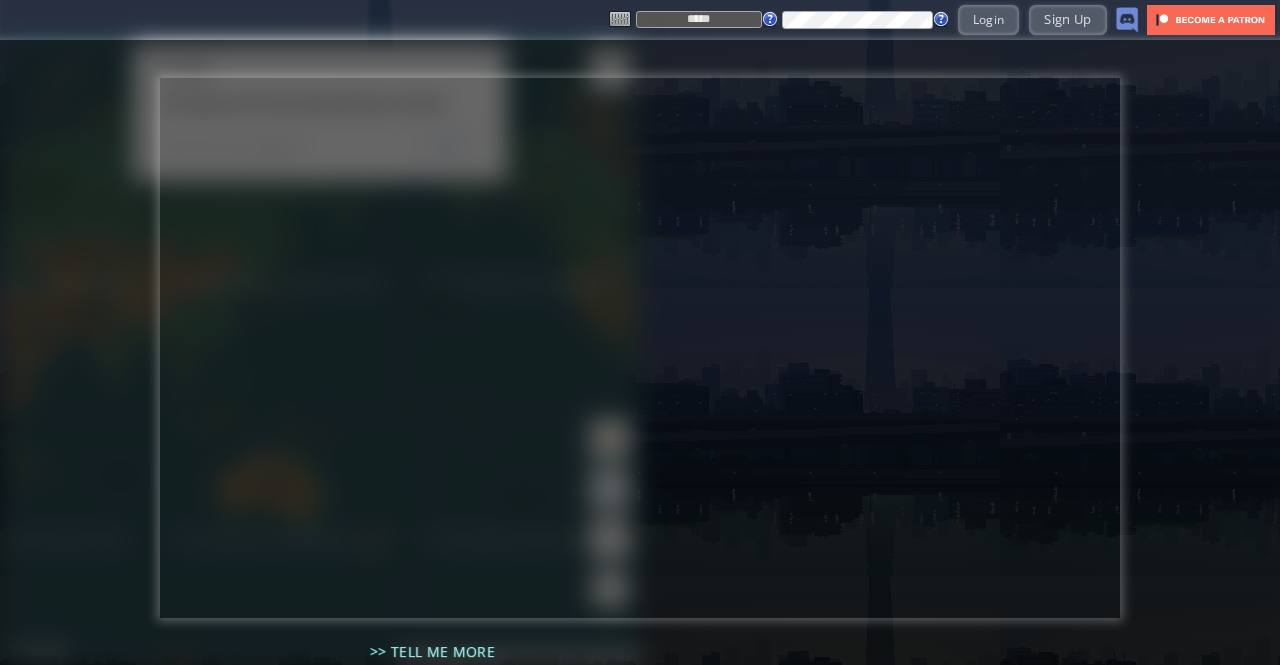 type on "*****" 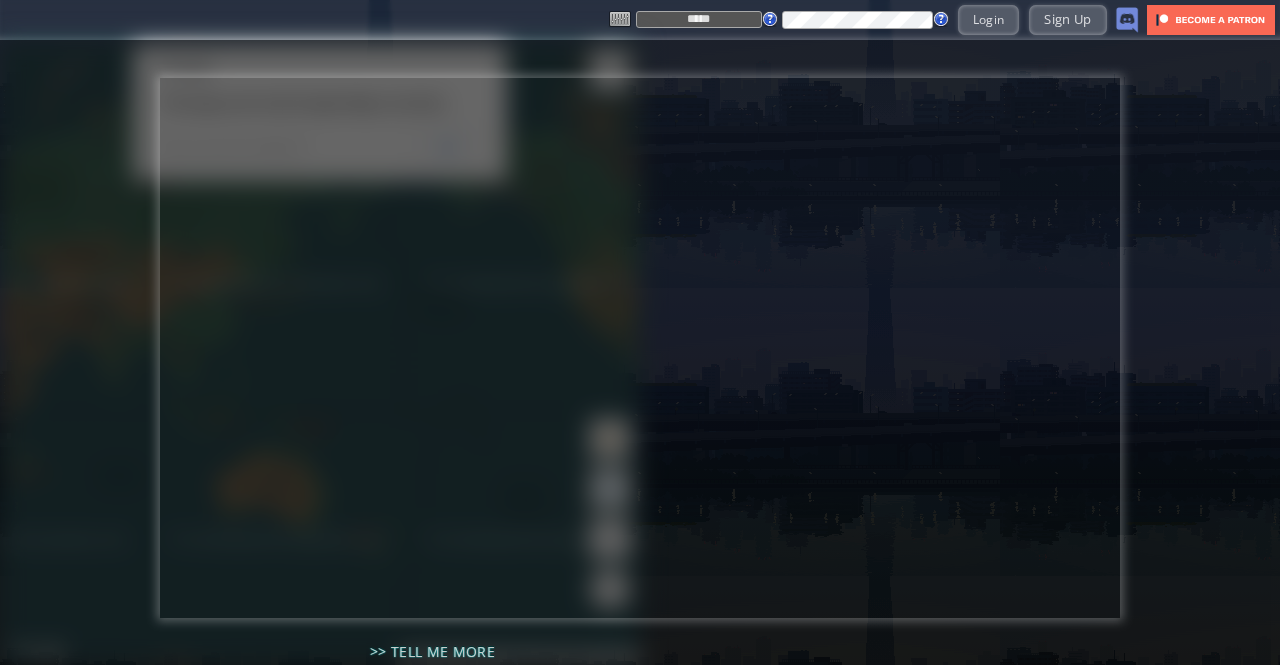 click on "-
$
$
*****
Login
Sign Up
Logout" at bounding box center [640, 20] 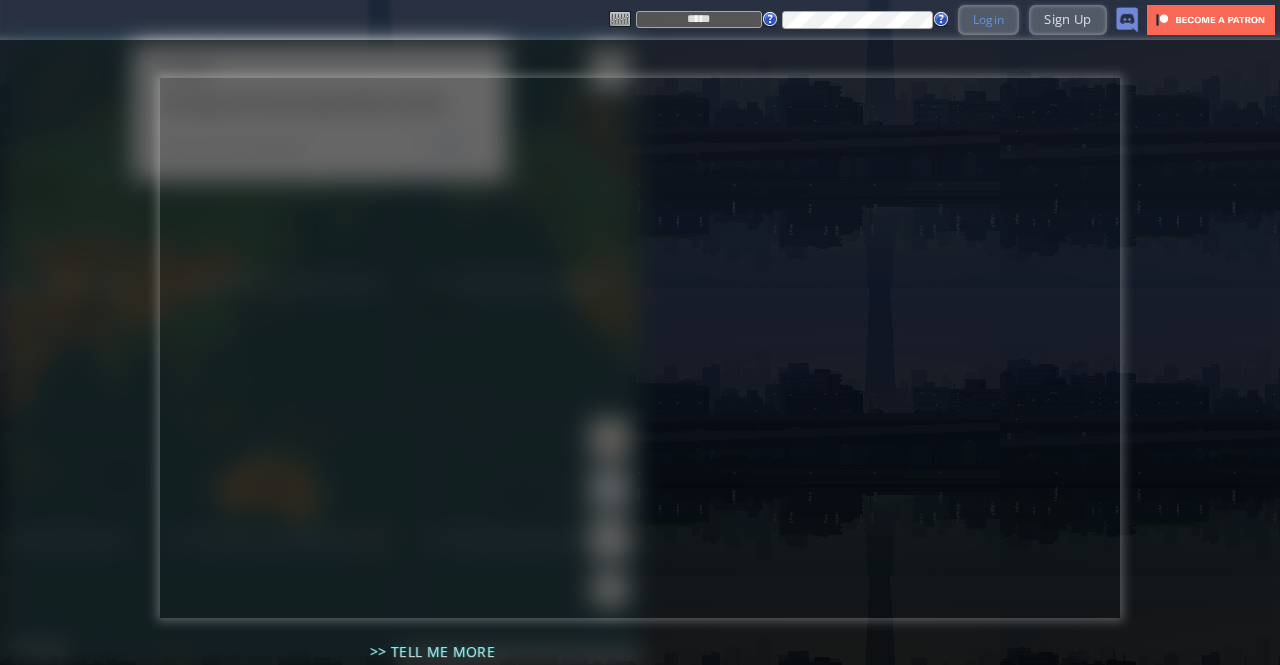 click on "Login" at bounding box center (989, 19) 